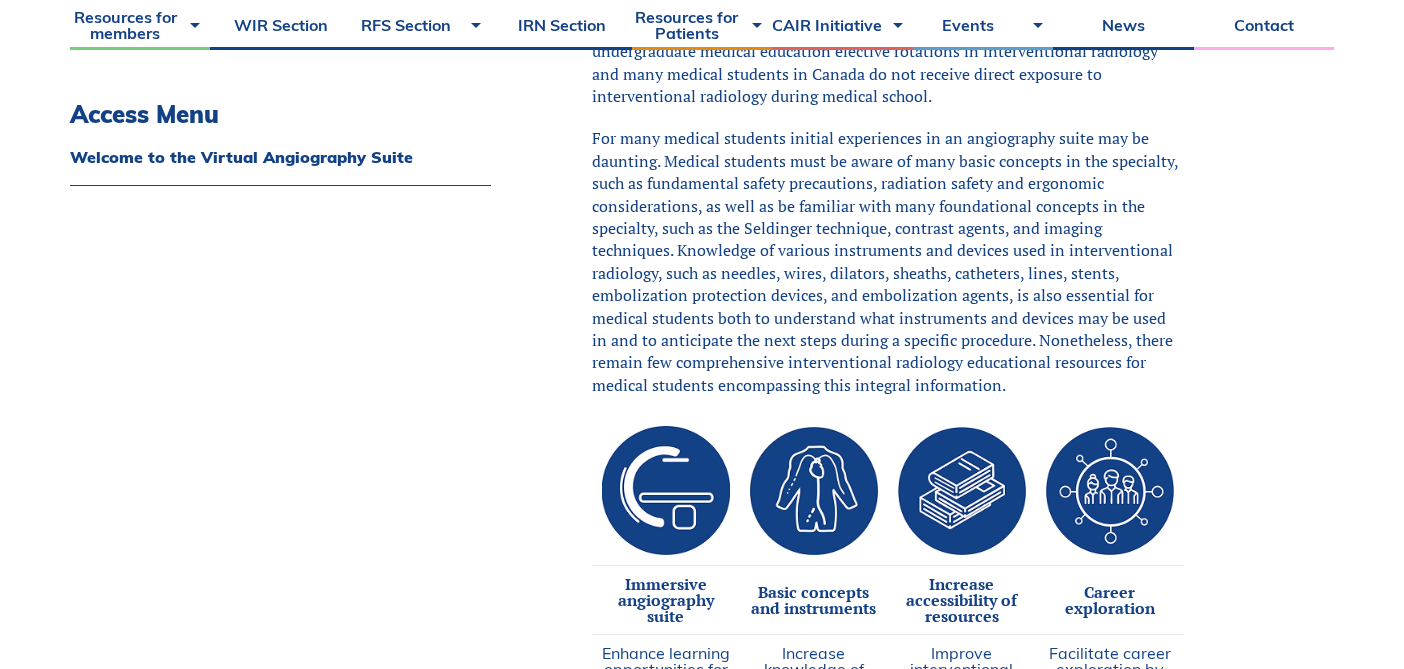 scroll, scrollTop: 785, scrollLeft: 0, axis: vertical 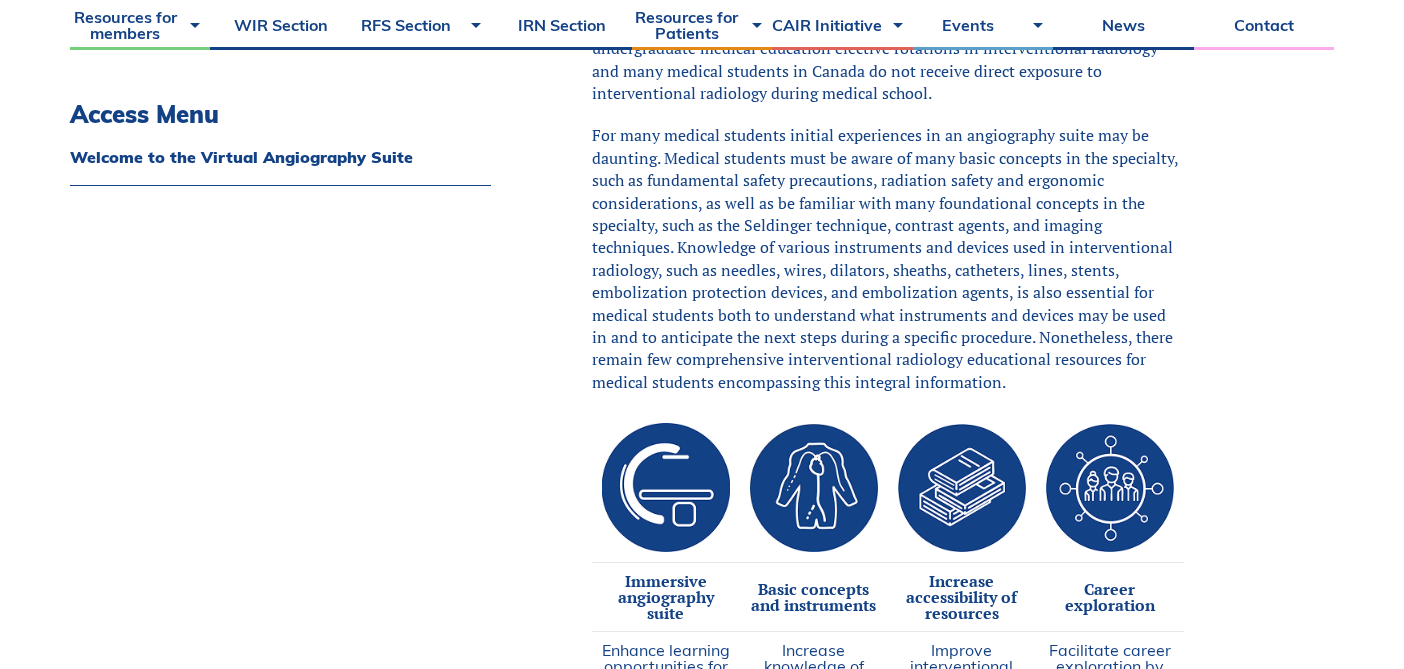 click on "For many medical students initial experiences in an angiography suite may be daunting. Medical students must be aware of many basic concepts in the specialty, such as fundamental safety precautions, radiation safety and ergonomic considerations, as well as be familiar with many foundational concepts in the specialty, such as the Seldinger technique, contrast agents, and imaging techniques. Knowledge of various instruments and devices used in interventional radiology, such as needles, wires, dilators, sheaths, catheters, lines, stents, embolization protection devices, and embolization agents, is also essential for medical students both to understand what instruments and devices may be used in and to anticipate the next steps during a specific procedure. Nonetheless, there remain few comprehensive interventional radiology educational resources for medical students encompassing this integral information." at bounding box center [888, 258] 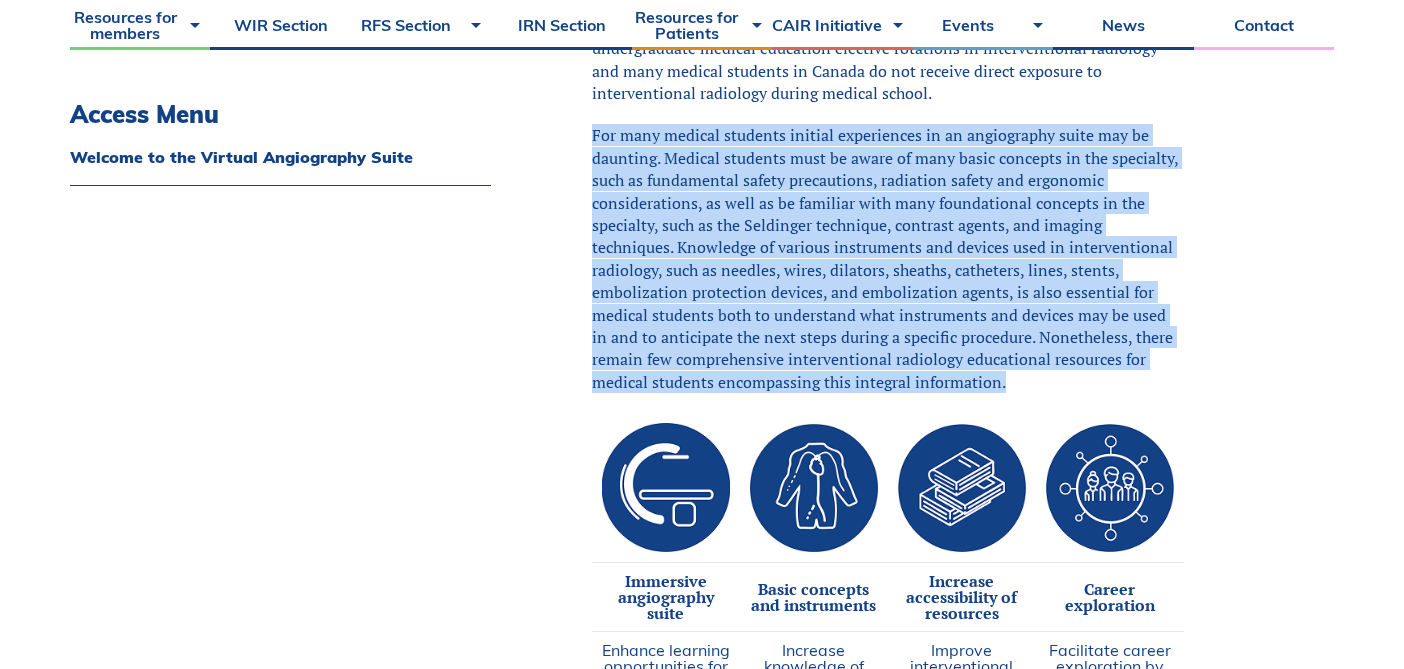 drag, startPoint x: 1008, startPoint y: 377, endPoint x: 589, endPoint y: 142, distance: 480.40192 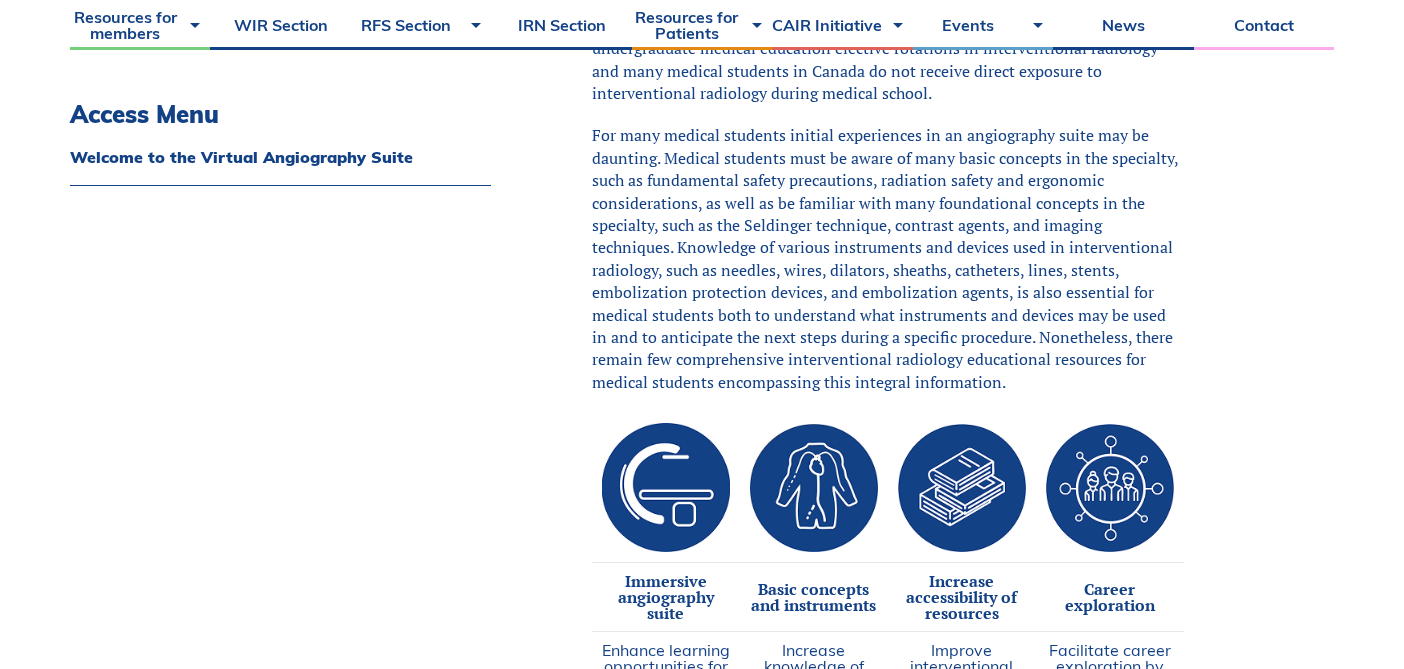 click on "For many medical students initial experiences in an angiography suite may be daunting. Medical students must be aware of many basic concepts in the specialty, such as fundamental safety precautions, radiation safety and ergonomic considerations, as well as be familiar with many foundational concepts in the specialty, such as the Seldinger technique, contrast agents, and imaging techniques. Knowledge of various instruments and devices used in interventional radiology, such as needles, wires, dilators, sheaths, catheters, lines, stents, embolization protection devices, and embolization agents, is also essential for medical students both to understand what instruments and devices may be used in and to anticipate the next steps during a specific procedure. Nonetheless, there remain few comprehensive interventional radiology educational resources for medical students encompassing this integral information." at bounding box center (888, 258) 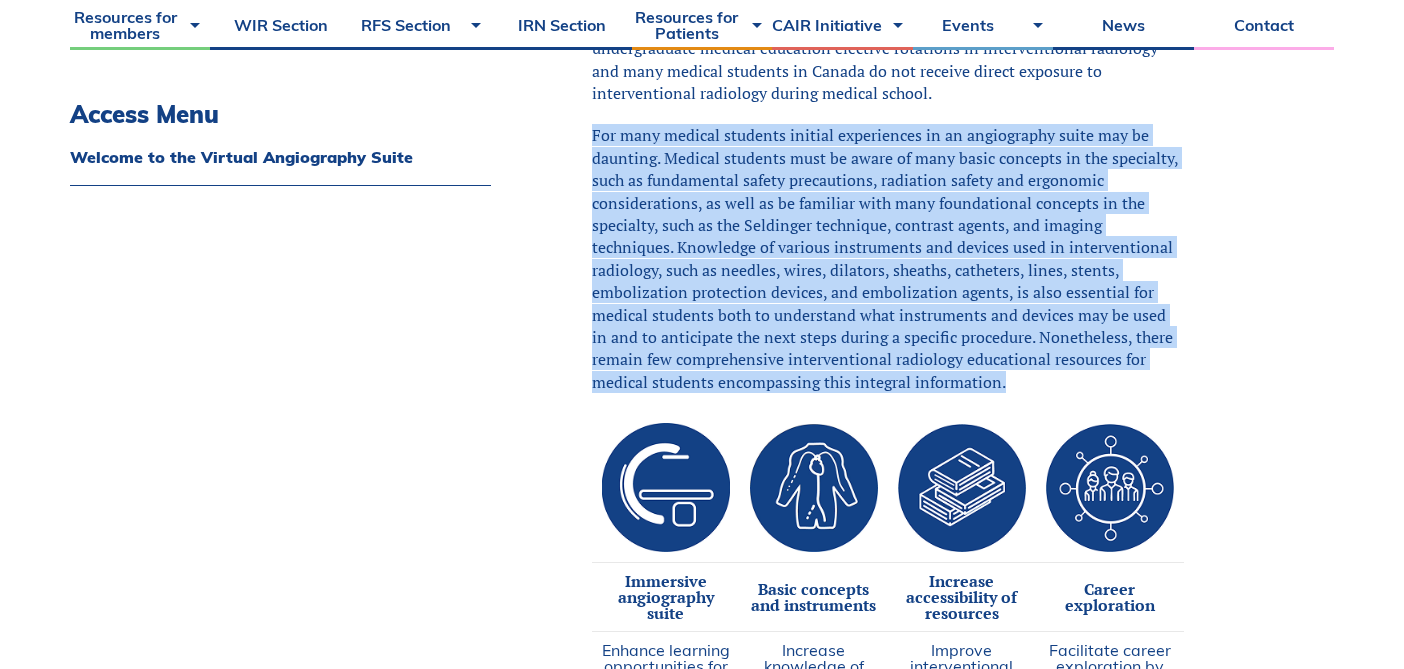 drag, startPoint x: 1020, startPoint y: 384, endPoint x: 565, endPoint y: 119, distance: 526.54535 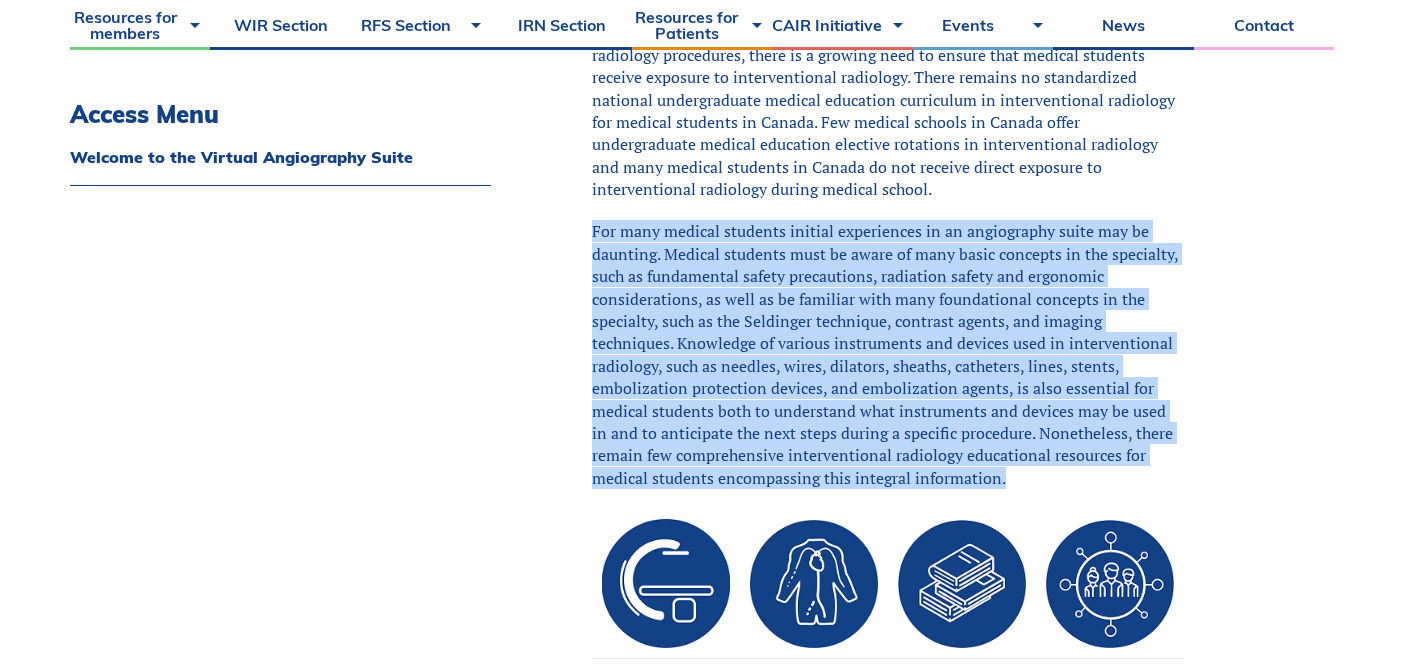 scroll, scrollTop: 691, scrollLeft: 0, axis: vertical 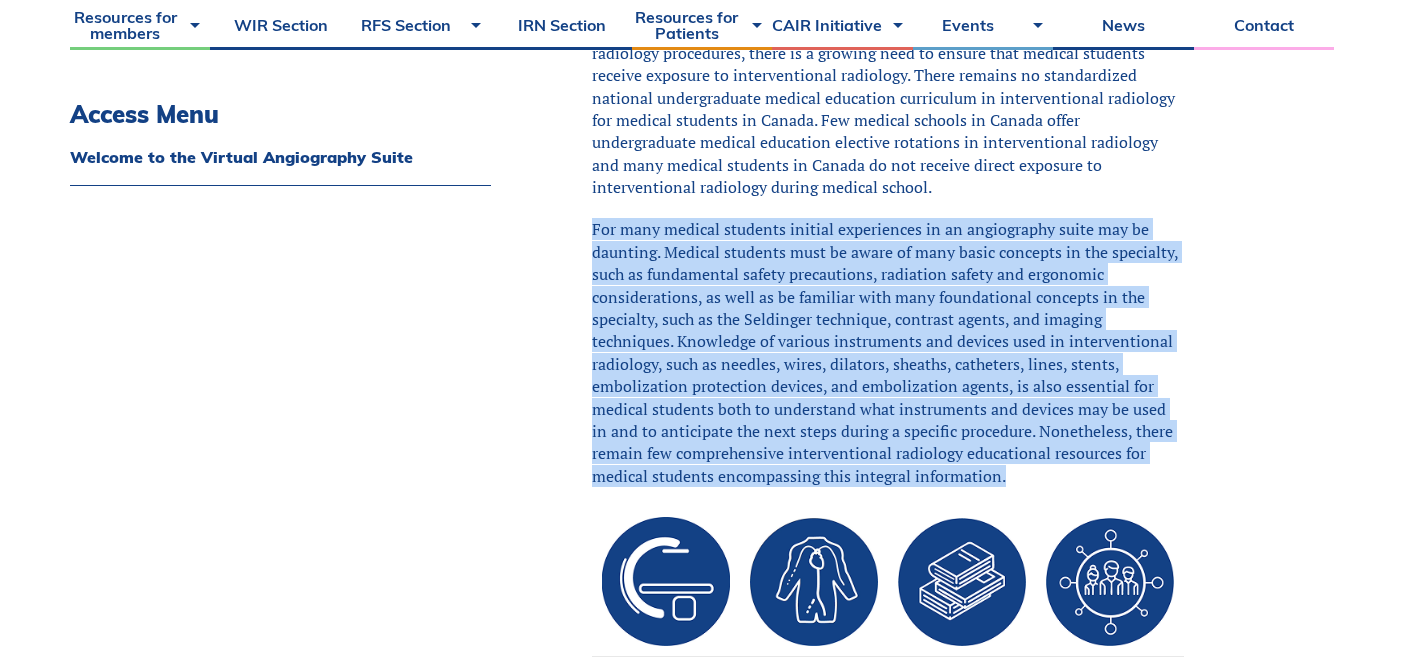 click on "For many medical students initial experiences in an angiography suite may be daunting. Medical students must be aware of many basic concepts in the specialty, such as fundamental safety precautions, radiation safety and ergonomic considerations, as well as be familiar with many foundational concepts in the specialty, such as the Seldinger technique, contrast agents, and imaging techniques. Knowledge of various instruments and devices used in interventional radiology, such as needles, wires, dilators, sheaths, catheters, lines, stents, embolization protection devices, and embolization agents, is also essential for medical students both to understand what instruments and devices may be used in and to anticipate the next steps during a specific procedure. Nonetheless, there remain few comprehensive interventional radiology educational resources for medical students encompassing this integral information." at bounding box center [888, 352] 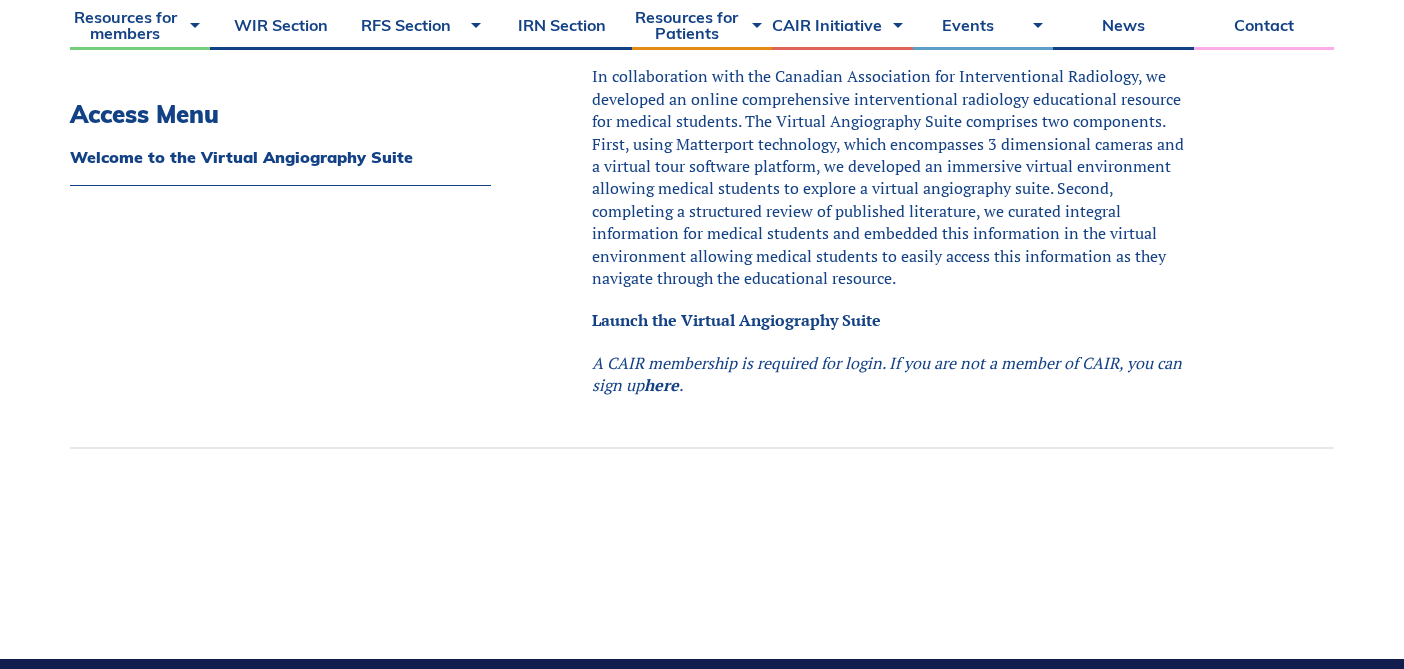 scroll, scrollTop: 1664, scrollLeft: 0, axis: vertical 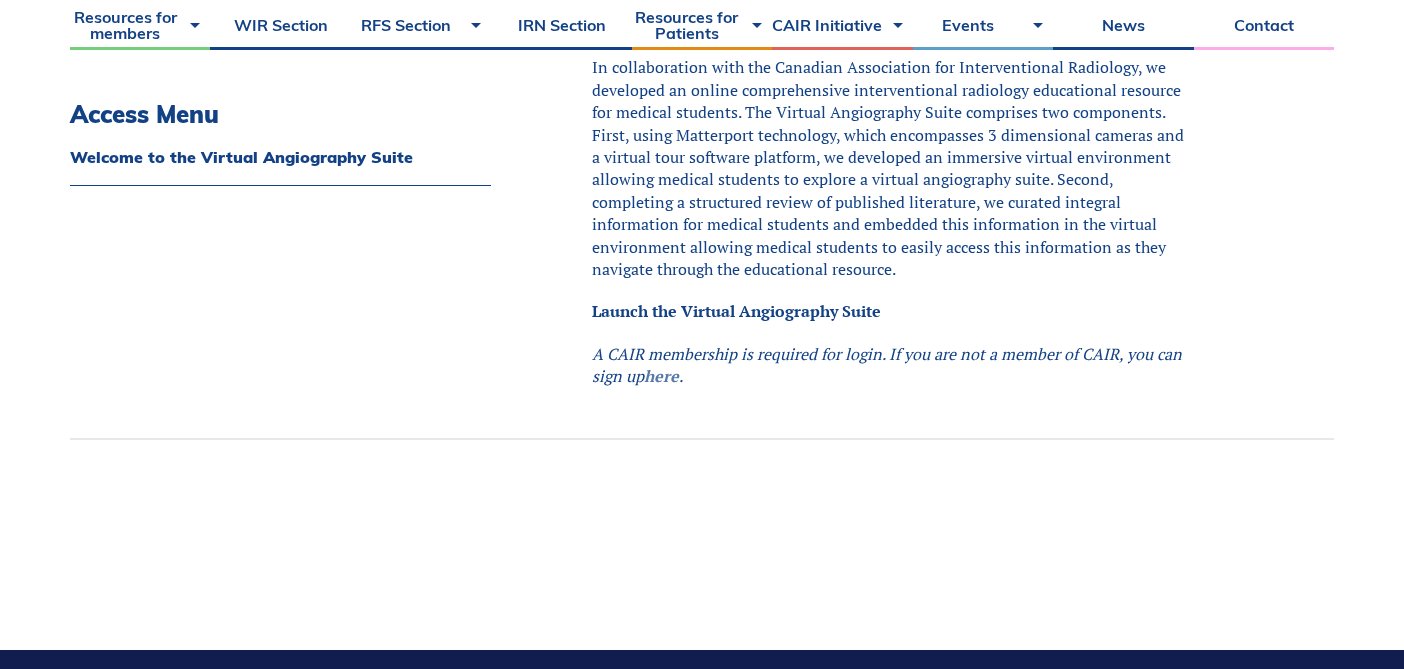 click on "here" at bounding box center [661, 376] 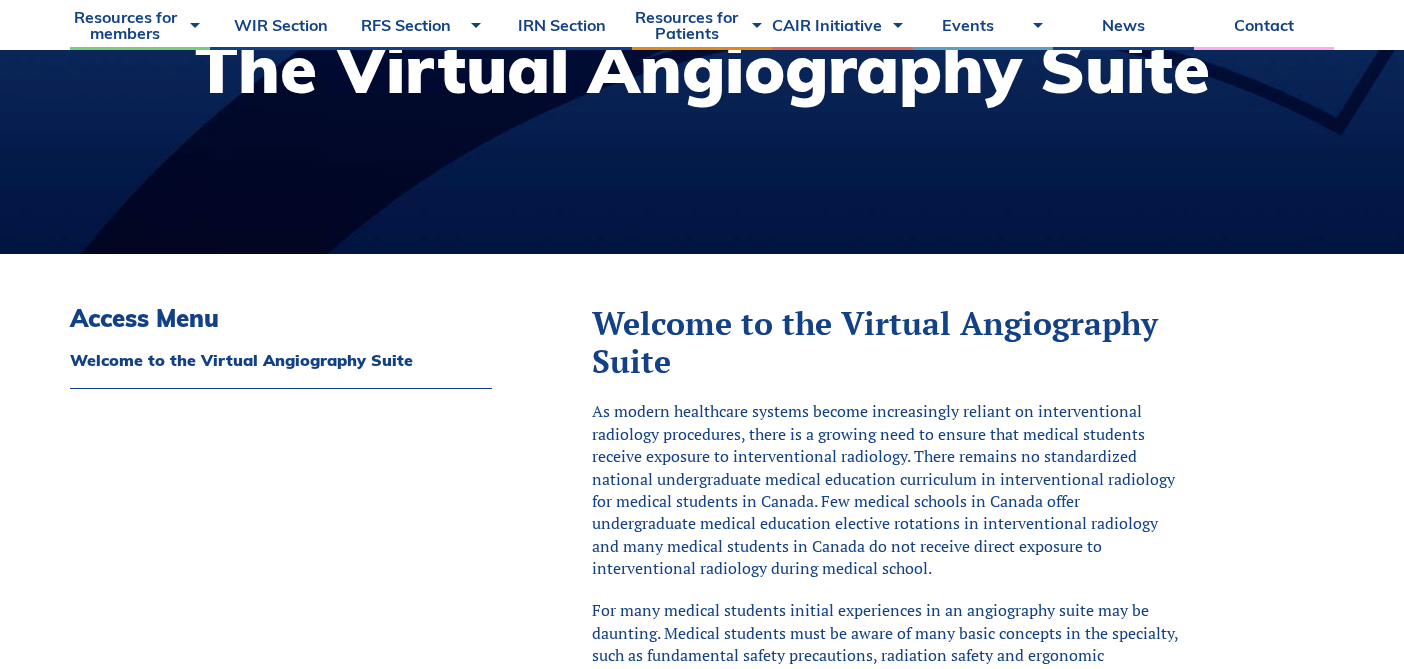 scroll, scrollTop: 0, scrollLeft: 0, axis: both 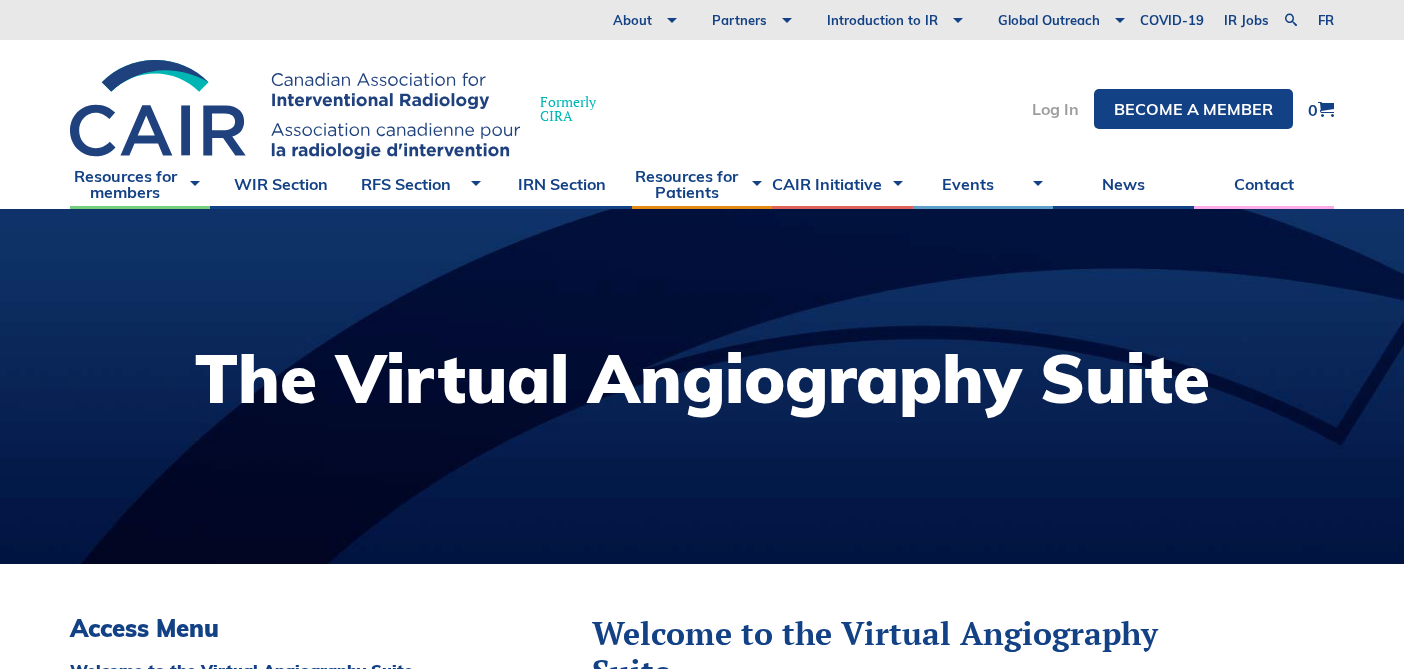 click on "Log In" at bounding box center [1055, 109] 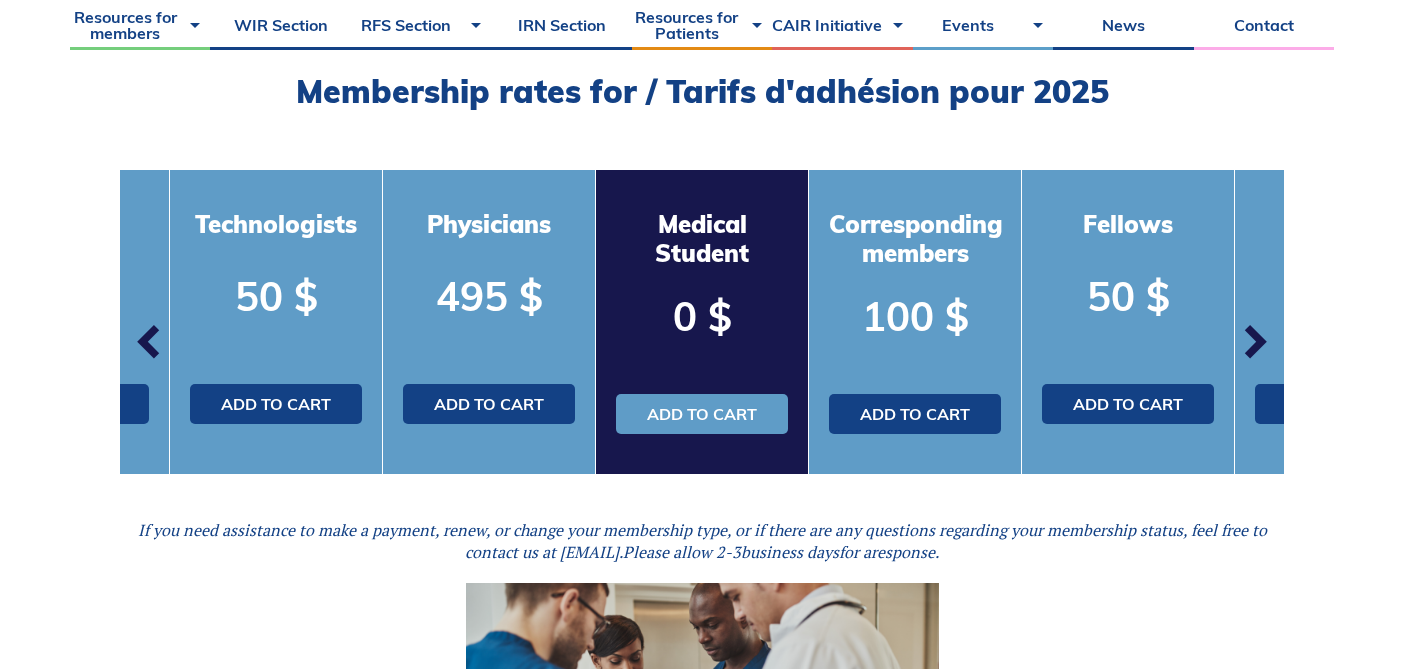 scroll, scrollTop: 0, scrollLeft: 0, axis: both 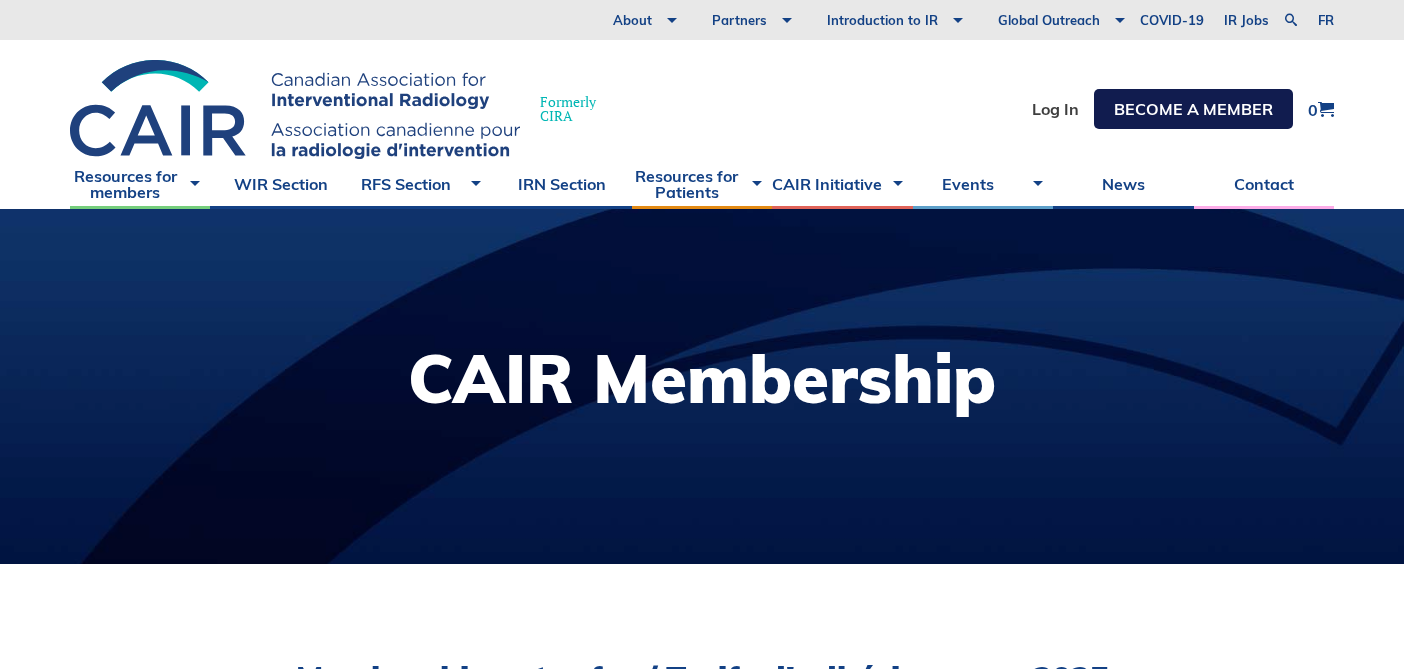 click on "Become a member" at bounding box center (1193, 109) 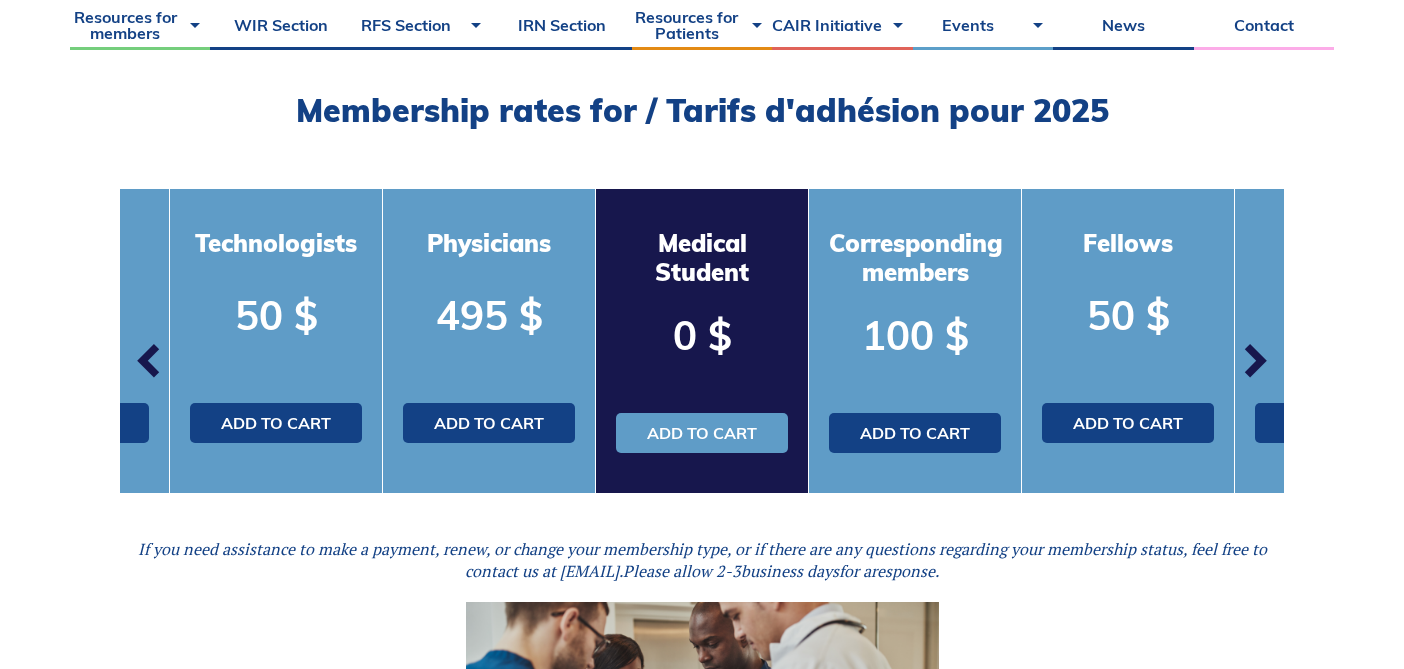 scroll, scrollTop: 588, scrollLeft: 0, axis: vertical 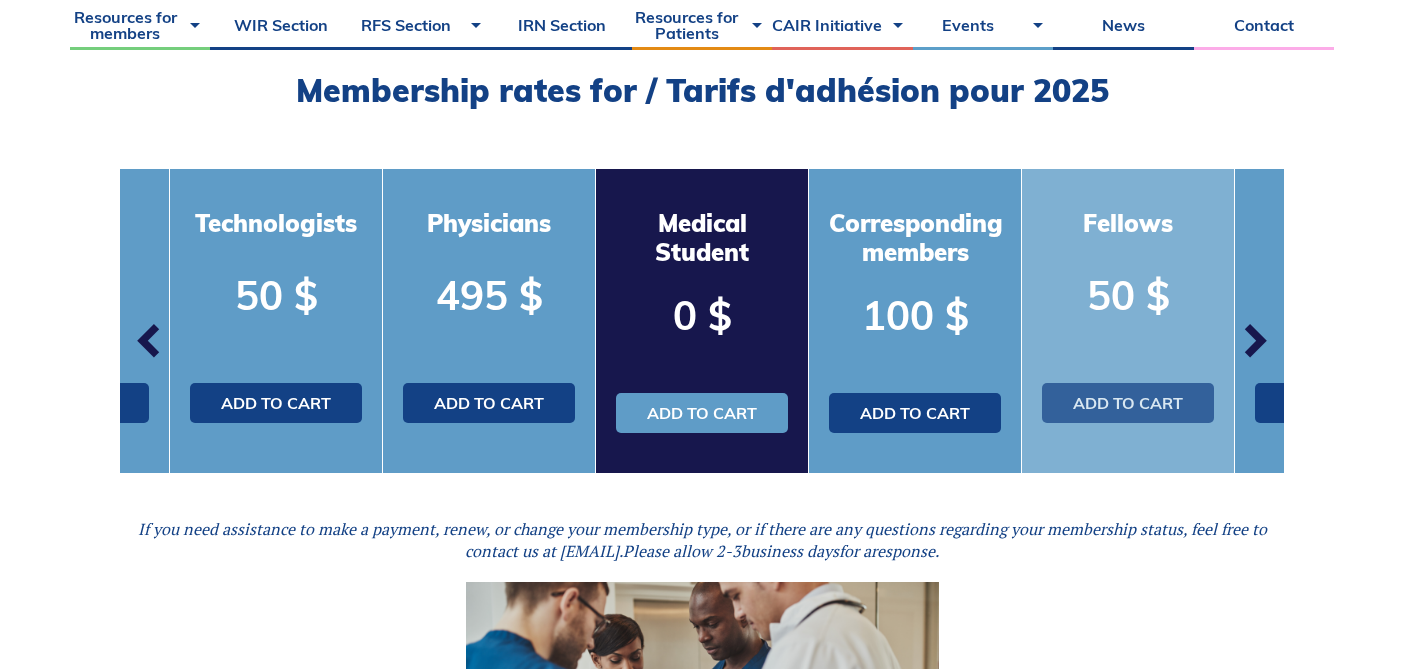 click on "Add to cart" at bounding box center [1128, 403] 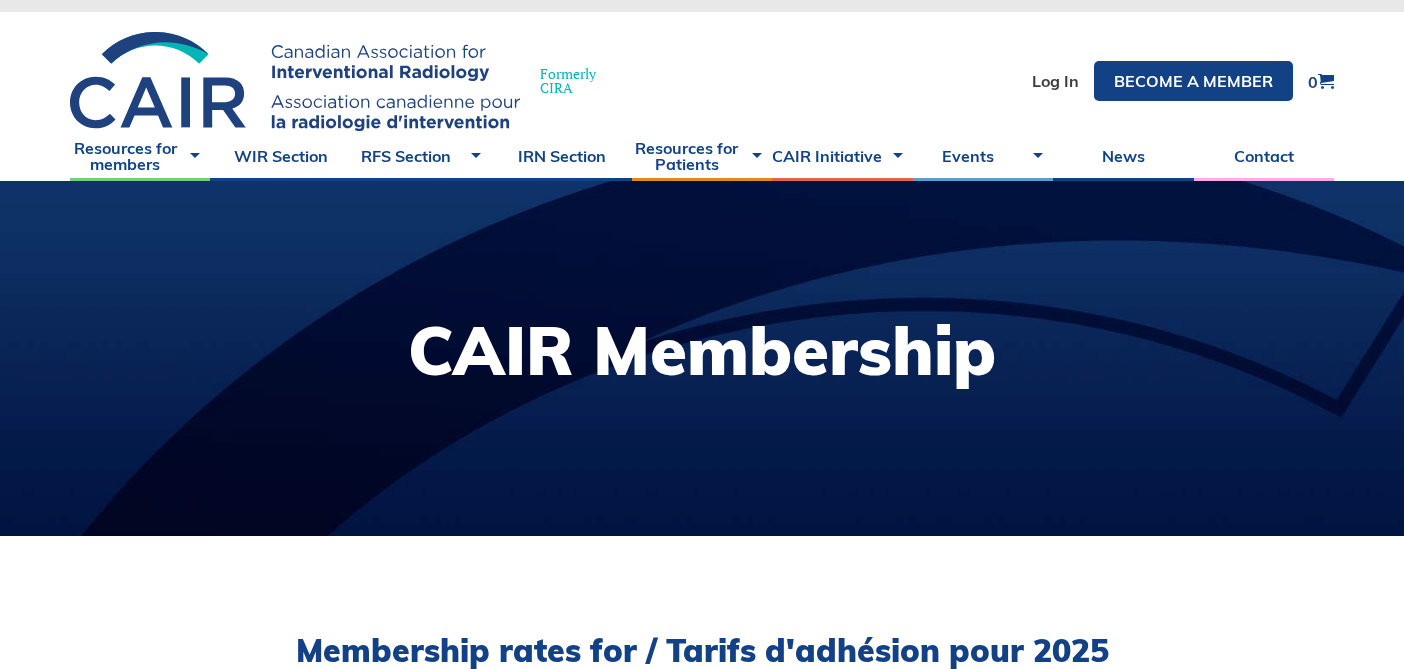 scroll, scrollTop: 0, scrollLeft: 0, axis: both 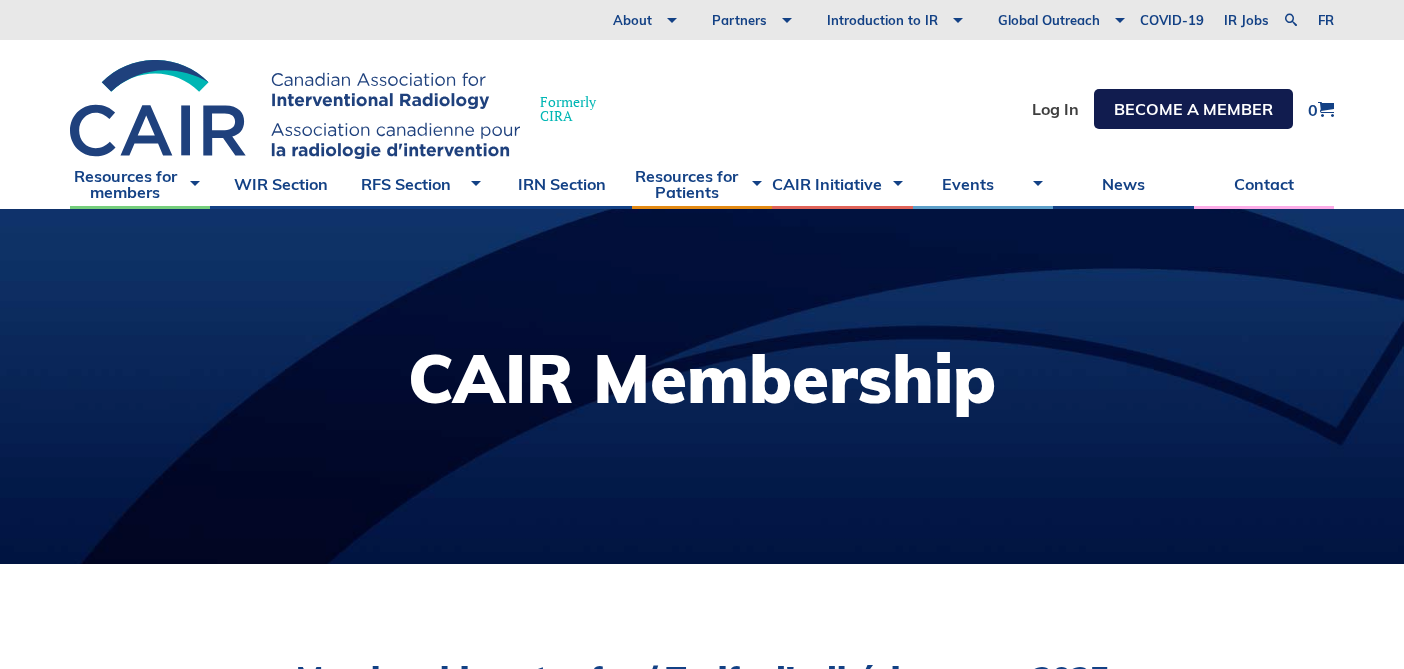 click on "Become a member" at bounding box center (1193, 109) 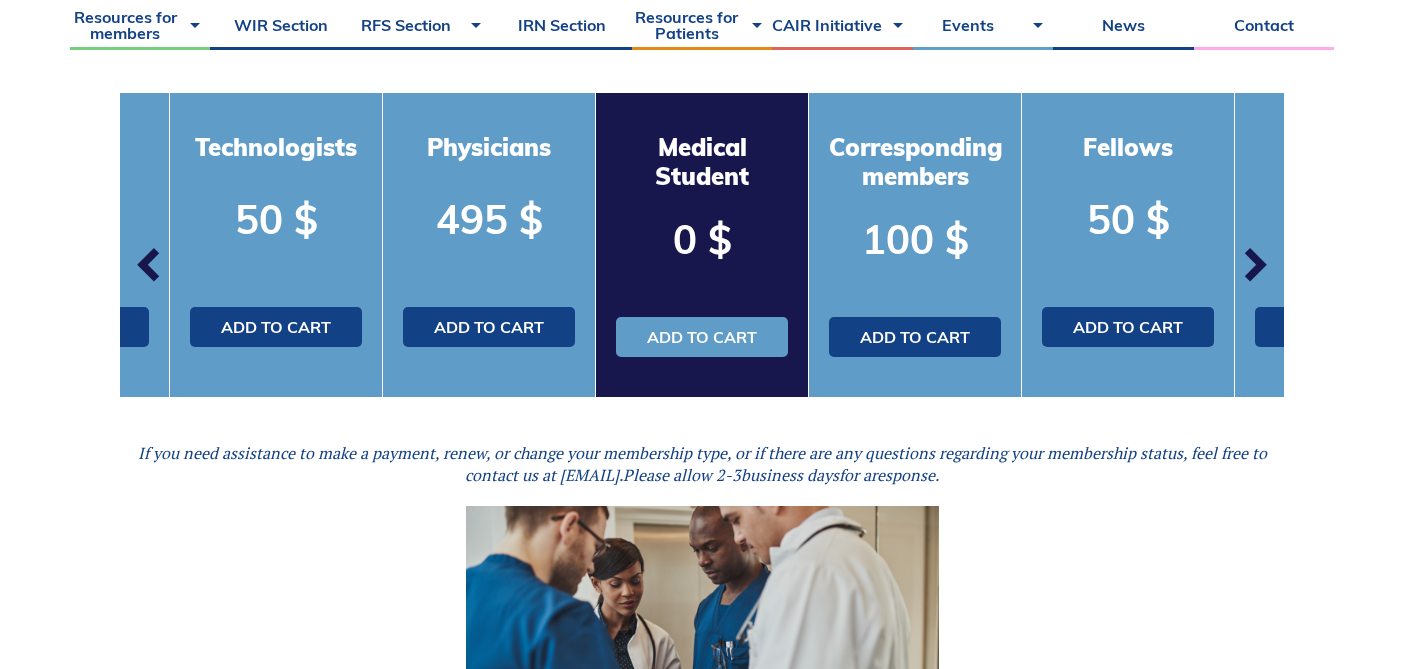 scroll, scrollTop: 675, scrollLeft: 0, axis: vertical 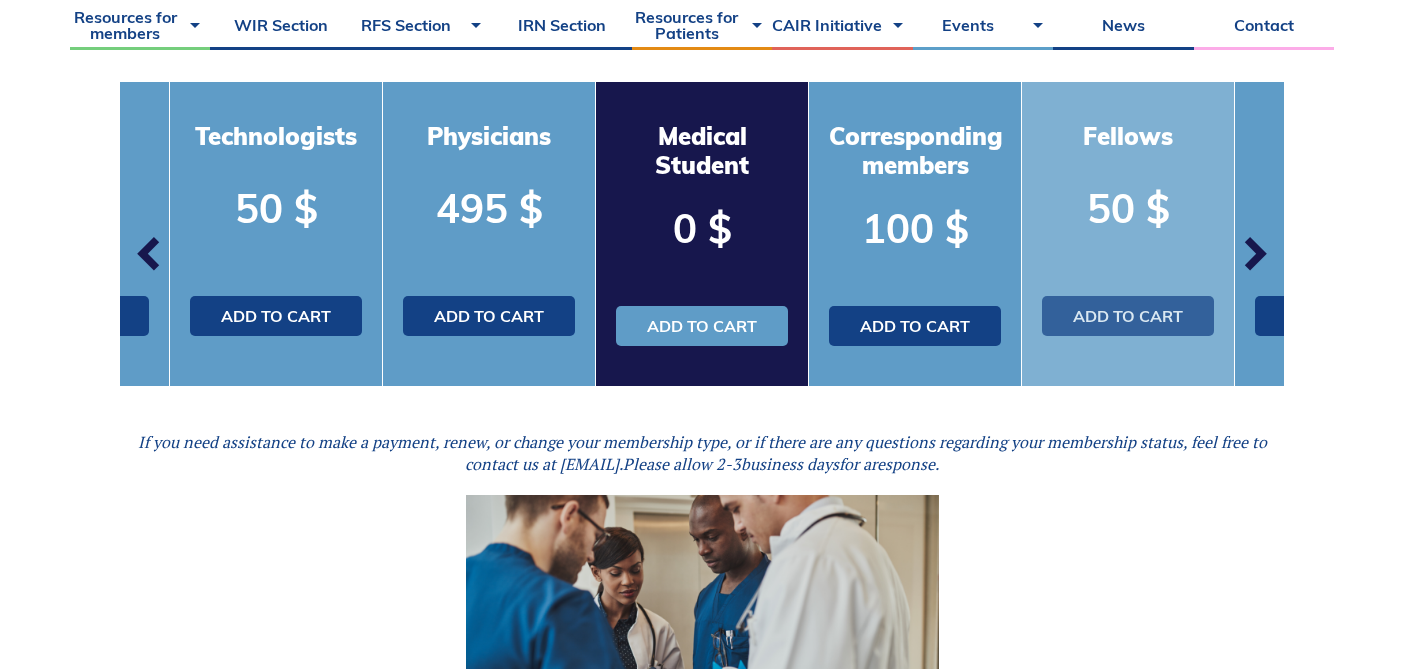 click on "Add to cart" at bounding box center (1128, 316) 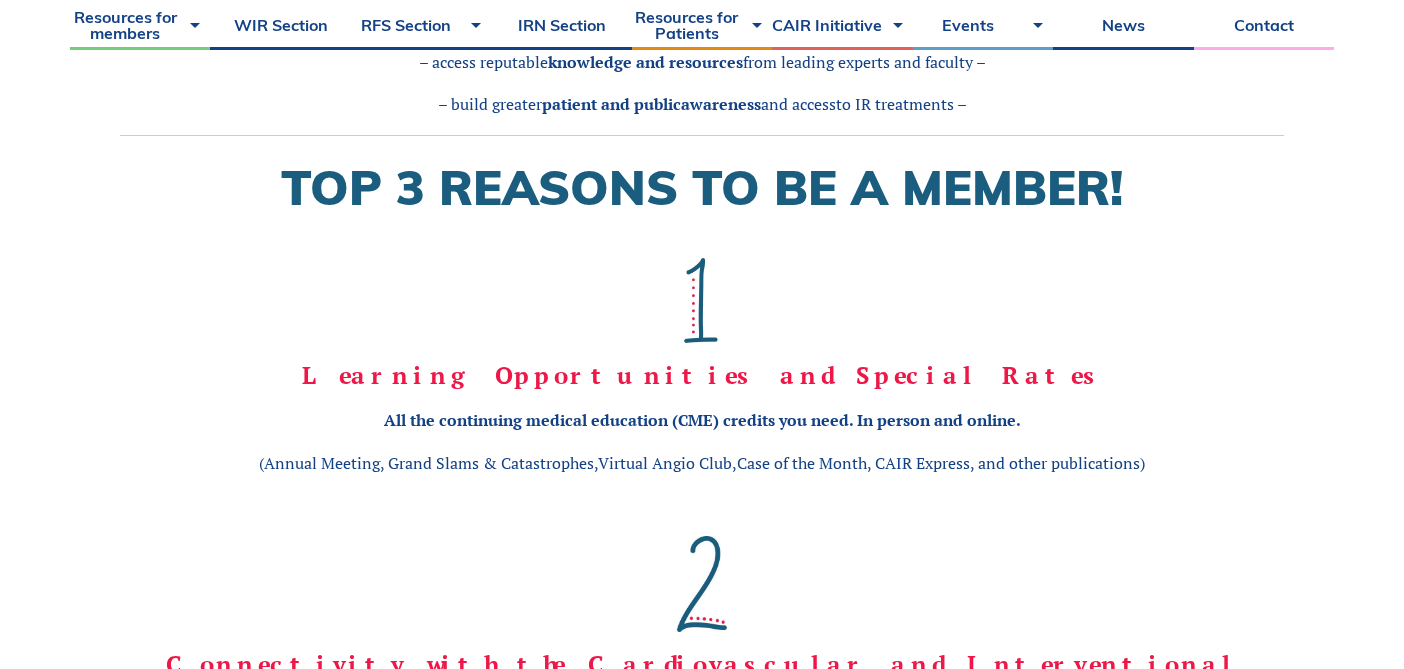 scroll, scrollTop: 1702, scrollLeft: 0, axis: vertical 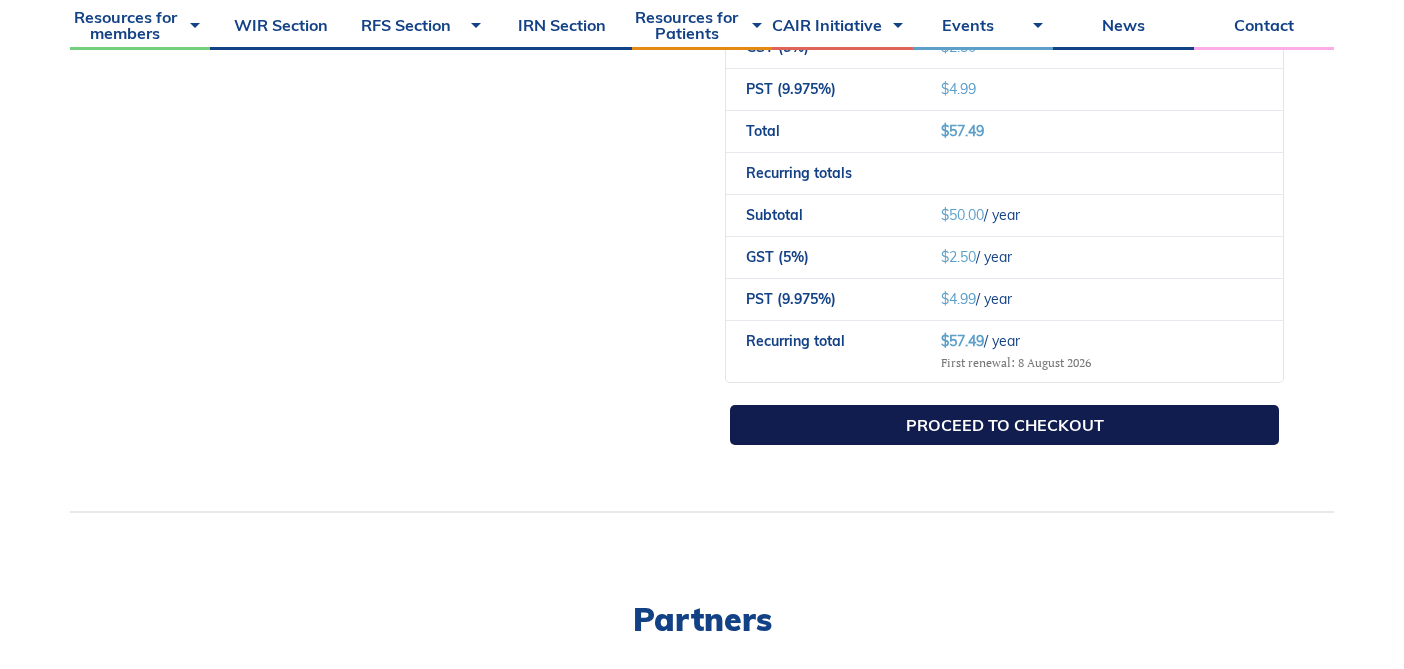 click on "Proceed to checkout" at bounding box center [1004, 425] 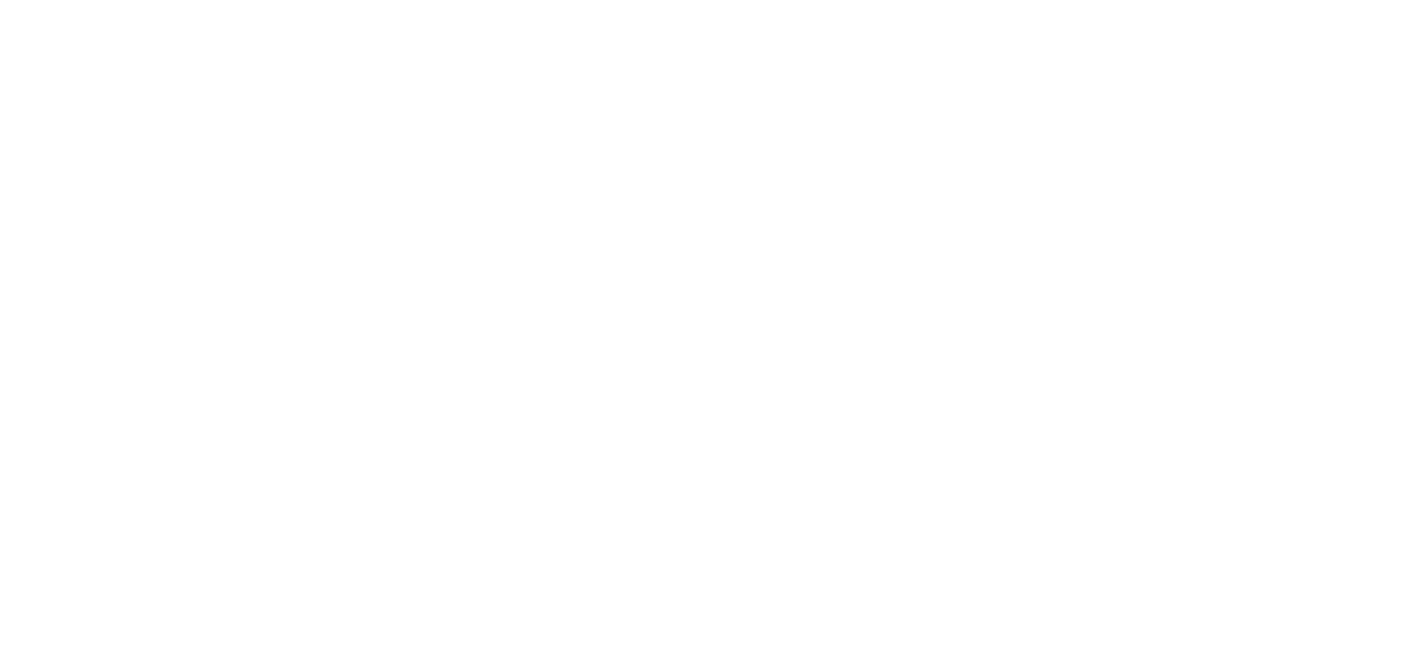 scroll, scrollTop: 0, scrollLeft: 0, axis: both 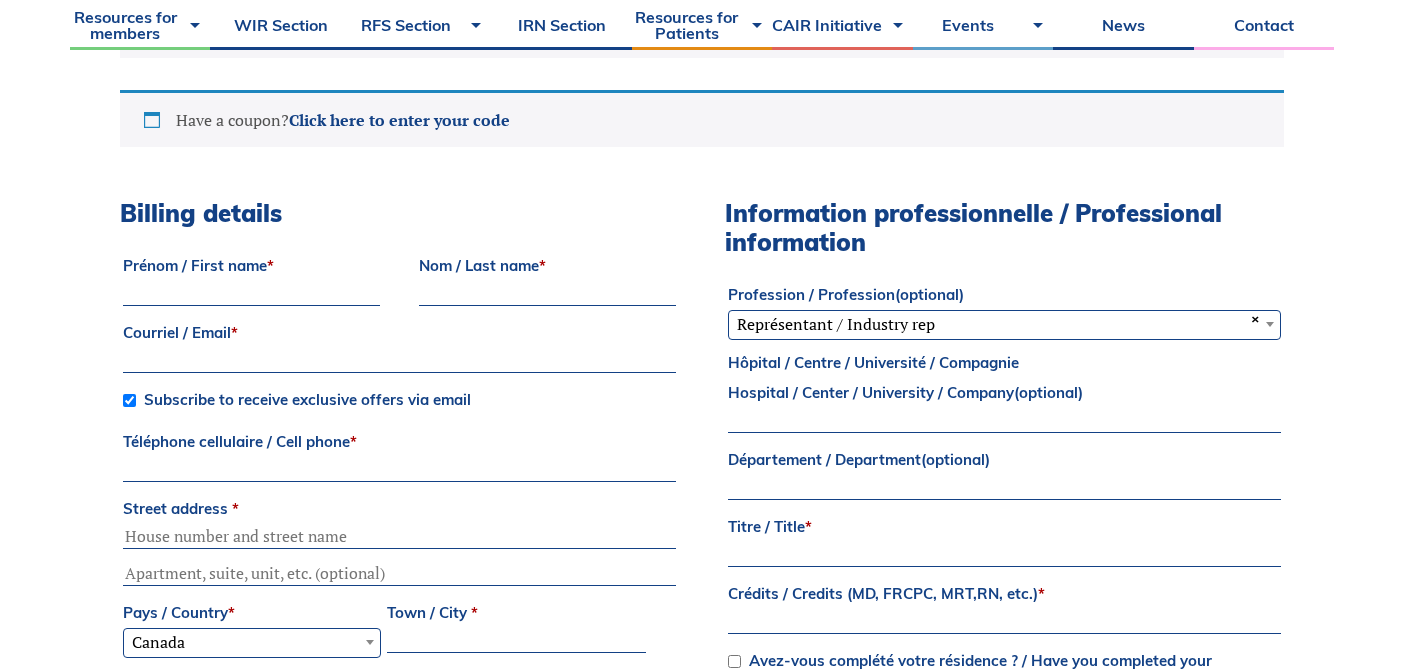 click on "Prénom / First name  *" at bounding box center [251, 294] 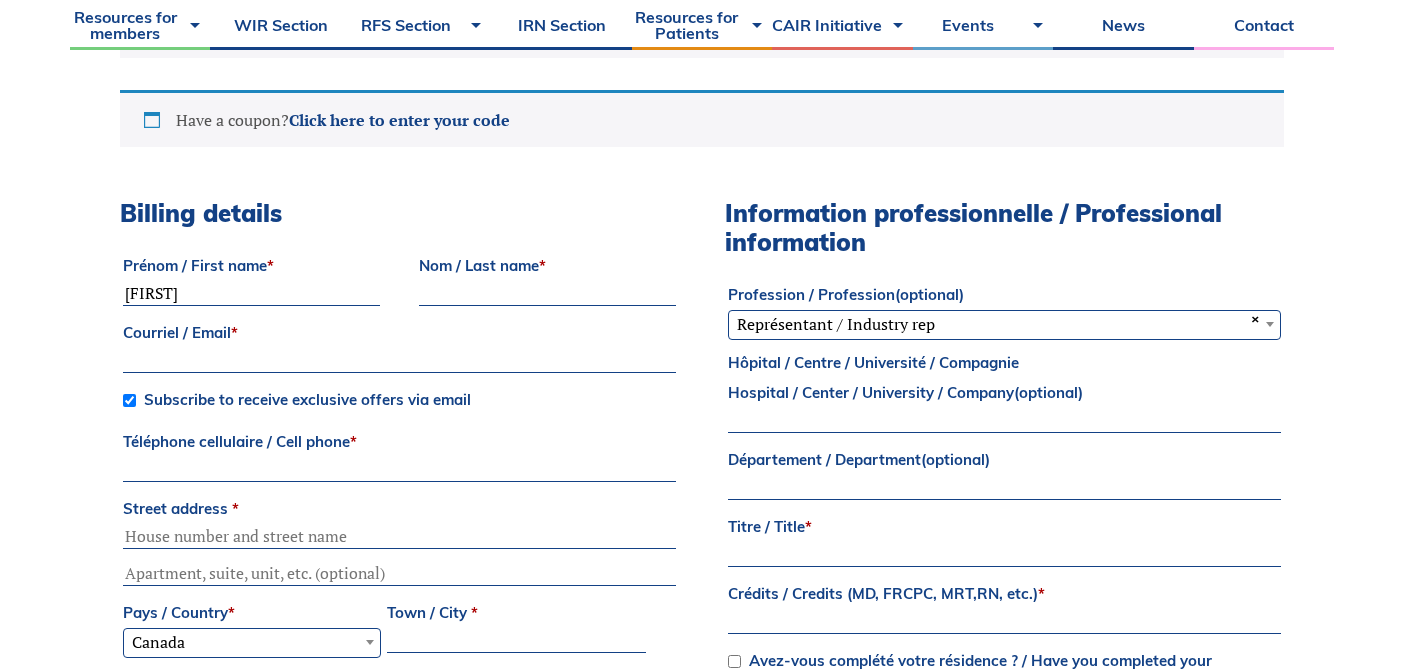type on "Helena" 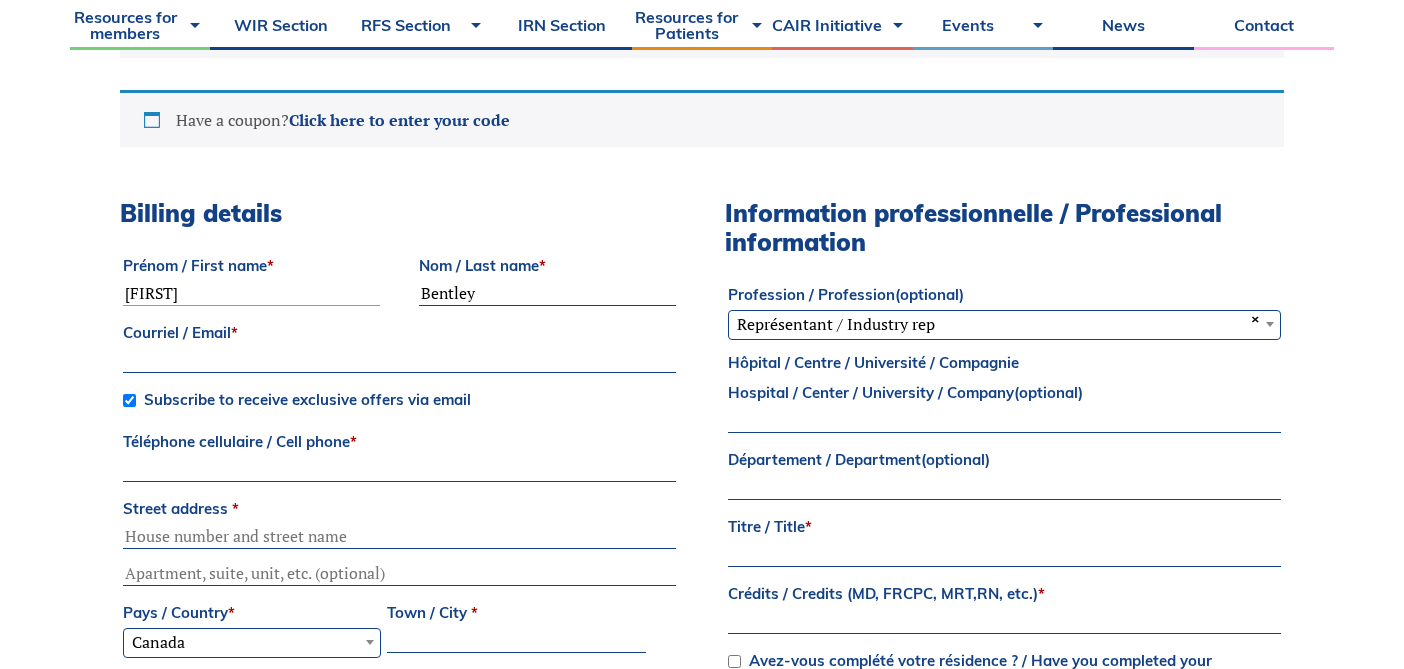 type on "Bentley" 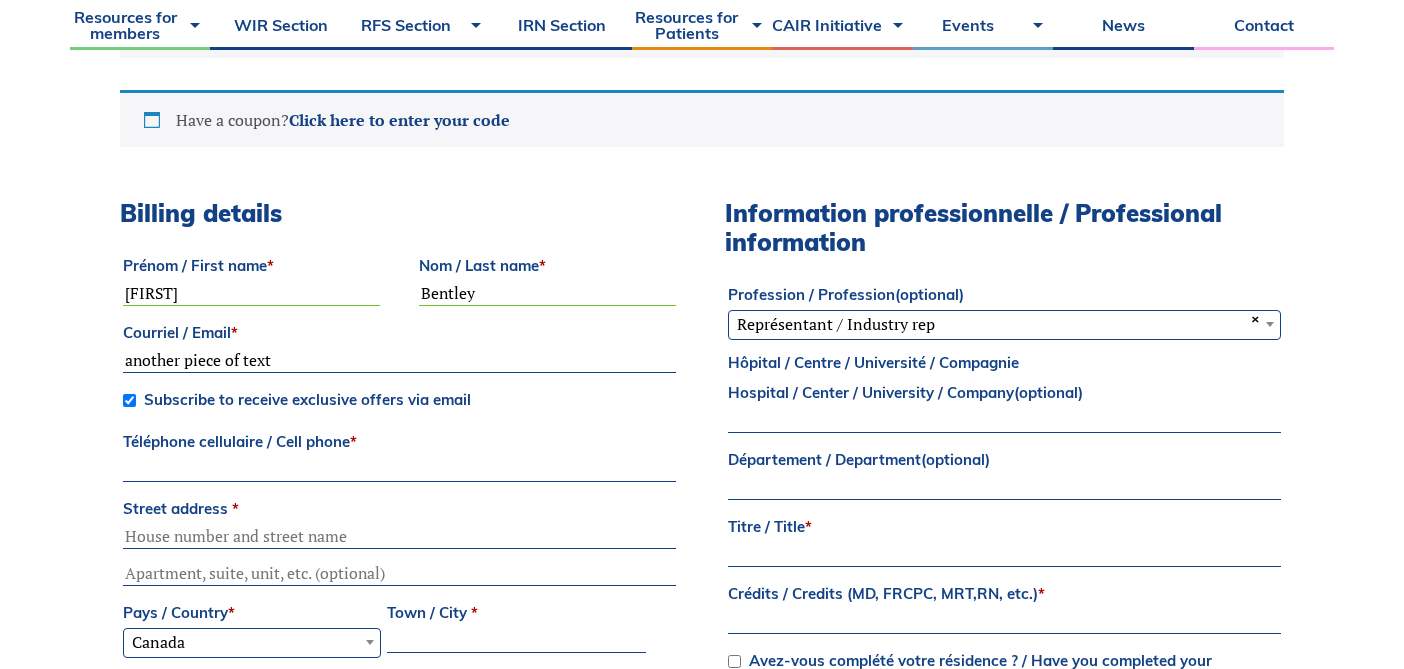 type on "bentley@alumni.ubc.ca" 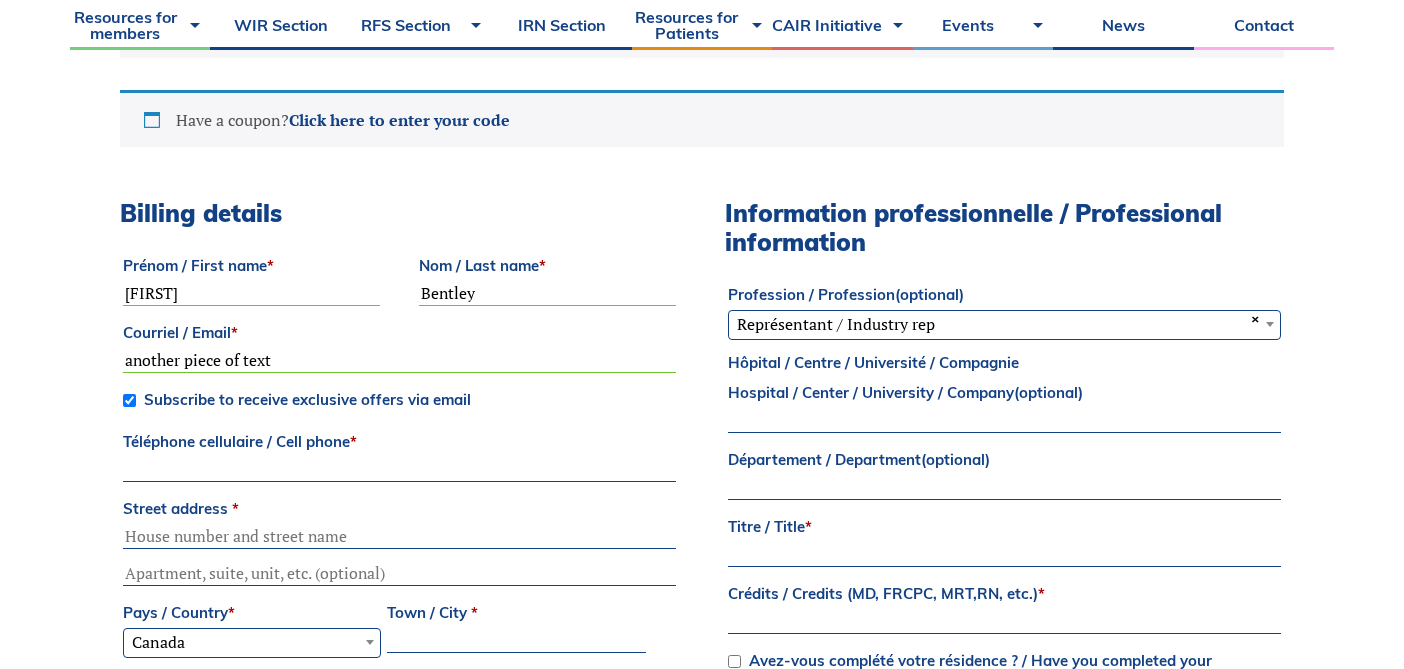 click on "About
Vision and Mission
Board of Directors
Annual Reports
Financial Statements
History
Volunteer with us
Partners
Our Partners
Virtual Exhibit Hall
Allies
Introduction to IR
Resident, Fellow, and Student Section
Technologists & Nurses
Medical Students
Global Outreach
Global Outreach:  The Road 2 IR in Tanzania
COVID-19
IR Jobs
fr
Formerly CIRA
Log In
Become a member
1
Resources for members
Tumor Ablation – Update your listing
UFE – Update your listing
IR Procedures
Clinical Resources
Guidelines and Standards
CAIR Endorsed
Cases of the Month
CAIR Express
WIR Section
RFS Section
RFS Representatives 2024-2025
Medical Student IR Away Elective
How to Put Together an IR Case Submission" at bounding box center (702, -299) 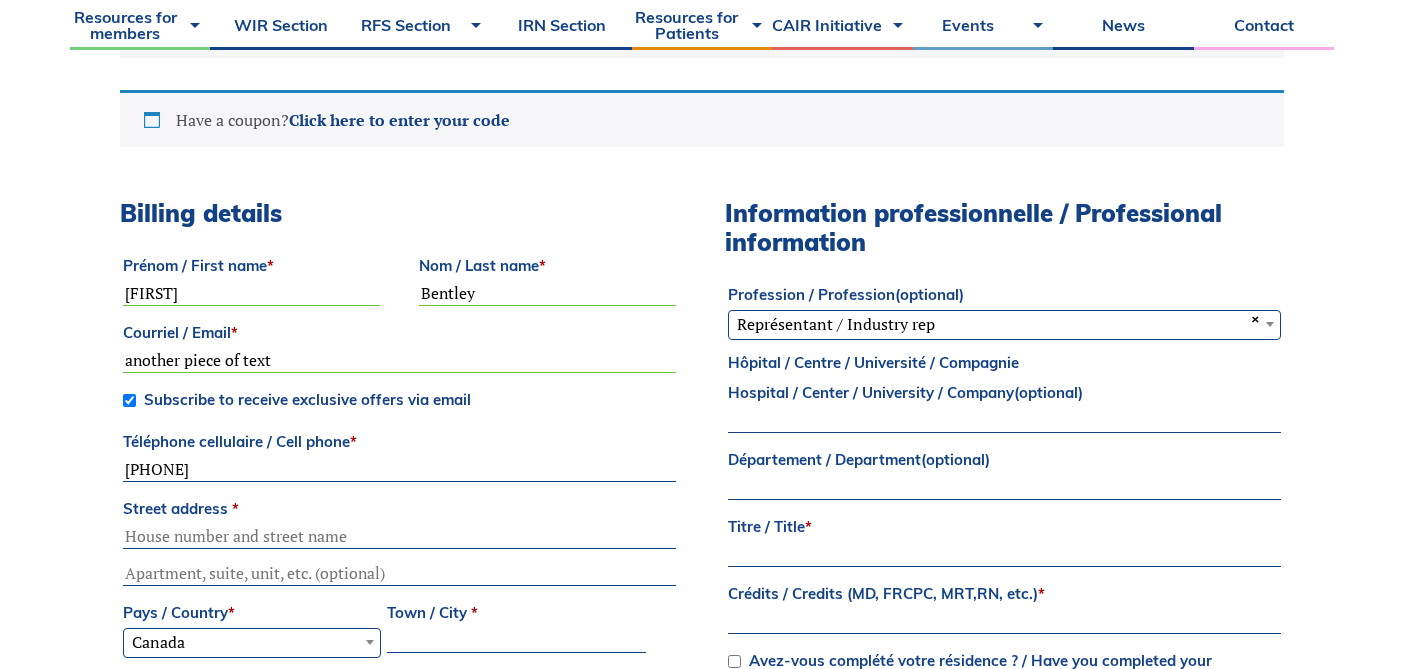 type on "2369875077" 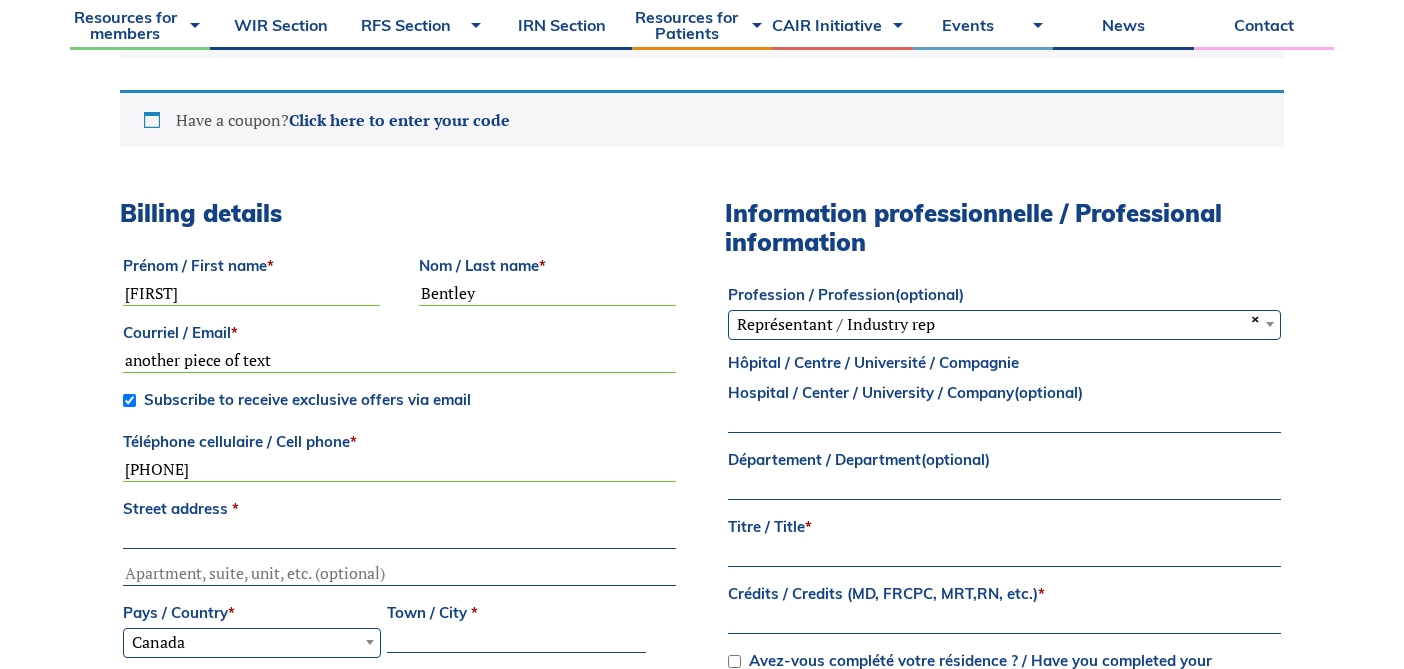 click on "Street address   *" at bounding box center [399, 537] 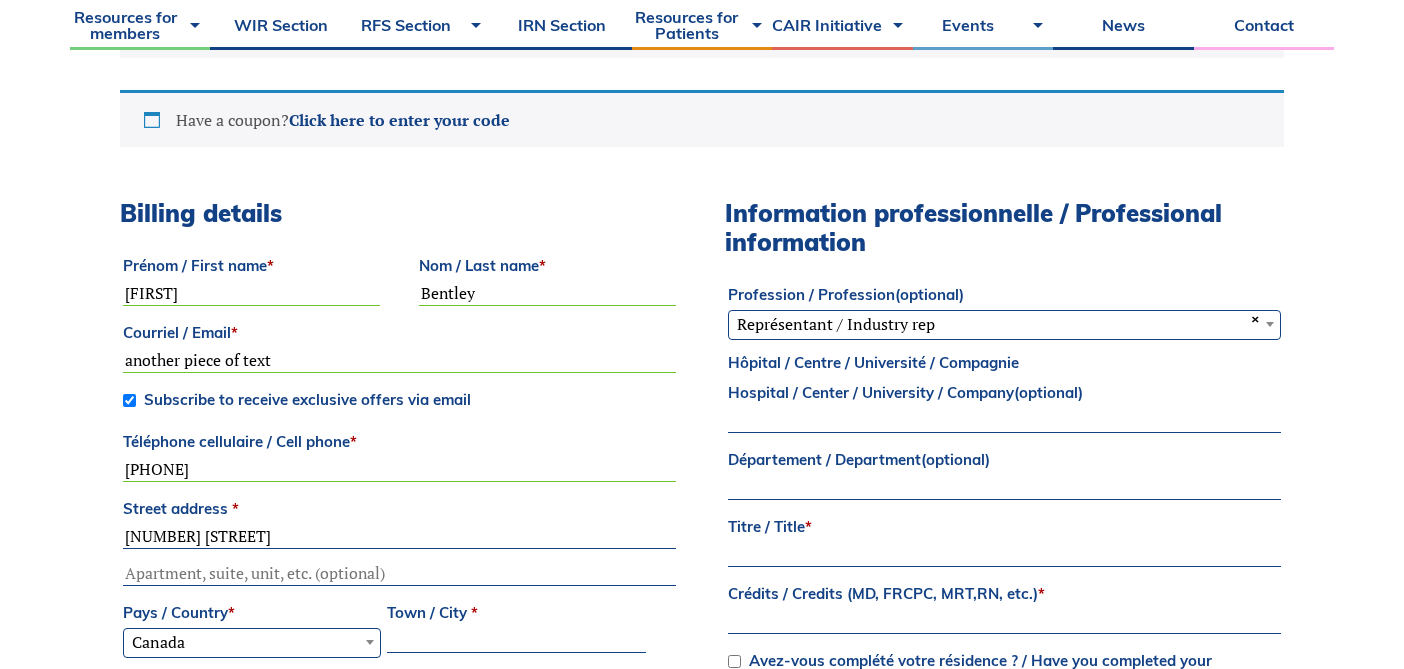 type on "183 Hunting Ridges Drive" 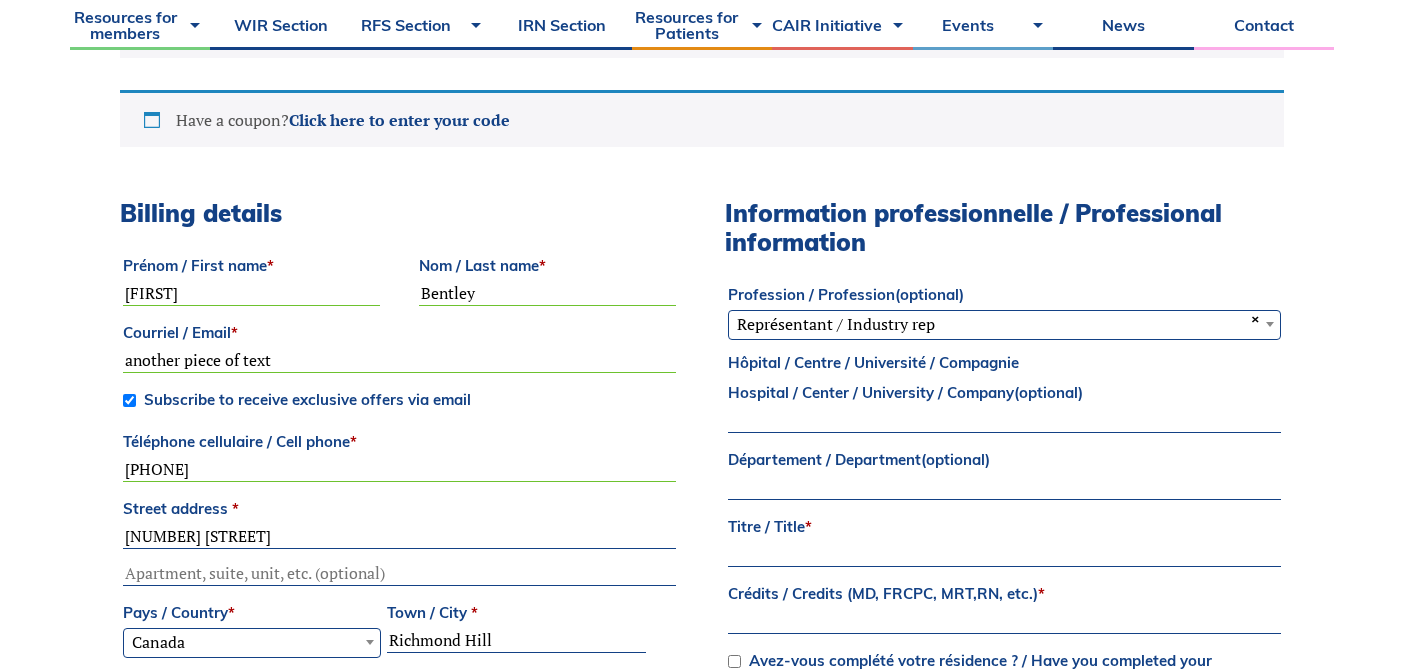 select on "ON" 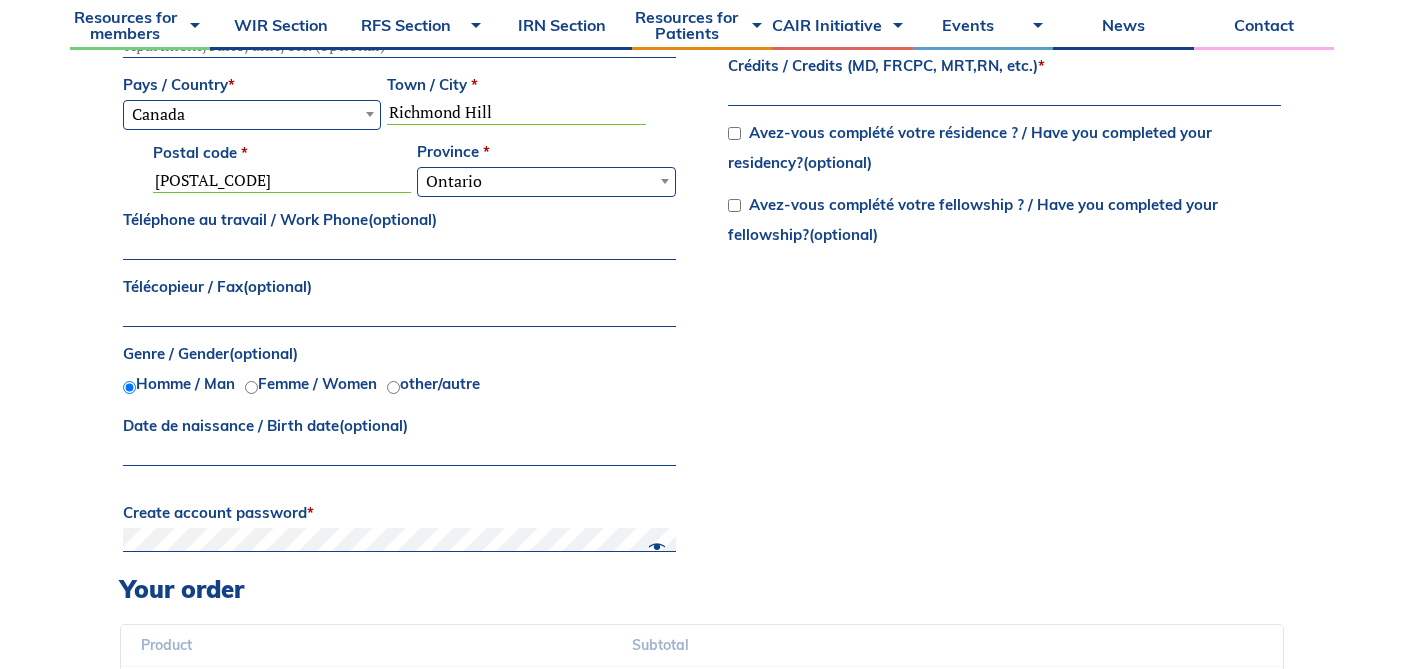 scroll, scrollTop: 1210, scrollLeft: 0, axis: vertical 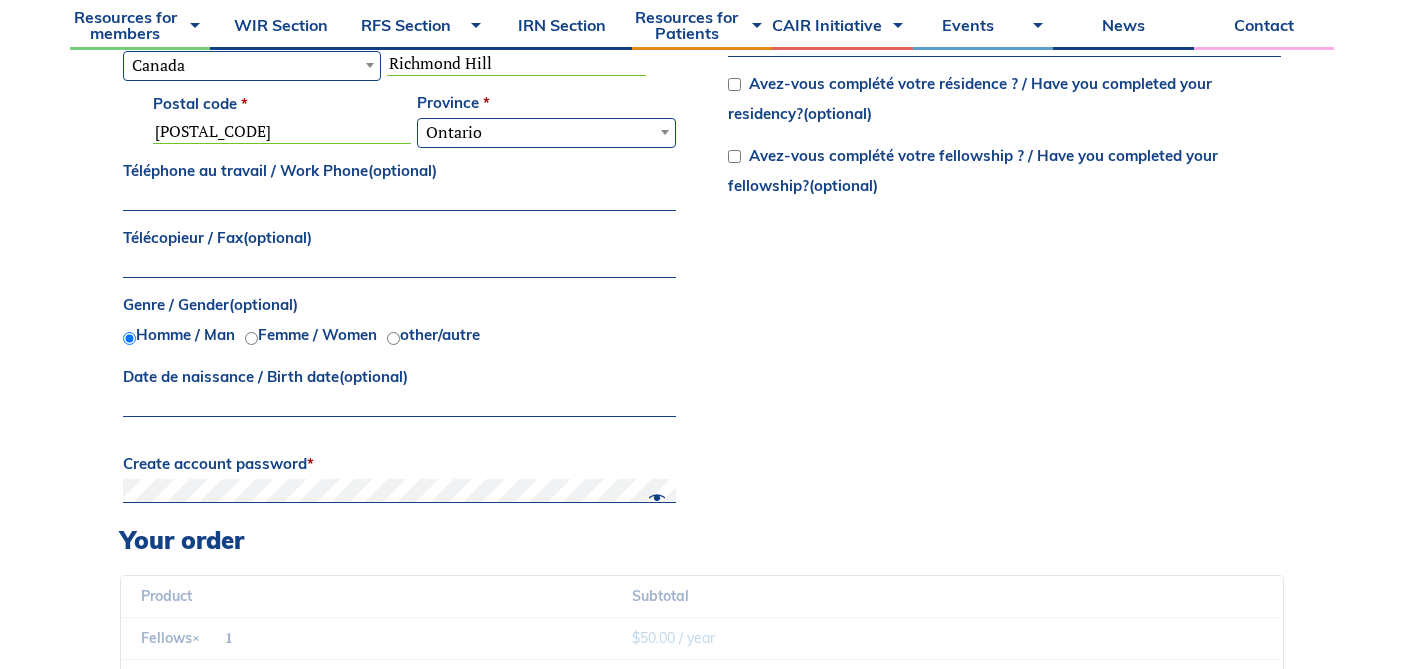 click on "Femme / Women" at bounding box center (251, 338) 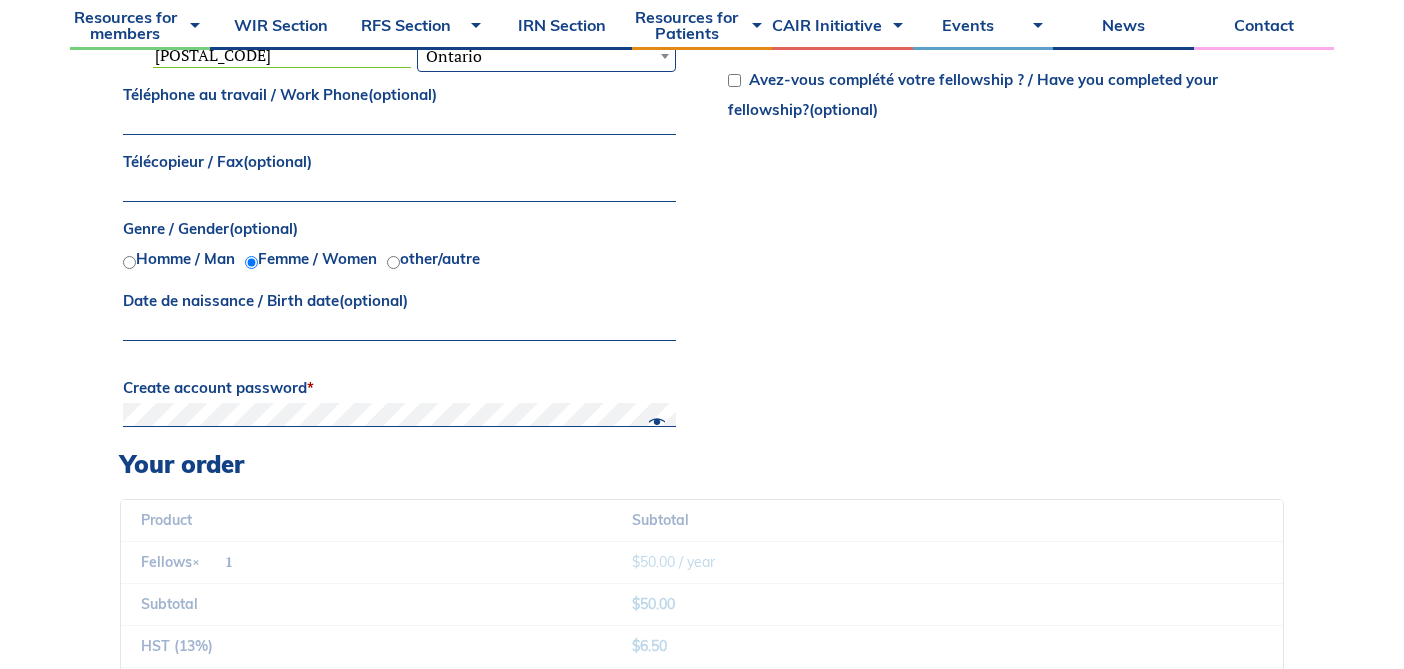 scroll, scrollTop: 1302, scrollLeft: 0, axis: vertical 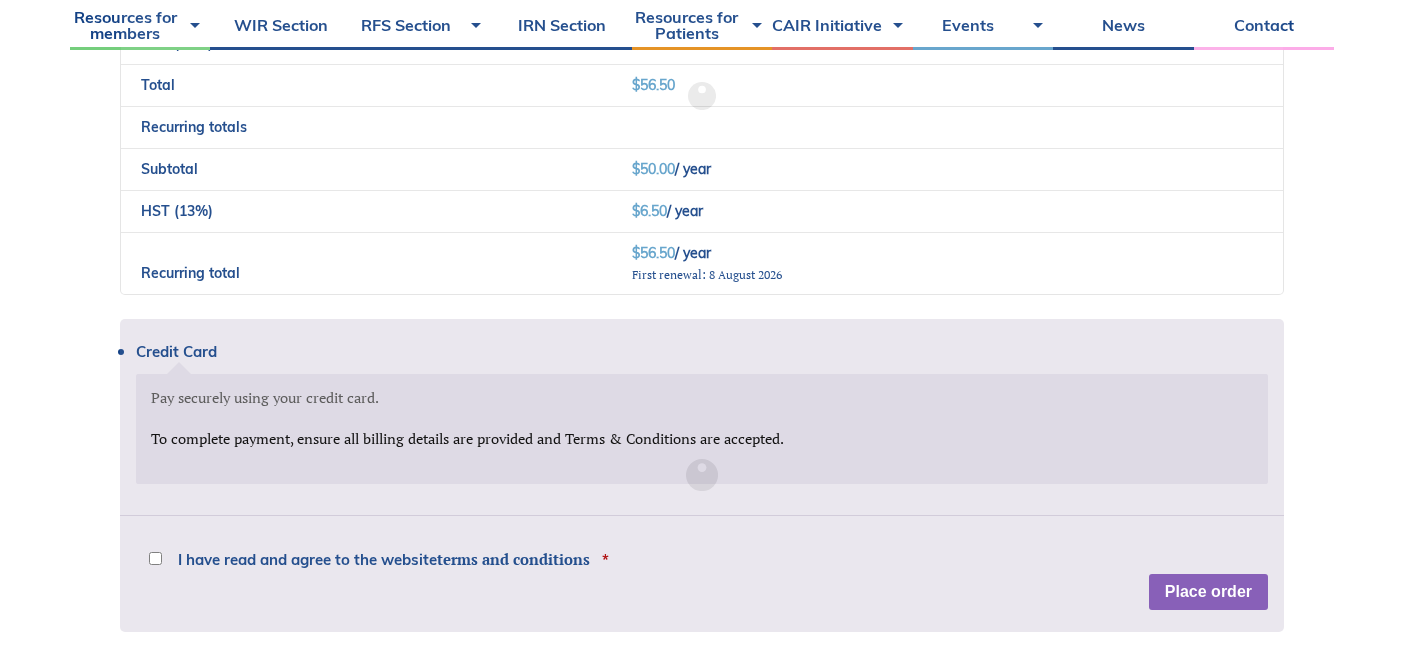 click on "Credit Card
Pay securely using your credit card. Payment Info
To complete payment, ensure all billing details are provided and Terms & Conditions are accepted.
To complete this transaction you must log into your account or register an account and set your billing address.
Disclaimer
The material provided on this website is only intended for informational purposes.
The Canadian Association for Interventional Radiology (CAIR) will make every effort to keep the contents on this website current; however, no representations, warranties or conditions are given, either express or implied, that it will be error- free or completely accurate at all times.
The CAIR may correct errors, modify information, or update information at any time without notice.
Privacy policy
What is personal information?
What information is collected by the CAIR?
Your personal information" at bounding box center (702, 475) 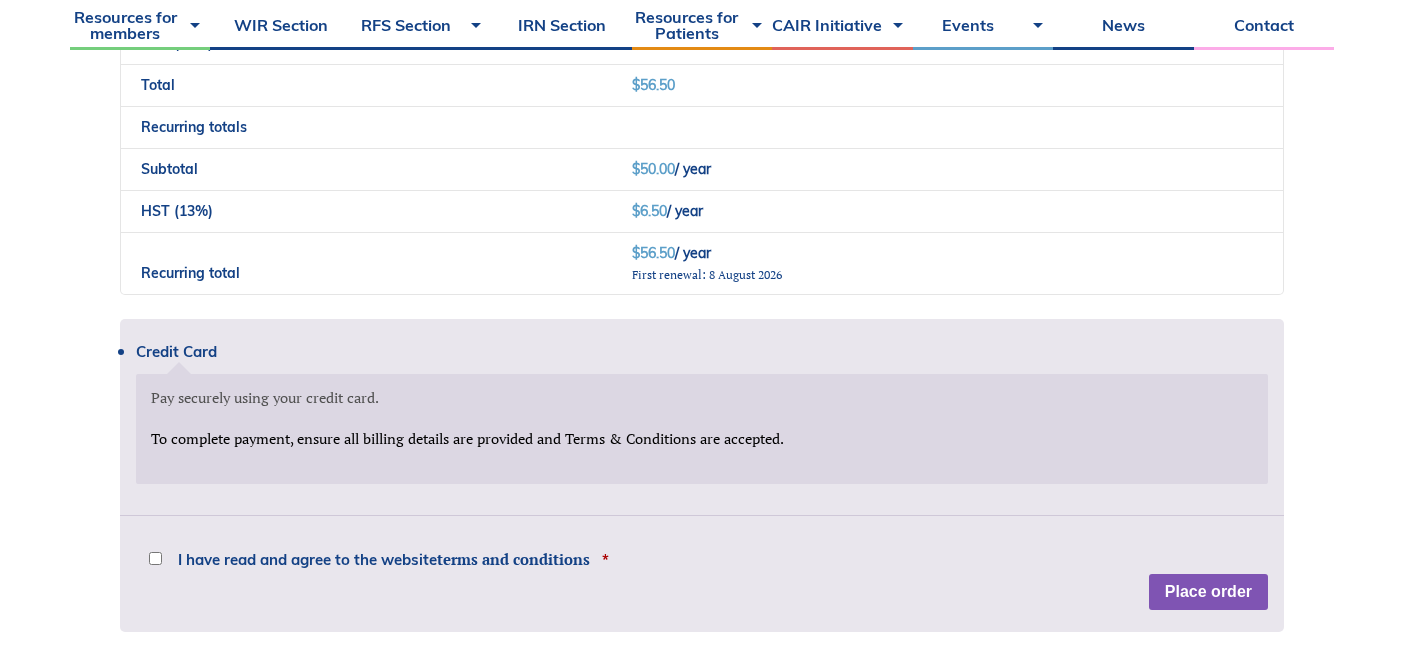 click on "I have read and agree to the website  terms and conditions   *" at bounding box center (155, 558) 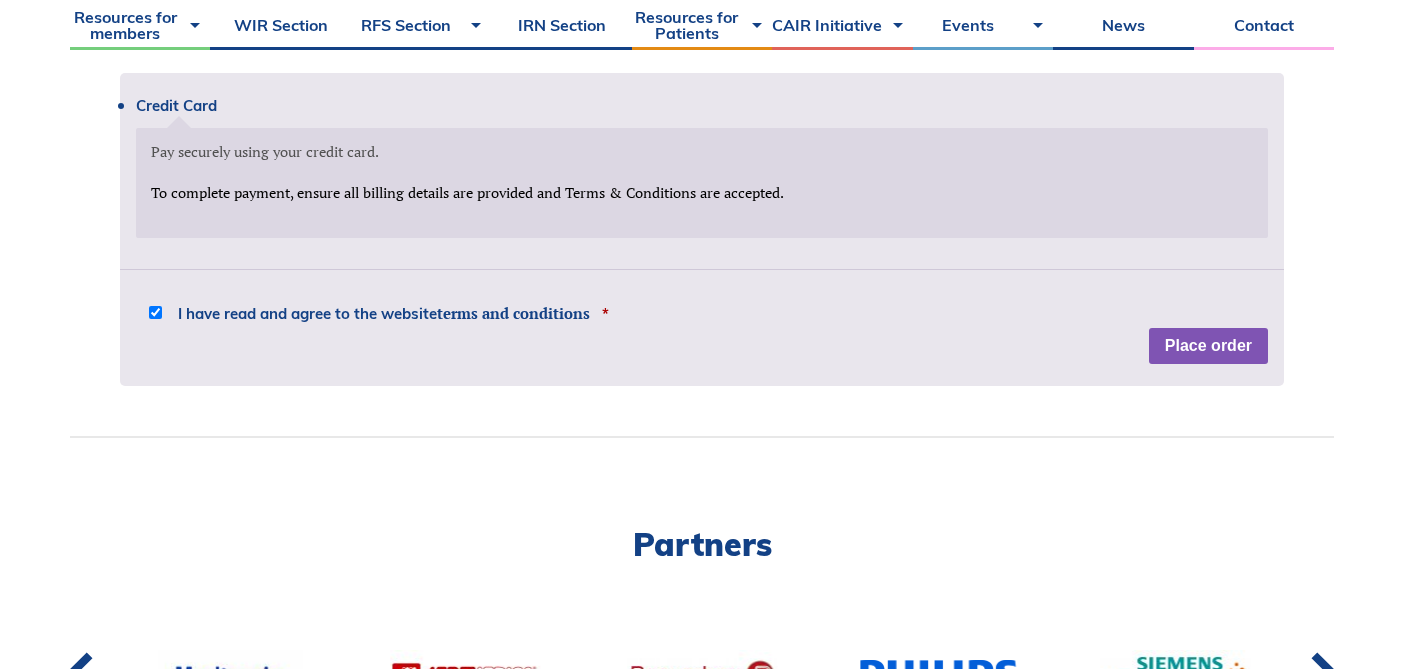 scroll, scrollTop: 2178, scrollLeft: 0, axis: vertical 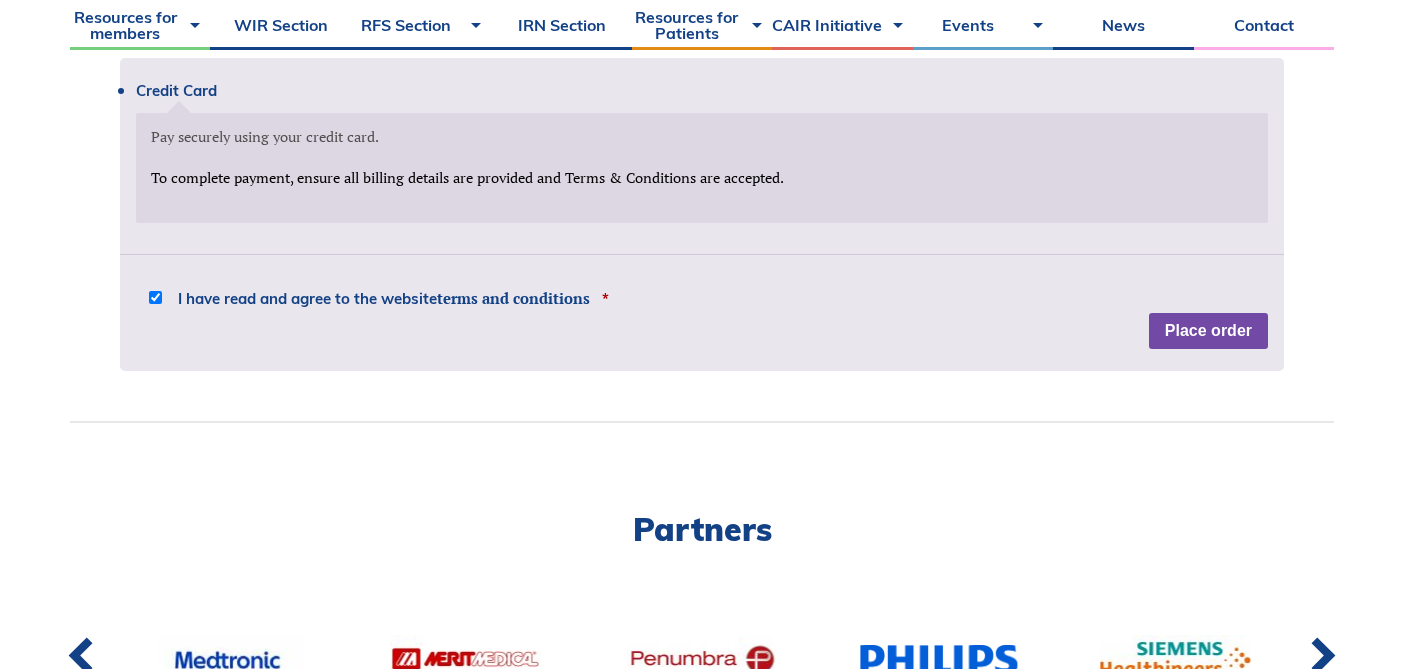 click on "Place order" at bounding box center (1208, 331) 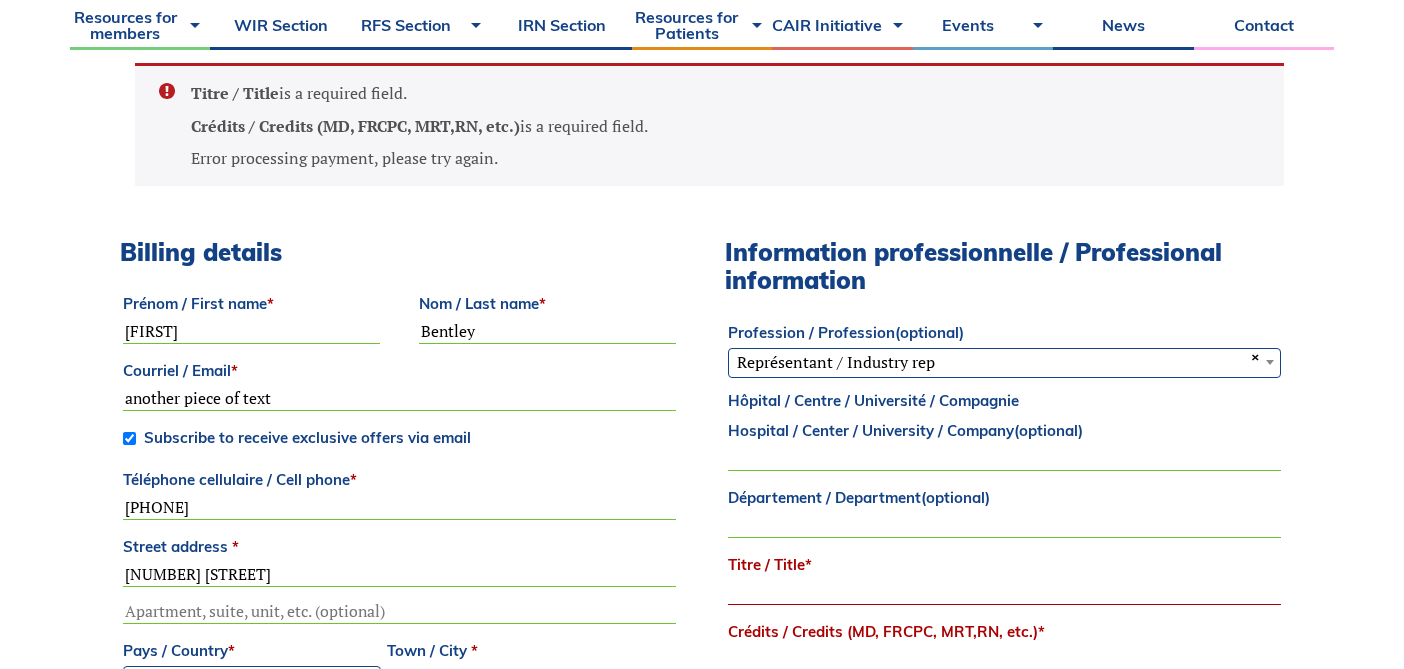 scroll, scrollTop: 732, scrollLeft: 0, axis: vertical 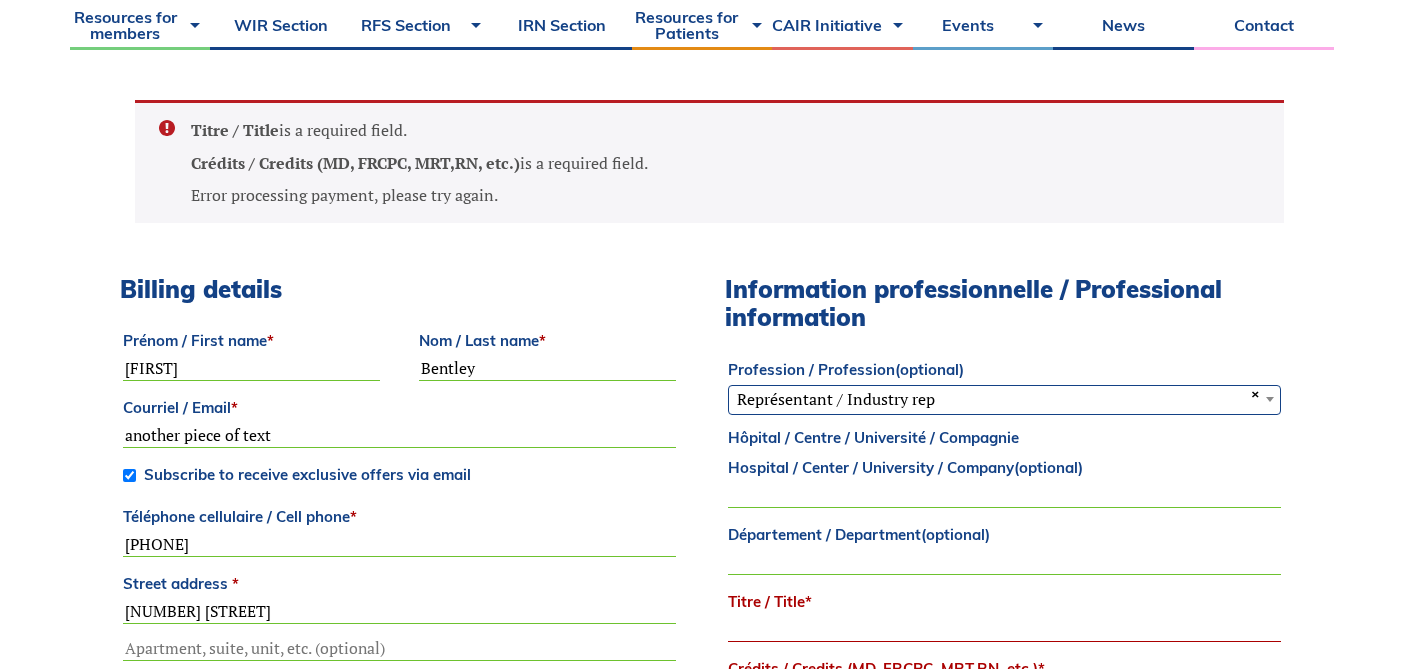 click on "× Représentant / Industry rep" at bounding box center (1004, 399) 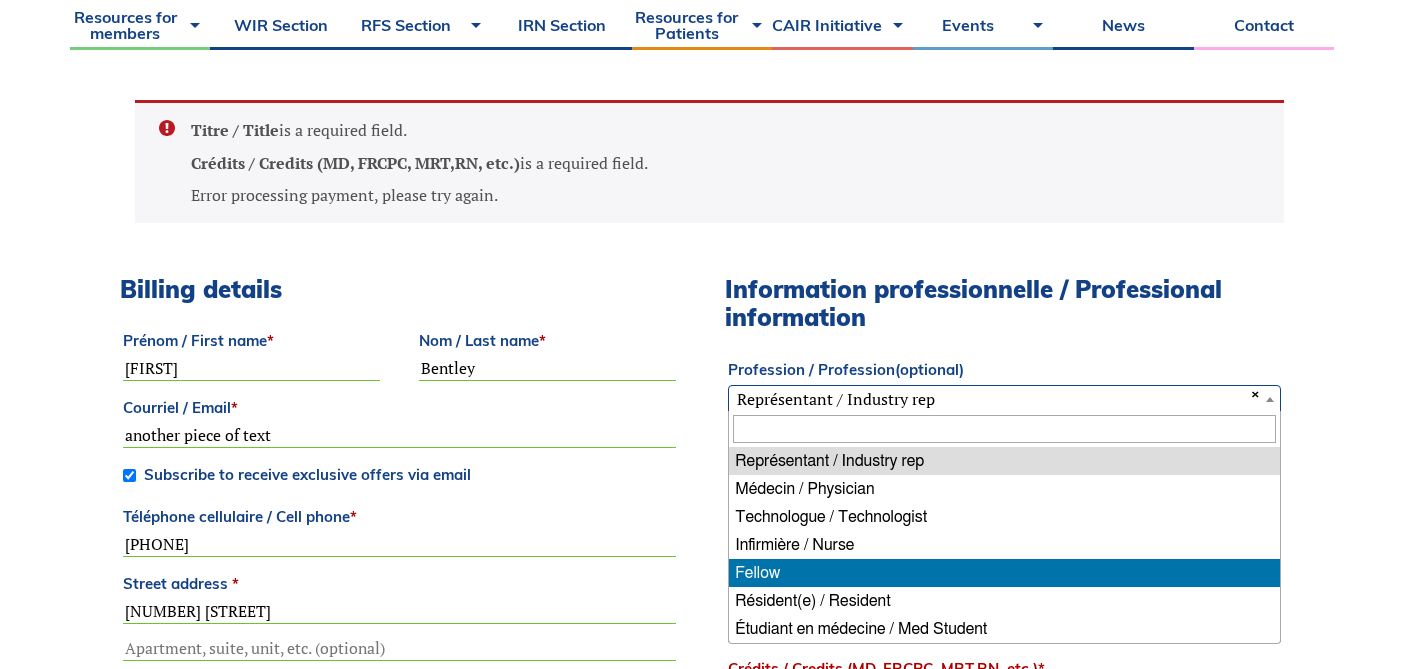 select on "fellow" 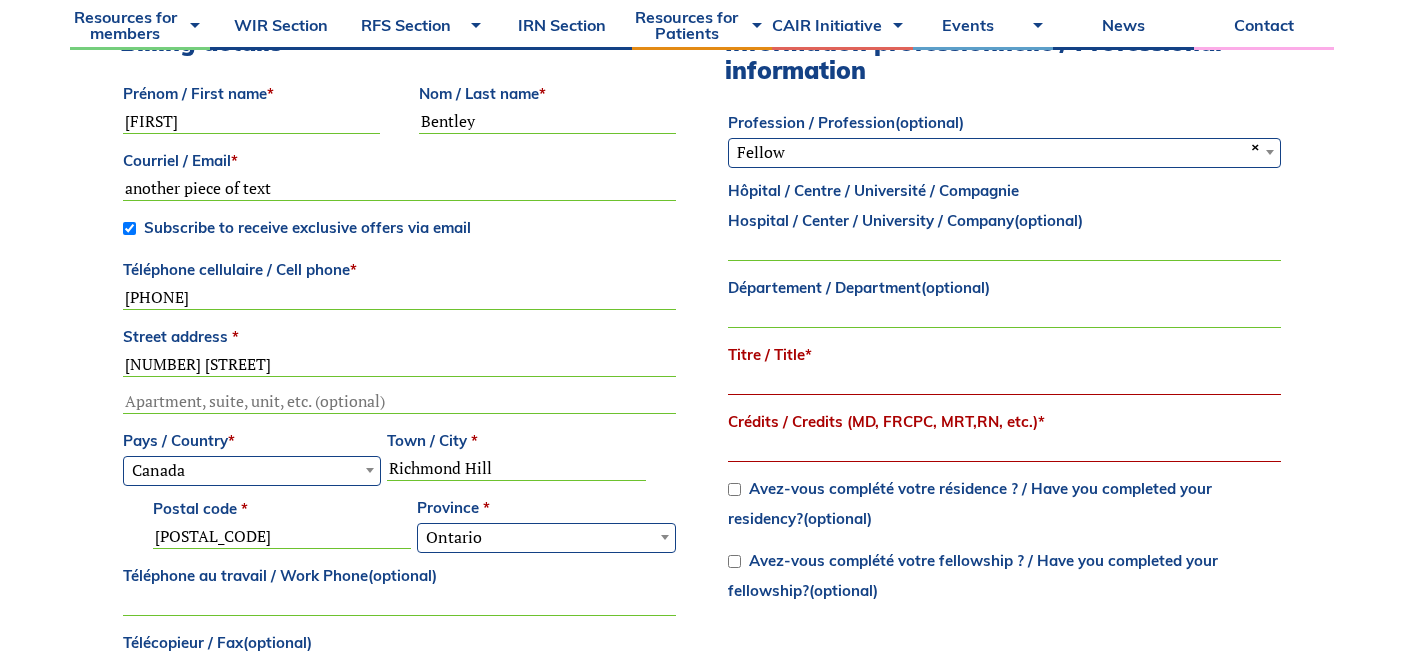 scroll, scrollTop: 980, scrollLeft: 0, axis: vertical 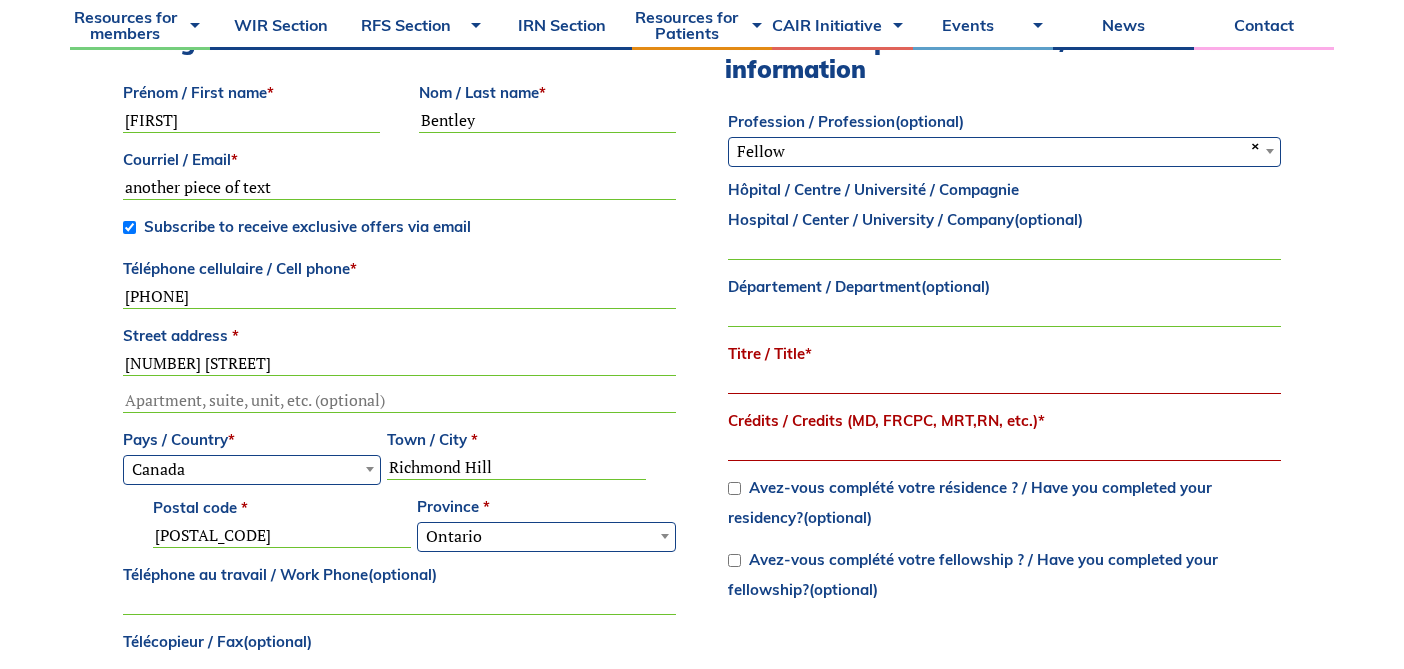 click on "Titre / Title  *" at bounding box center [1004, 382] 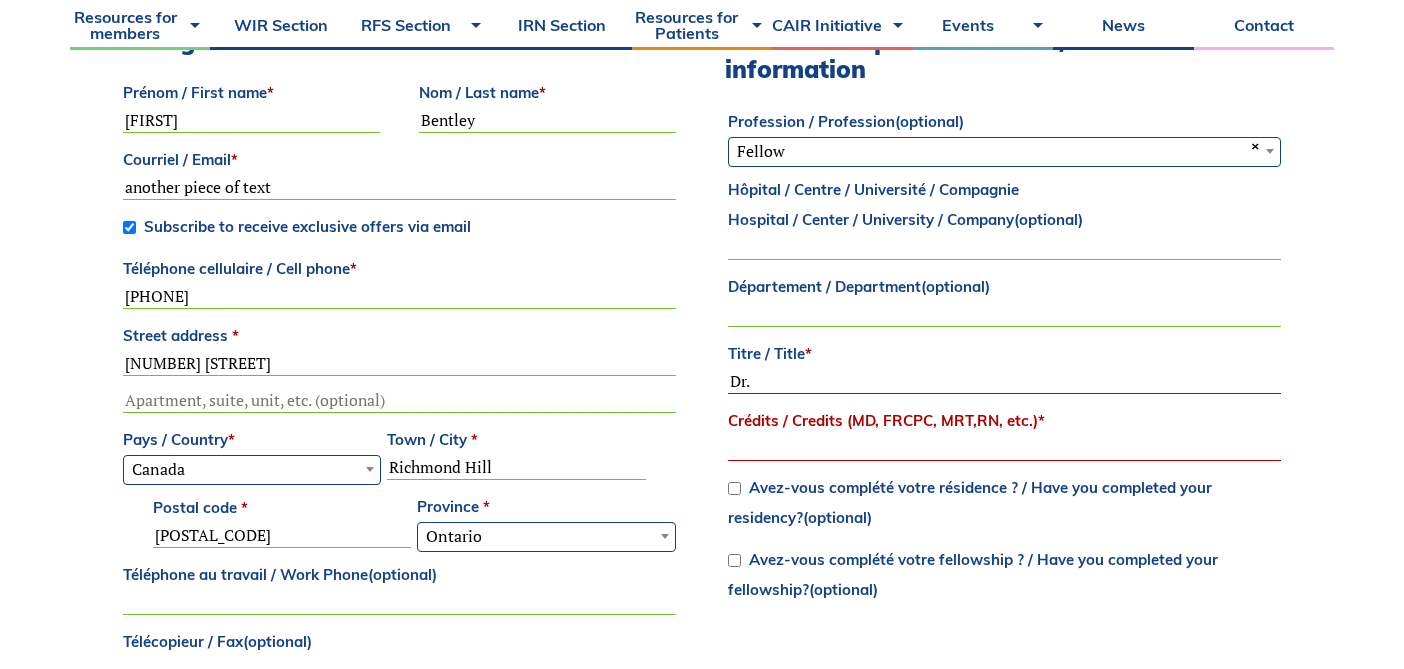 type on "Dr." 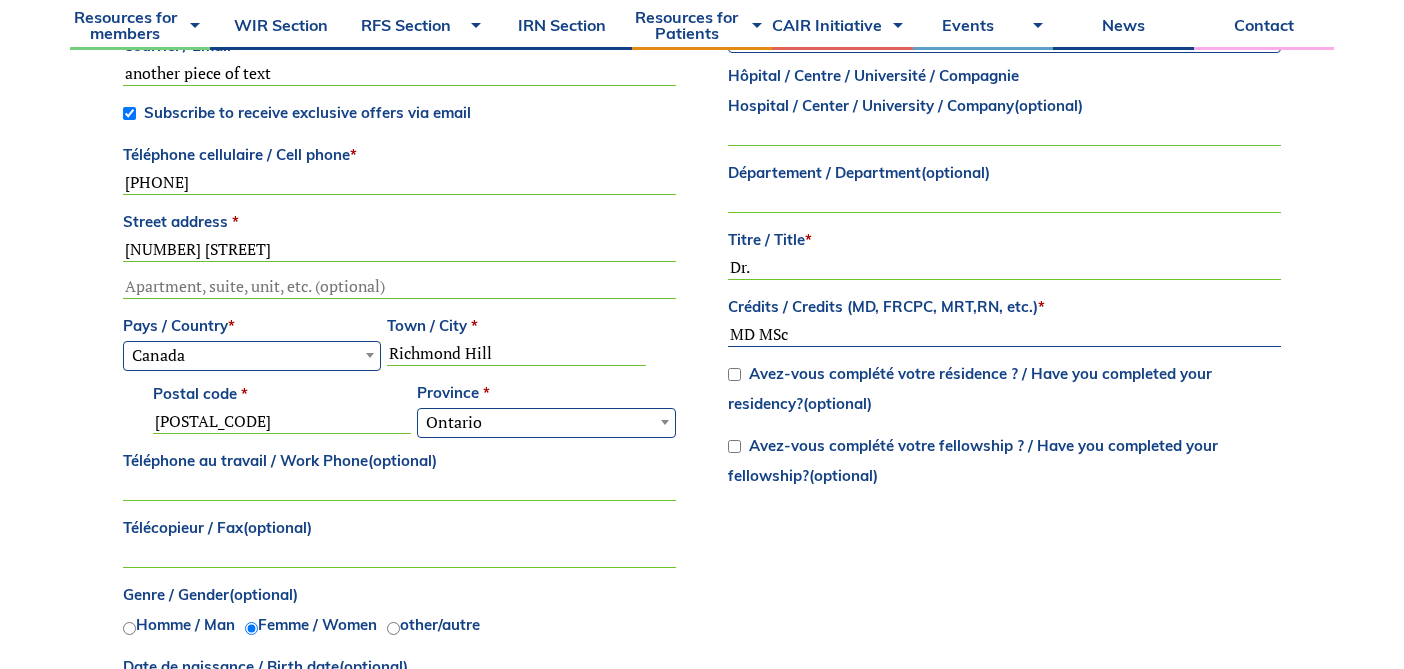 scroll, scrollTop: 1097, scrollLeft: 0, axis: vertical 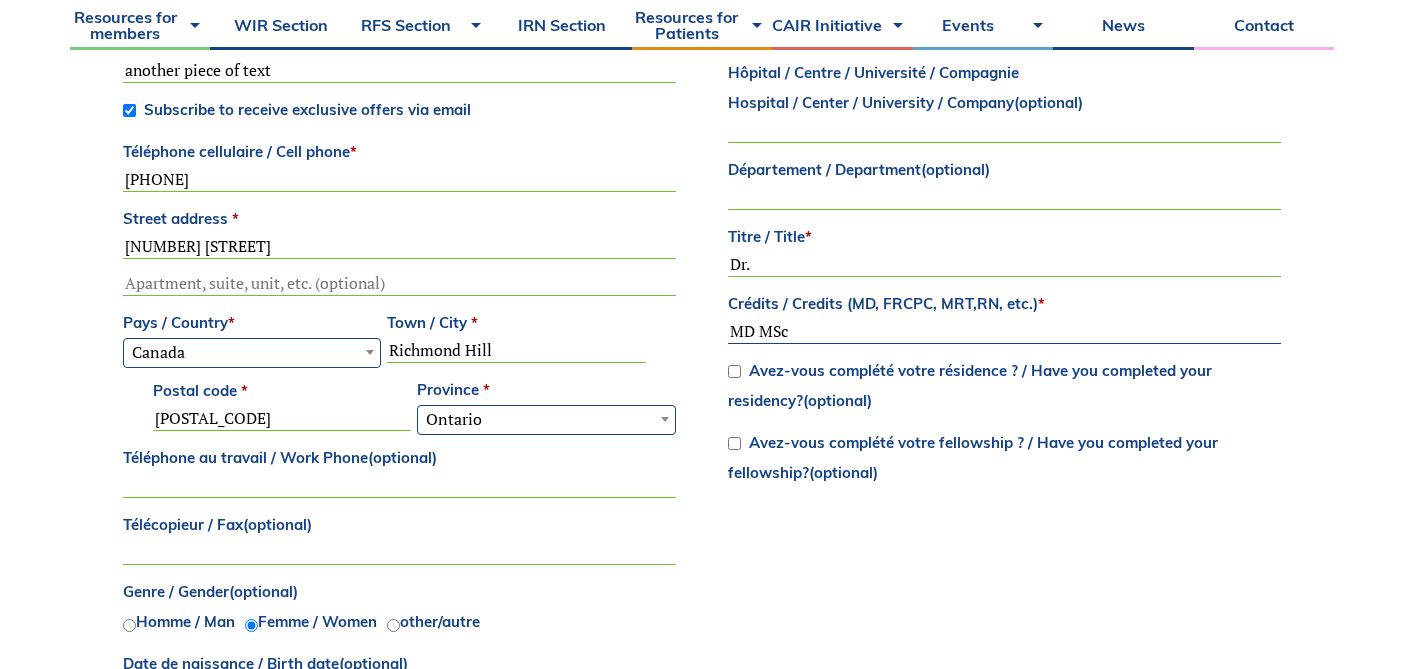 type on "MD MSc" 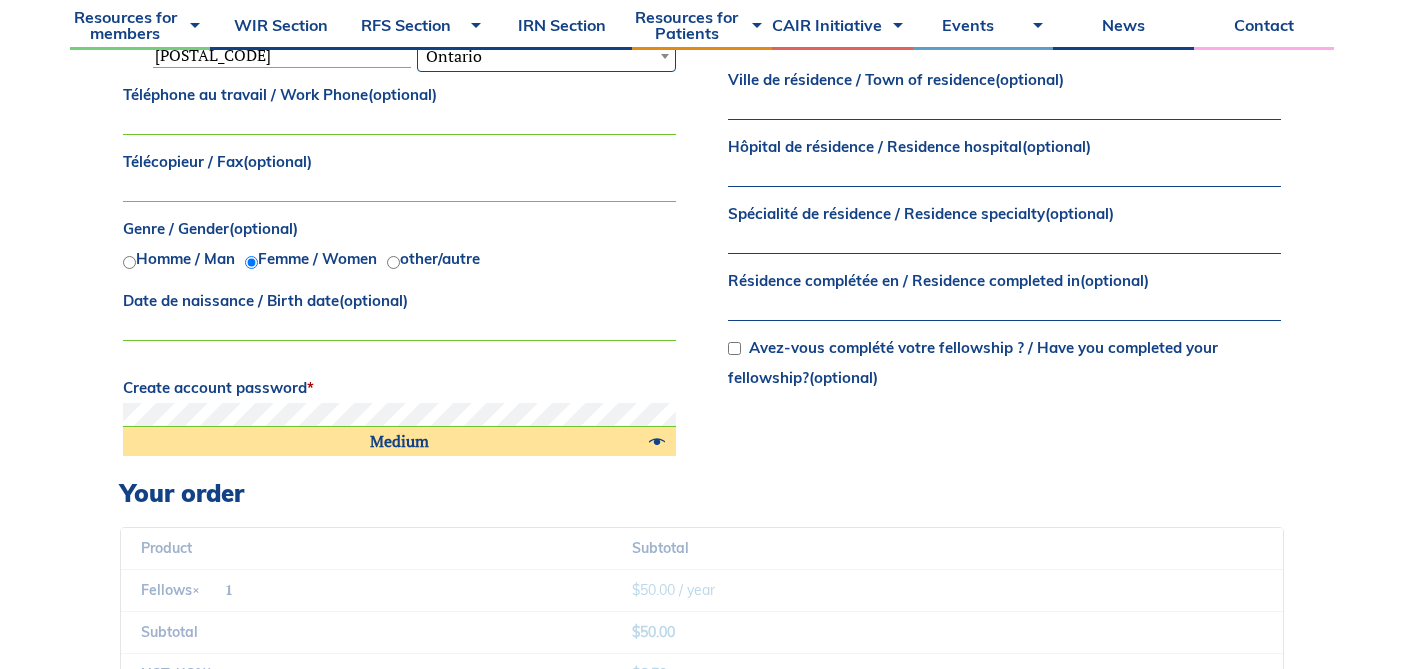 scroll, scrollTop: 1151, scrollLeft: 0, axis: vertical 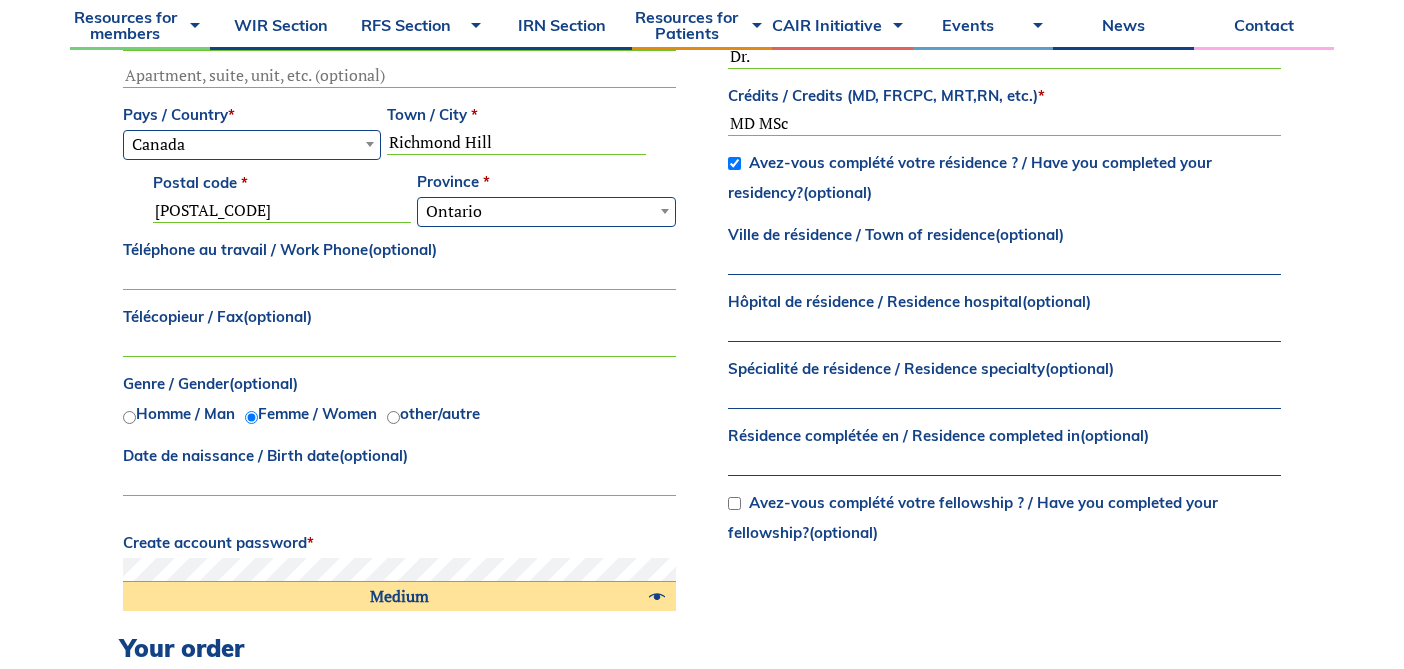click on "Avez-vous complété votre résidence ? / Have you completed your residency?  (optional)" at bounding box center [734, 163] 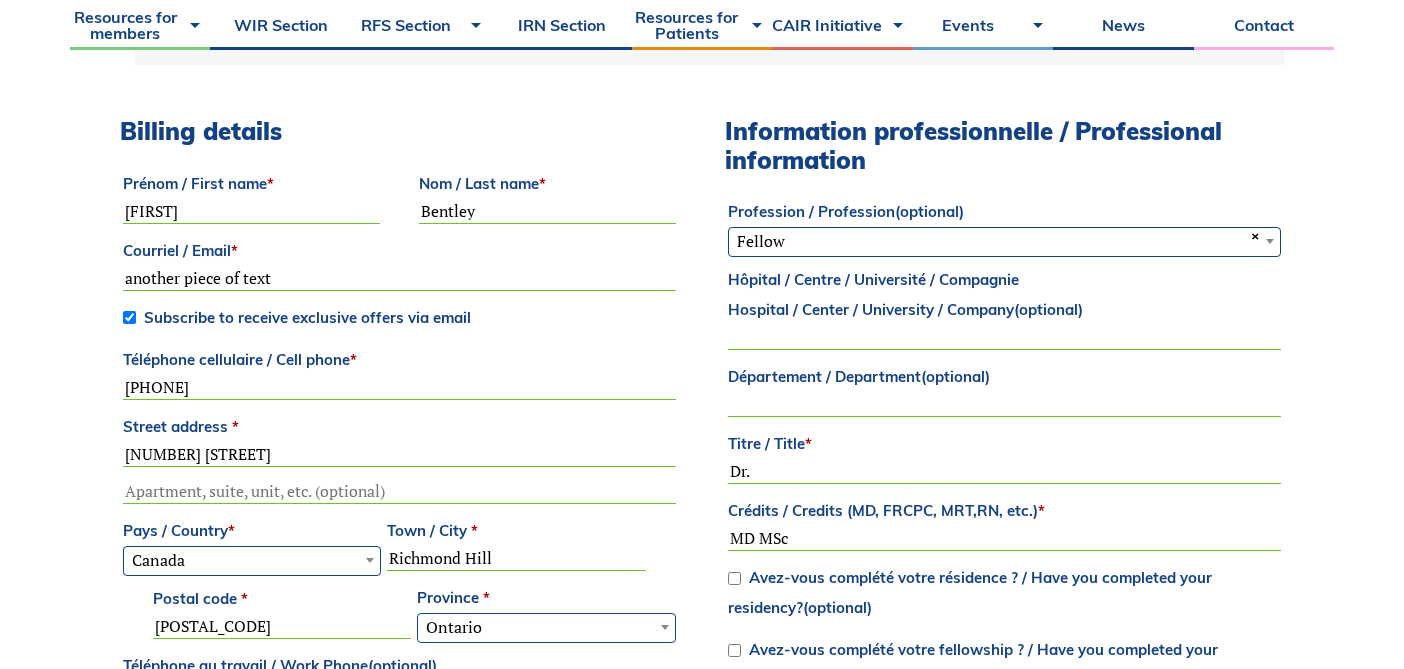 scroll, scrollTop: 732, scrollLeft: 0, axis: vertical 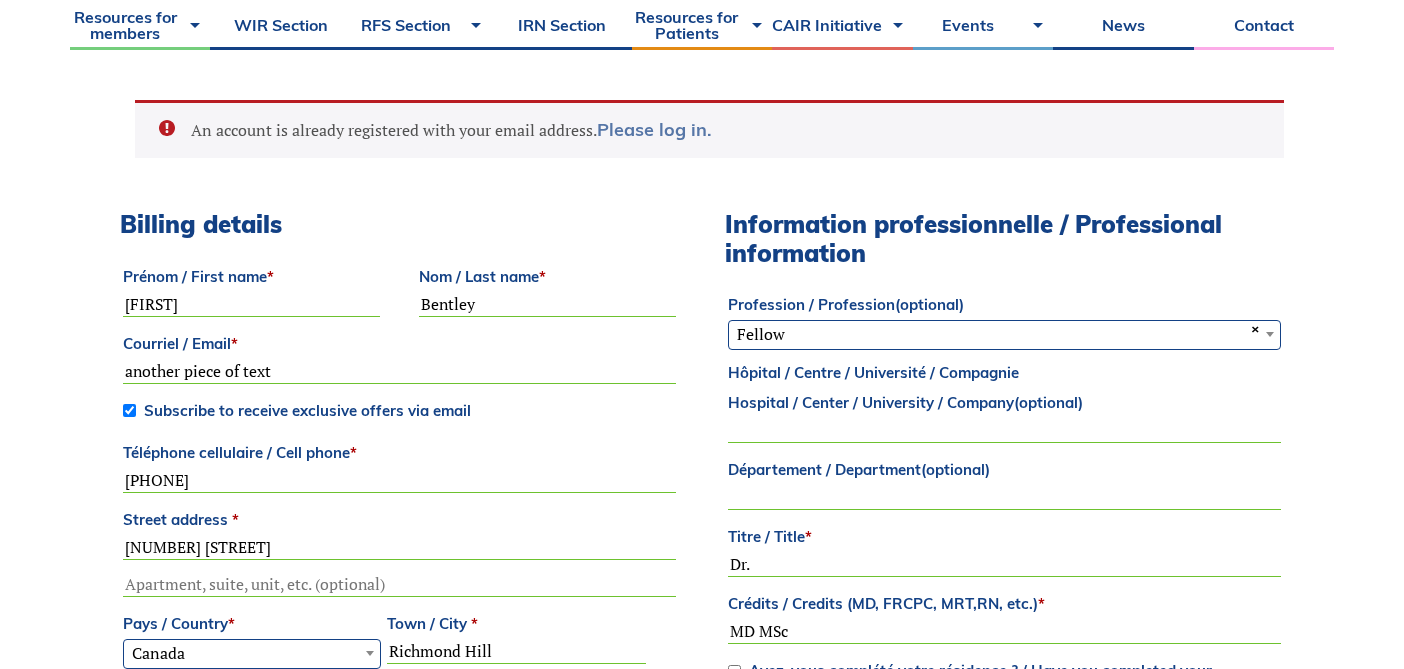 click on "Please log in." at bounding box center (654, 129) 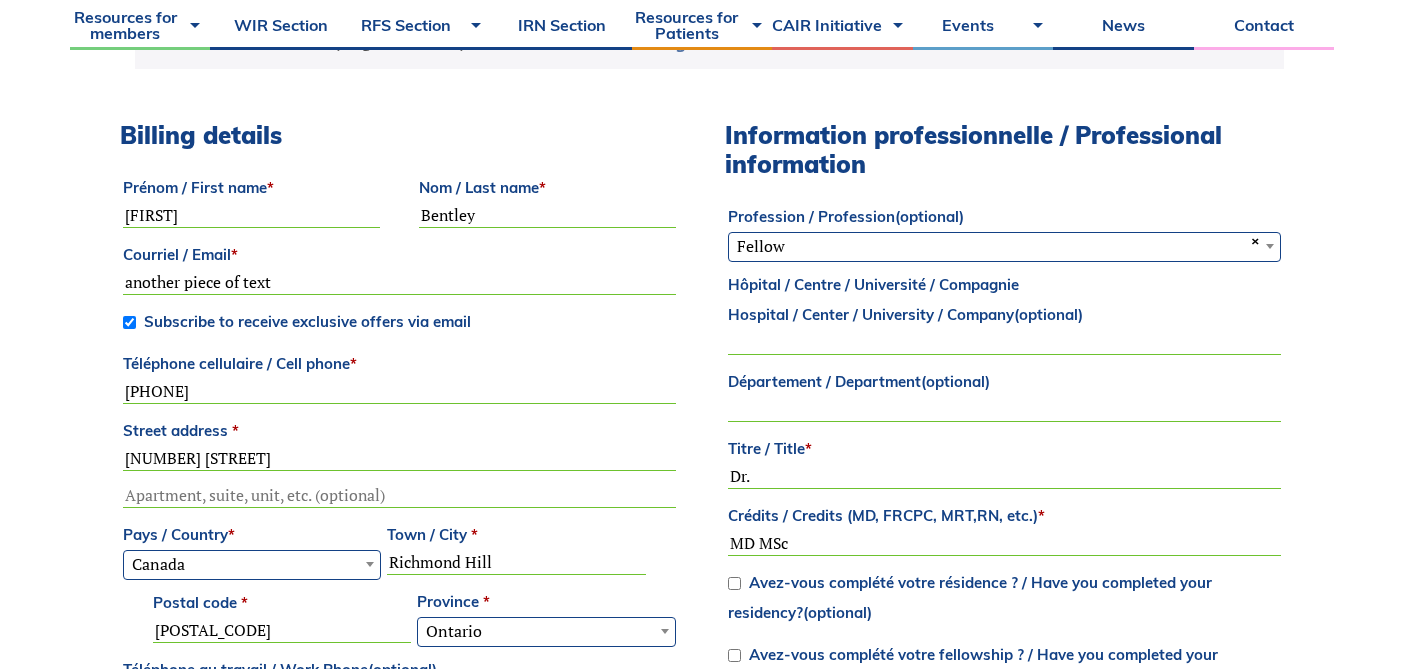 scroll, scrollTop: 1031, scrollLeft: 0, axis: vertical 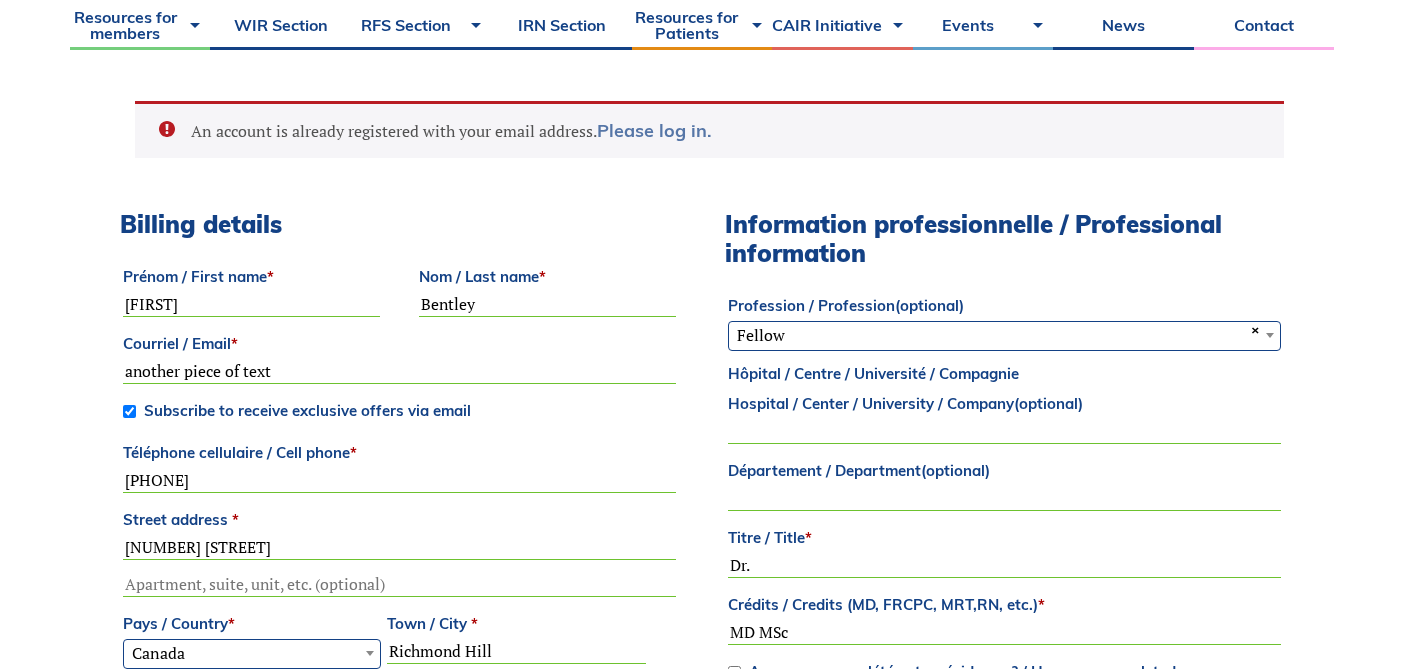 click on "Please log in." at bounding box center [654, 130] 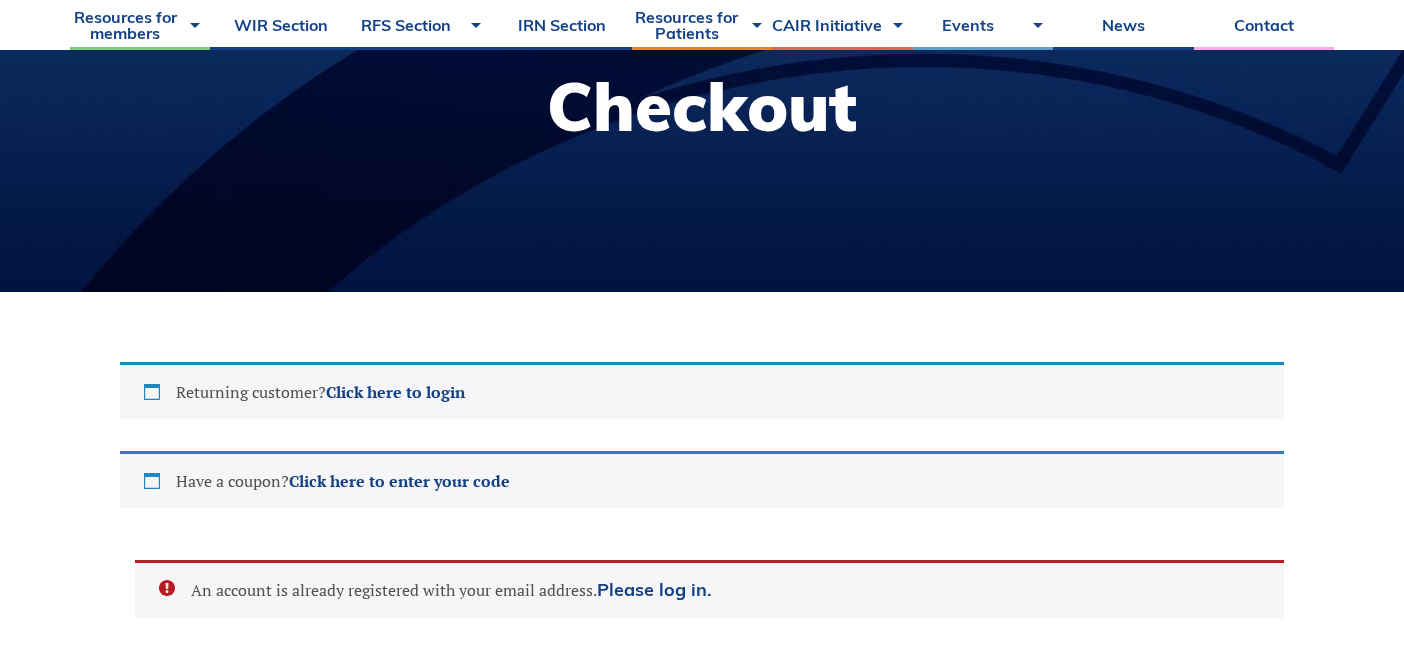 scroll, scrollTop: 220, scrollLeft: 0, axis: vertical 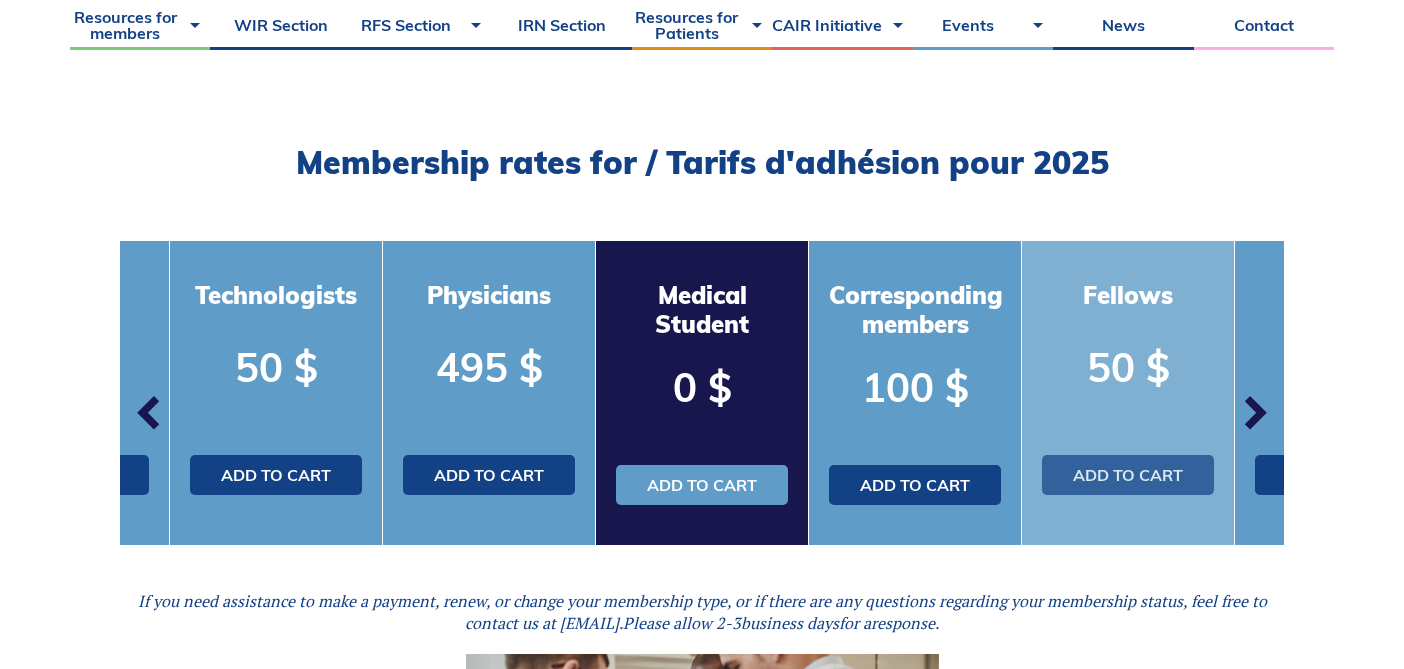 click on "Add to cart" at bounding box center [1128, 475] 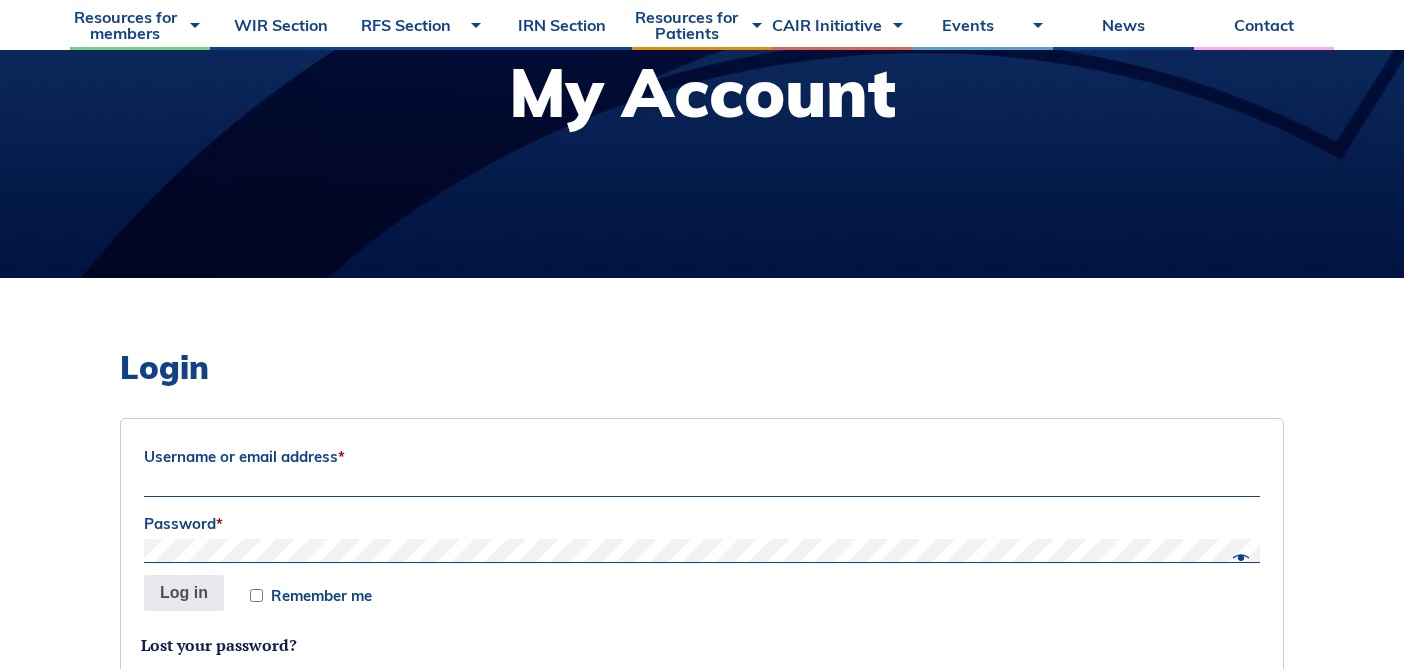 scroll, scrollTop: 382, scrollLeft: 0, axis: vertical 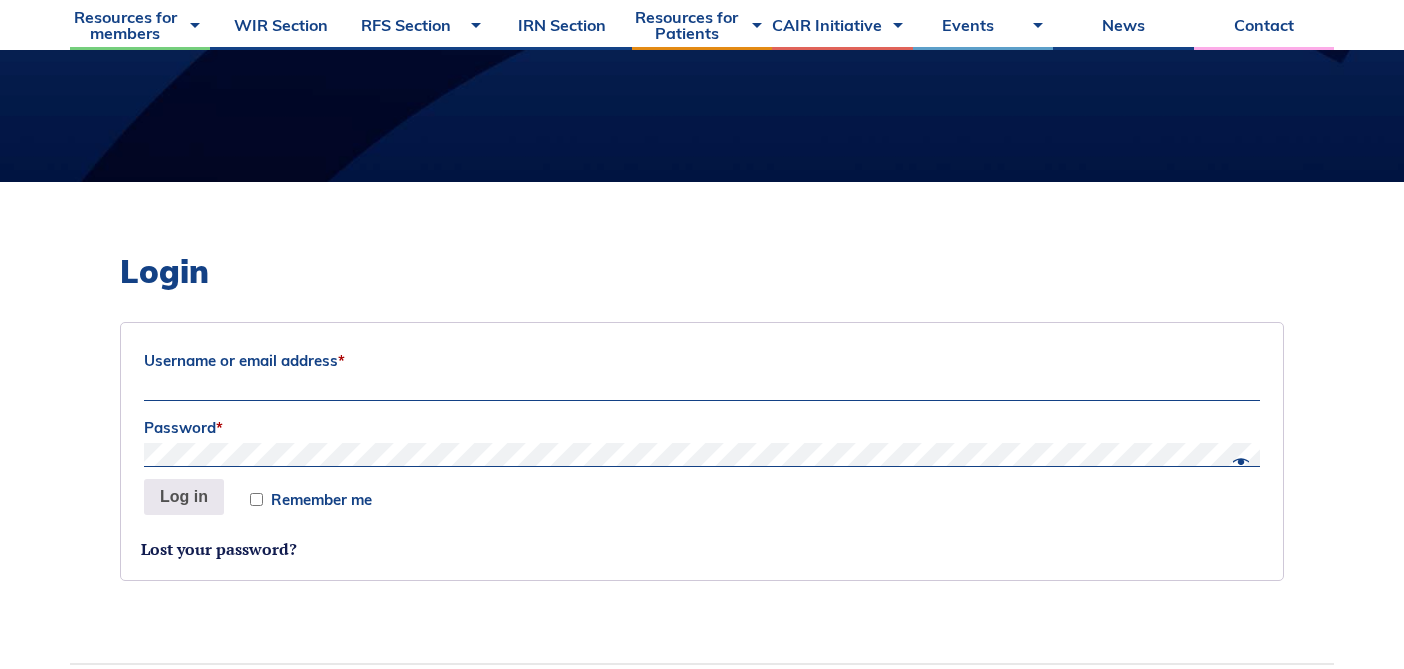 click on "Username or email address  *" at bounding box center (702, 389) 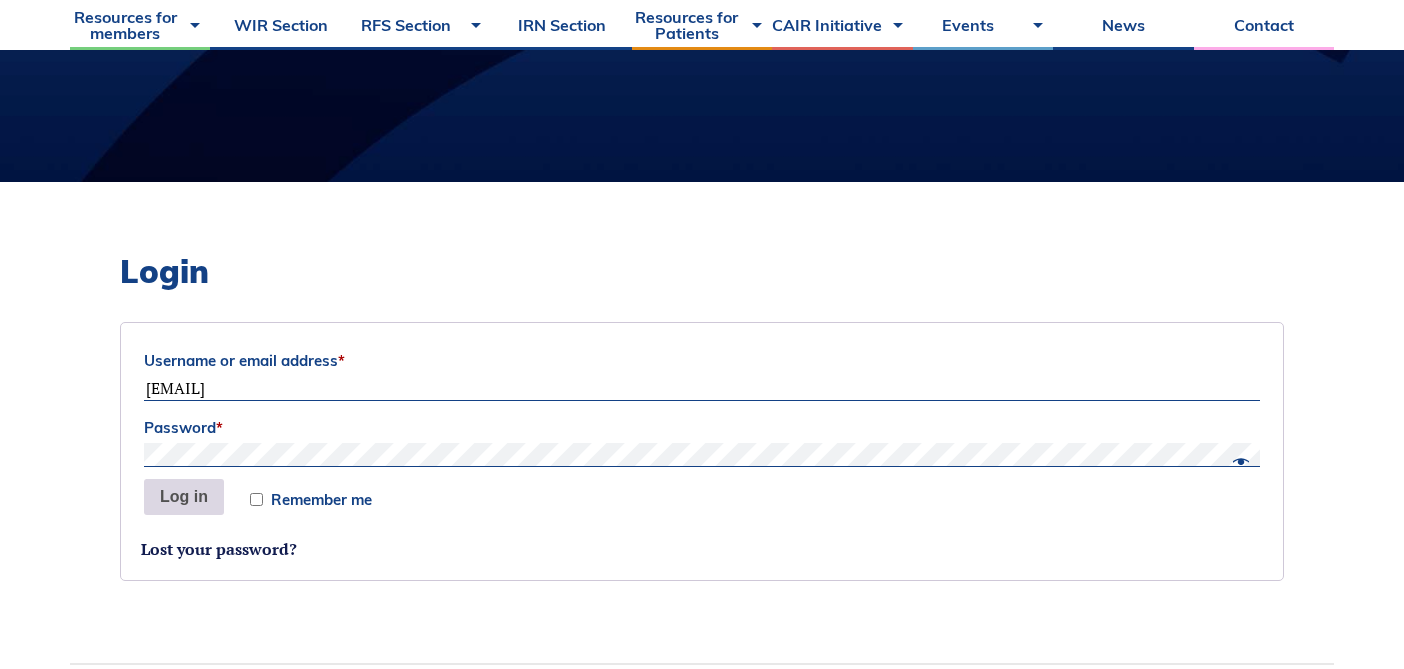 click on "Log in" at bounding box center (184, 497) 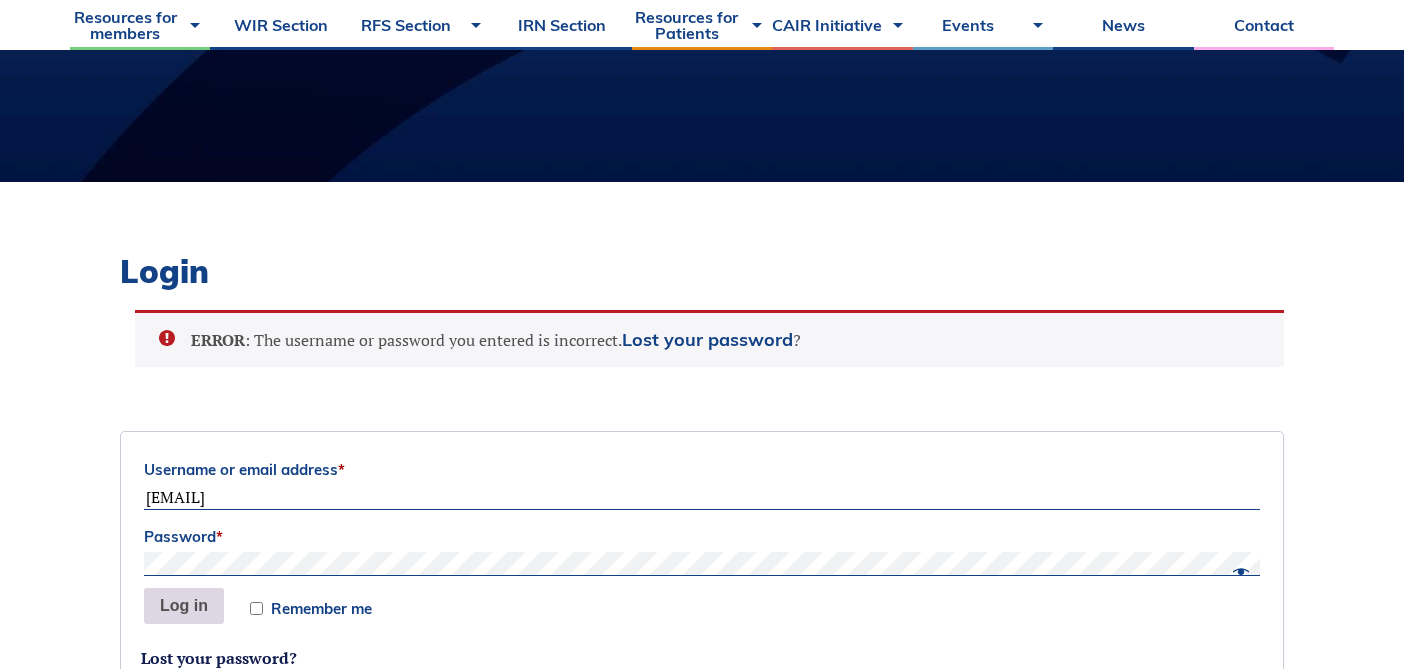 scroll, scrollTop: 691, scrollLeft: 0, axis: vertical 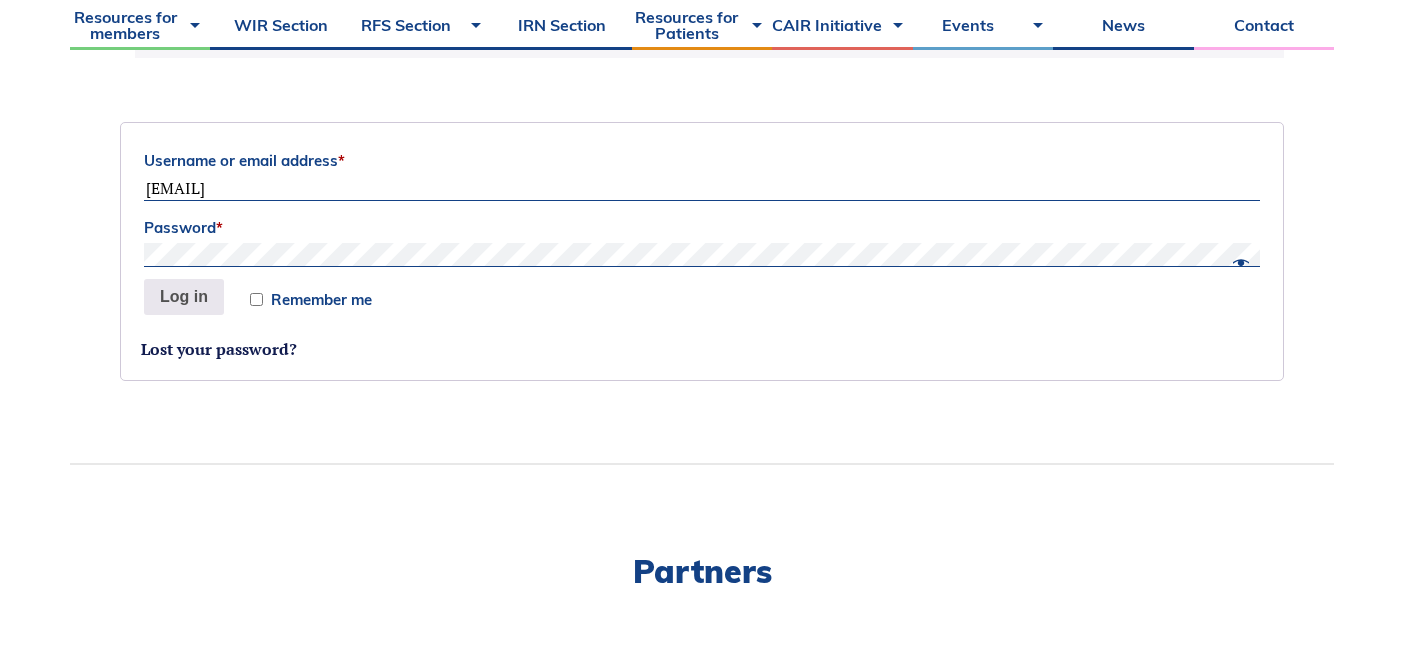 click on "Remember me" at bounding box center [256, 299] 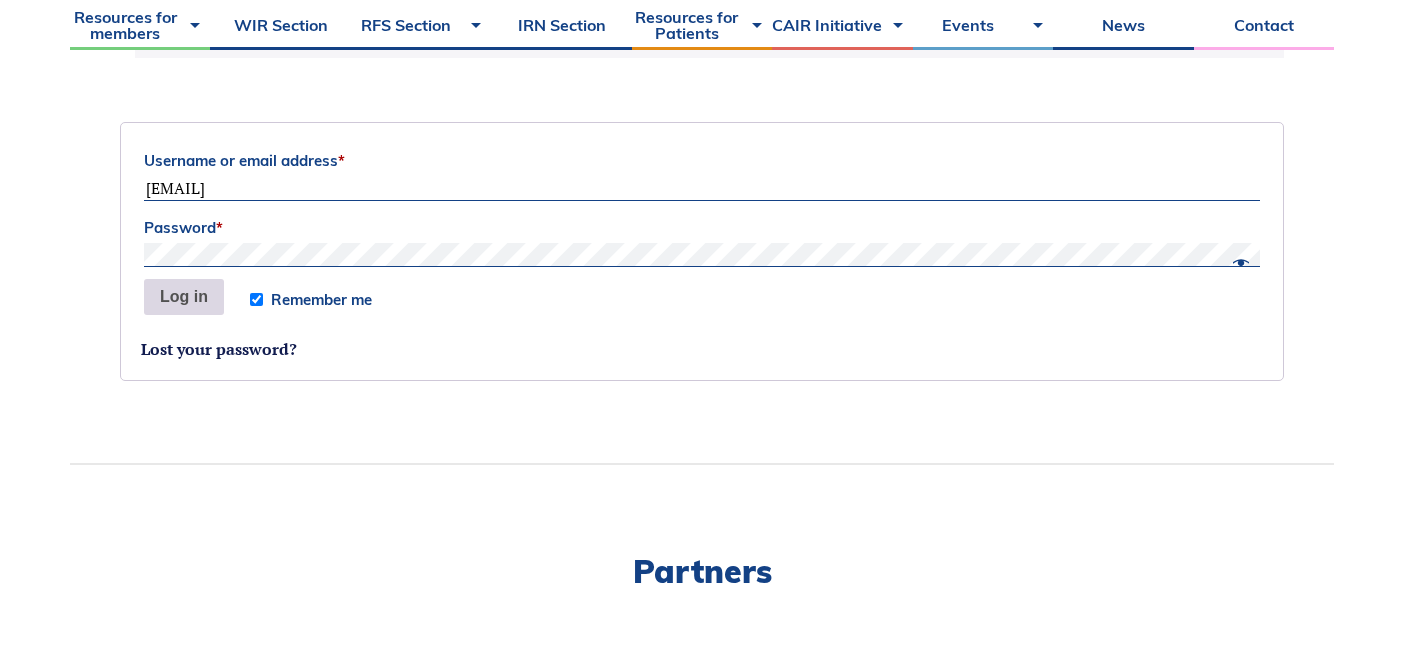 click on "Log in" at bounding box center (184, 297) 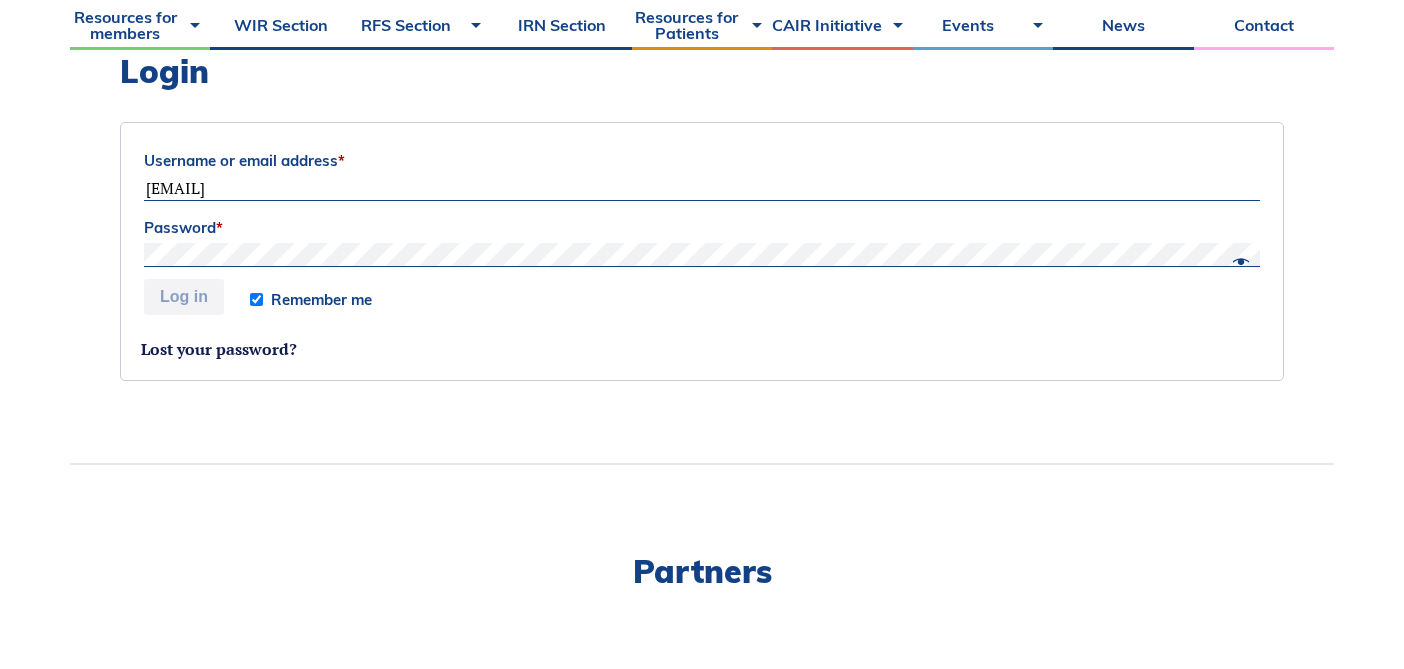 scroll, scrollTop: 691, scrollLeft: 0, axis: vertical 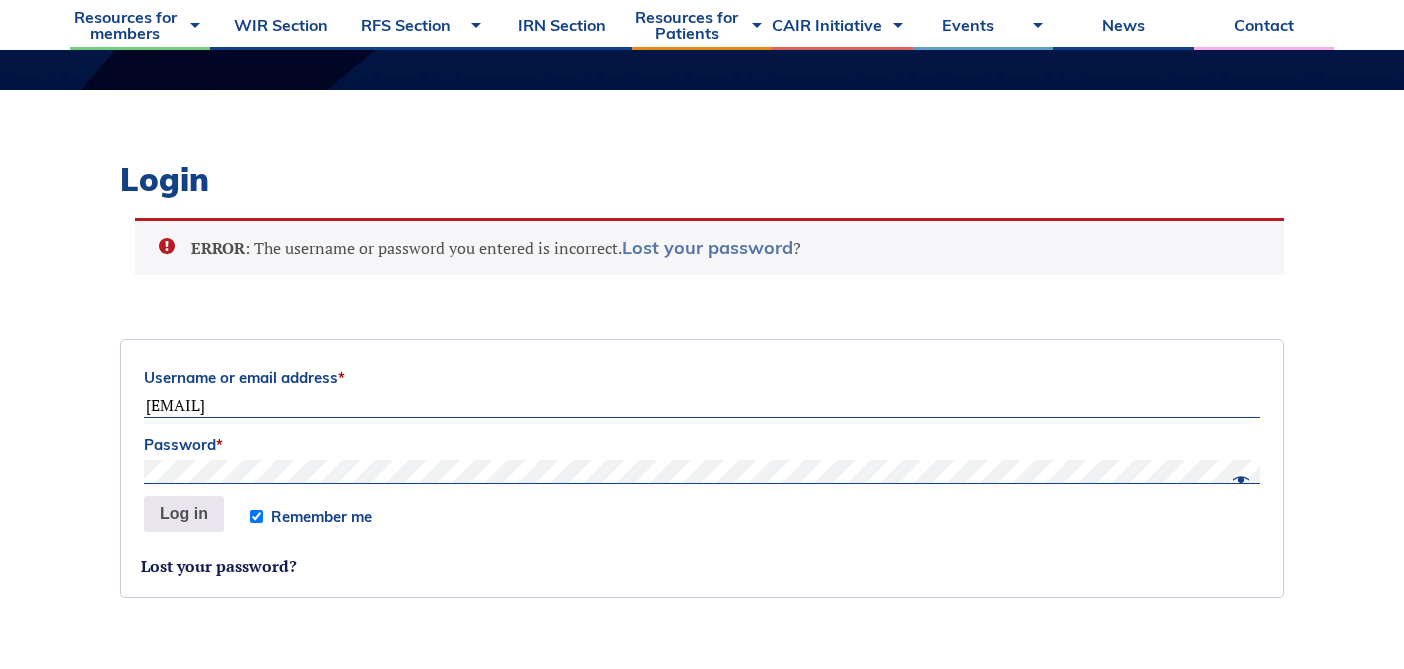 click on "Lost your password" at bounding box center [707, 247] 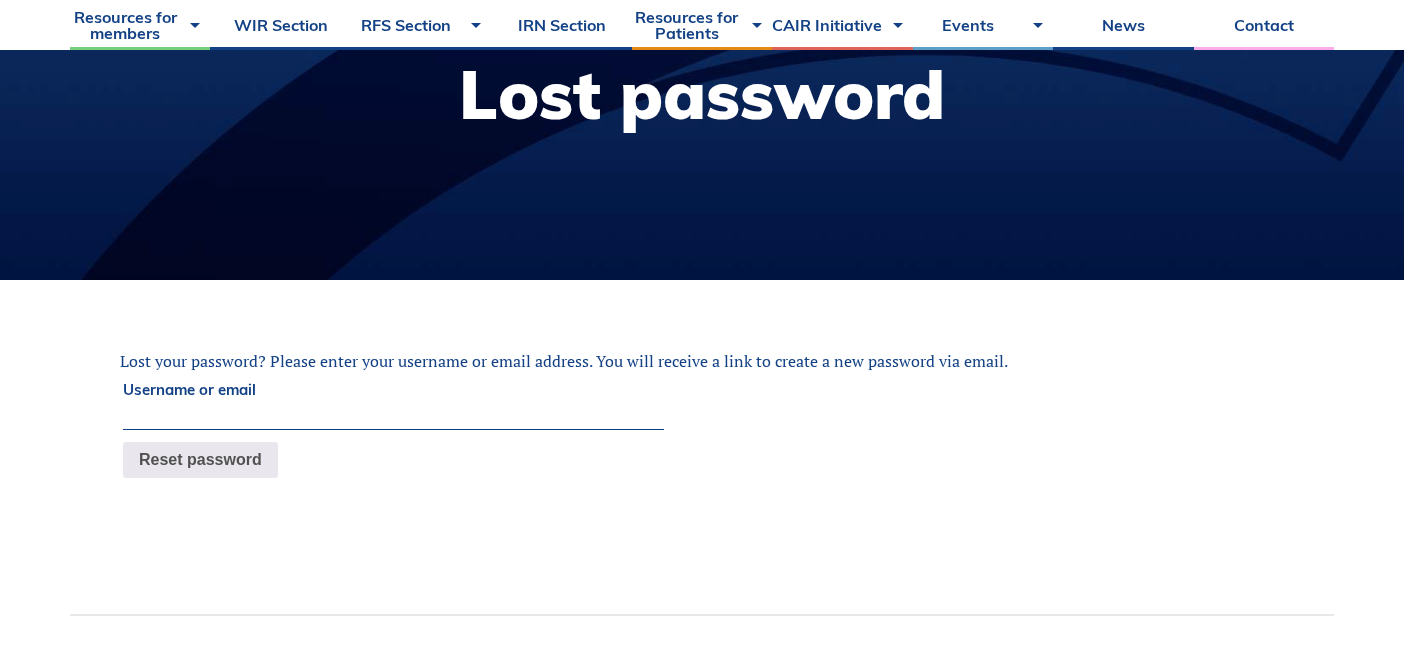 scroll, scrollTop: 311, scrollLeft: 0, axis: vertical 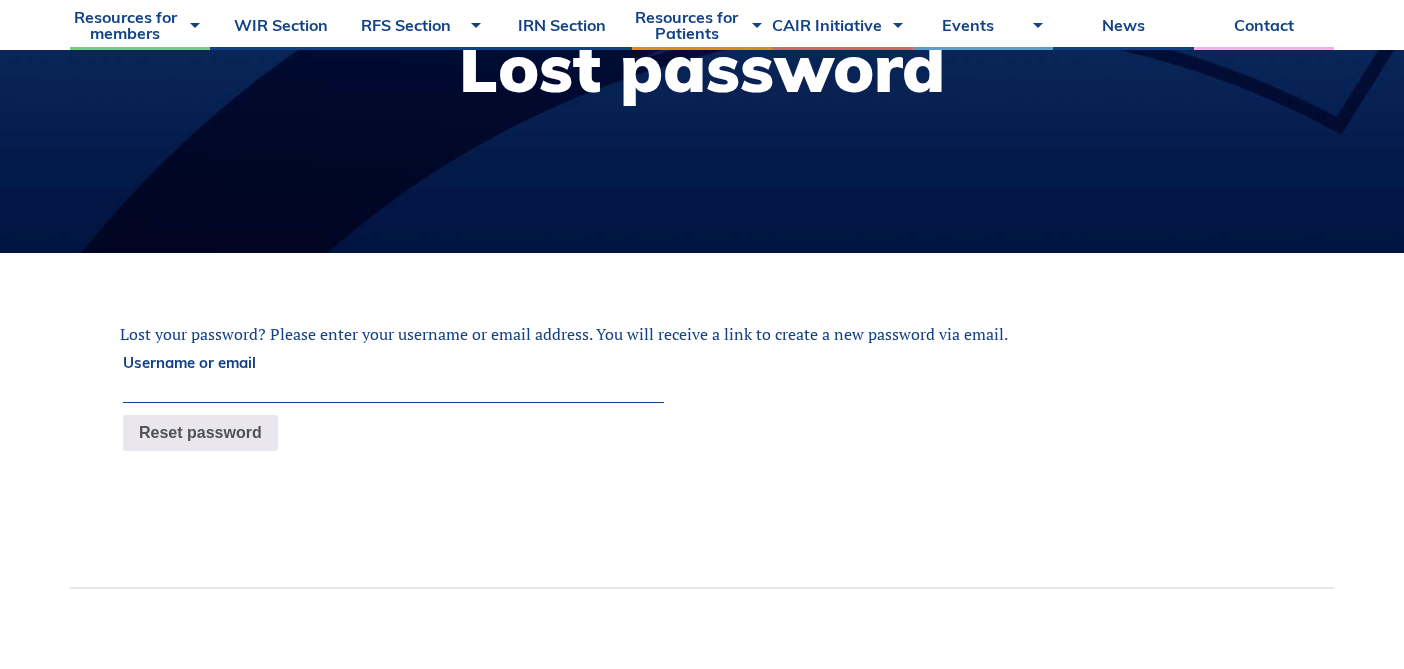 click on "Username or email" at bounding box center [393, 391] 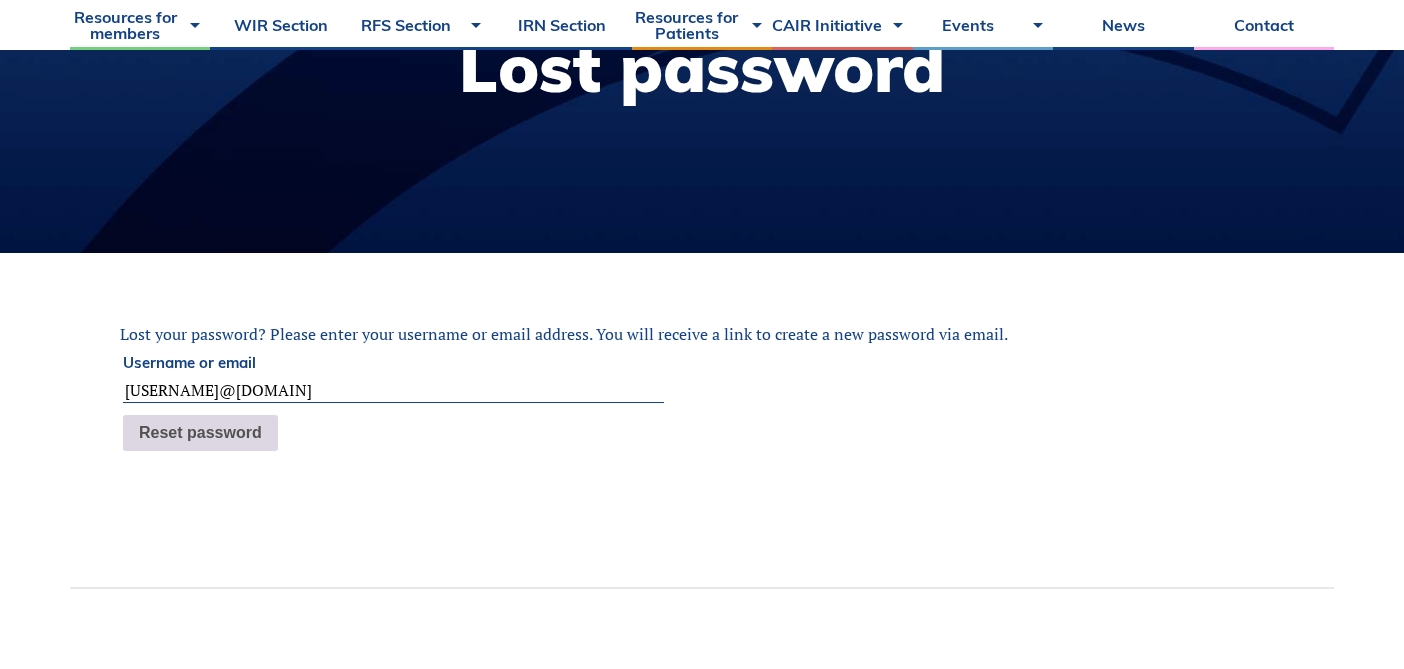 click on "Reset password" at bounding box center (200, 433) 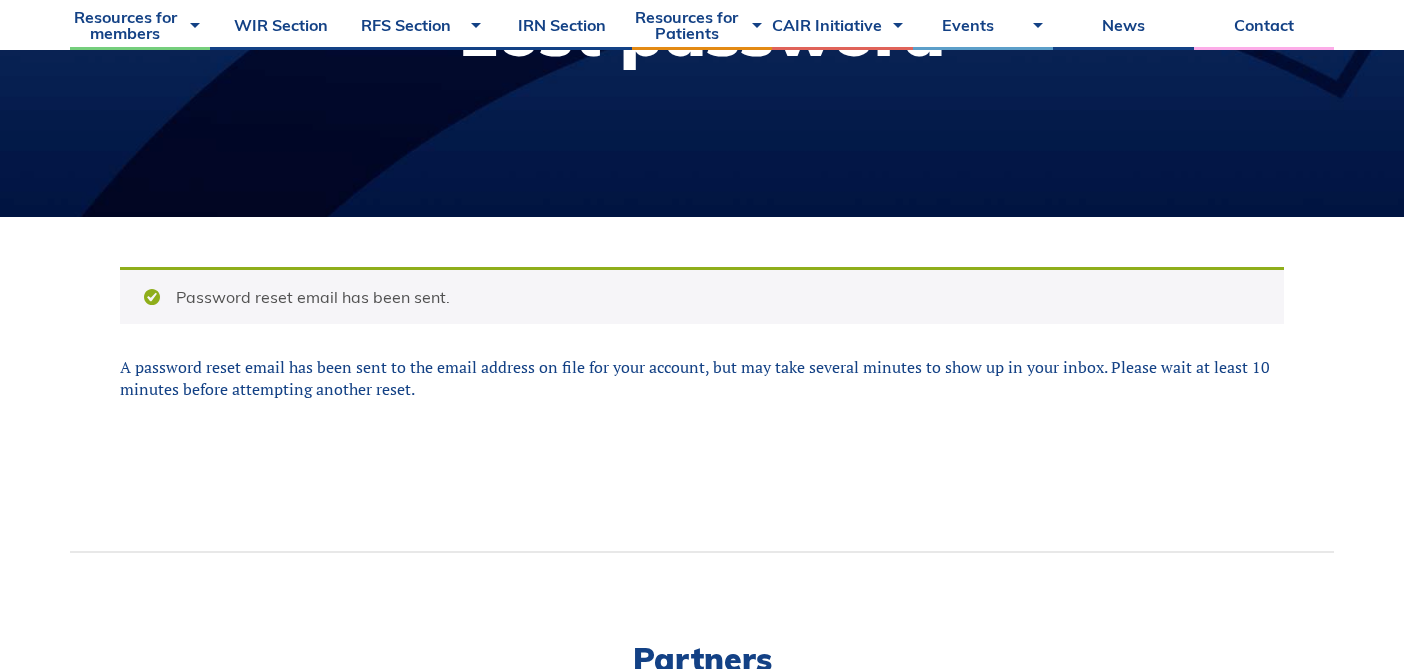 scroll, scrollTop: 381, scrollLeft: 0, axis: vertical 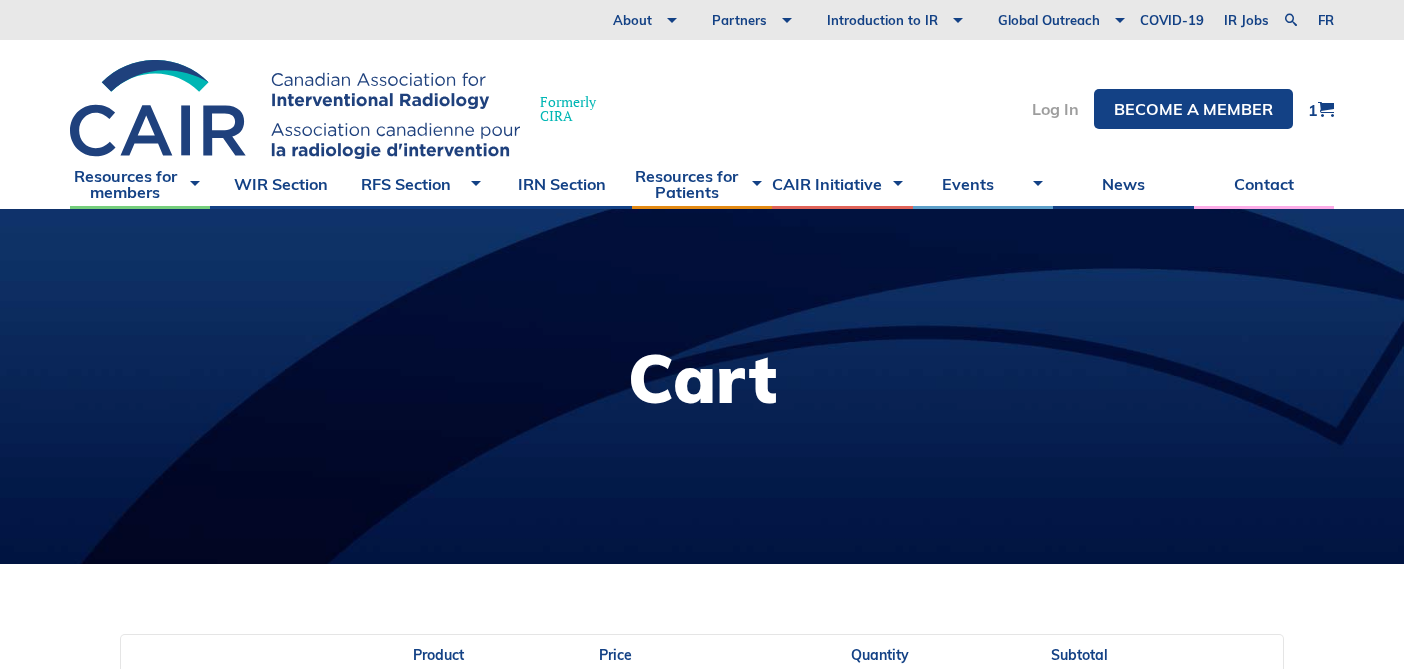 click on "Log In" at bounding box center (1055, 109) 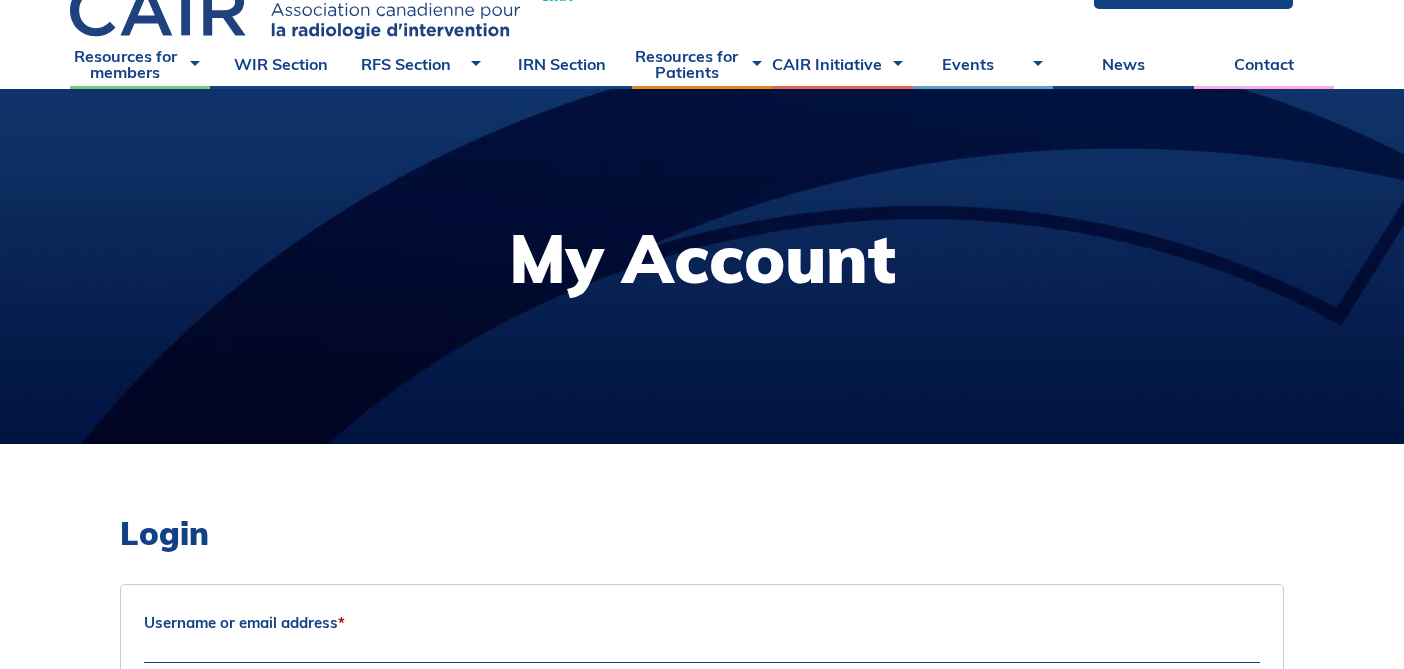 scroll, scrollTop: 405, scrollLeft: 0, axis: vertical 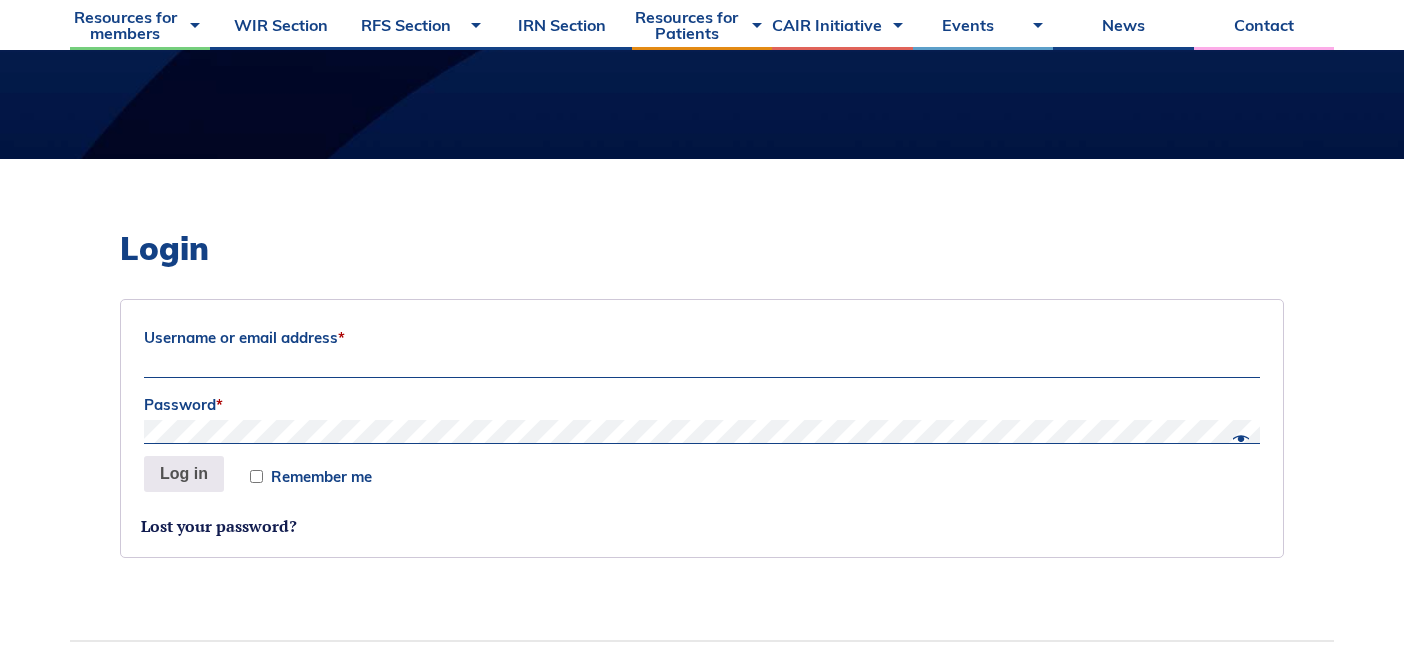 click on "Username or email address  *" at bounding box center (702, 366) 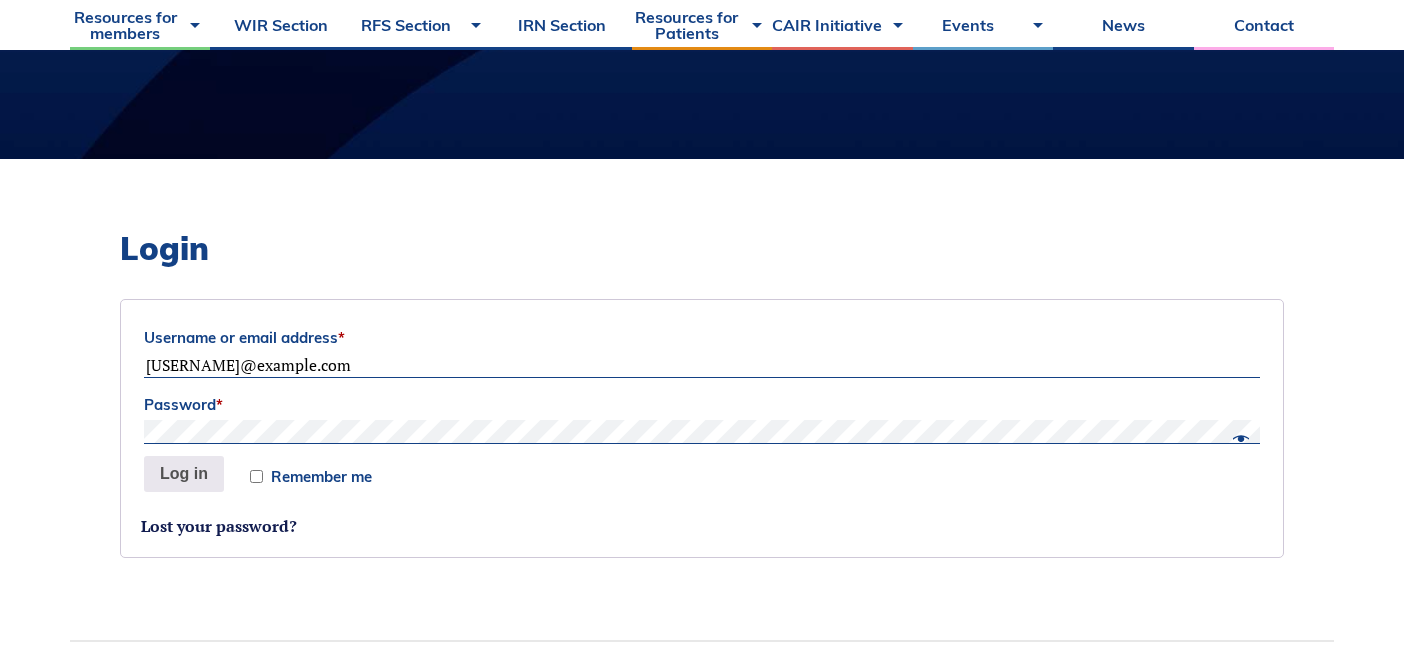 click on "Remember me" at bounding box center [256, 476] 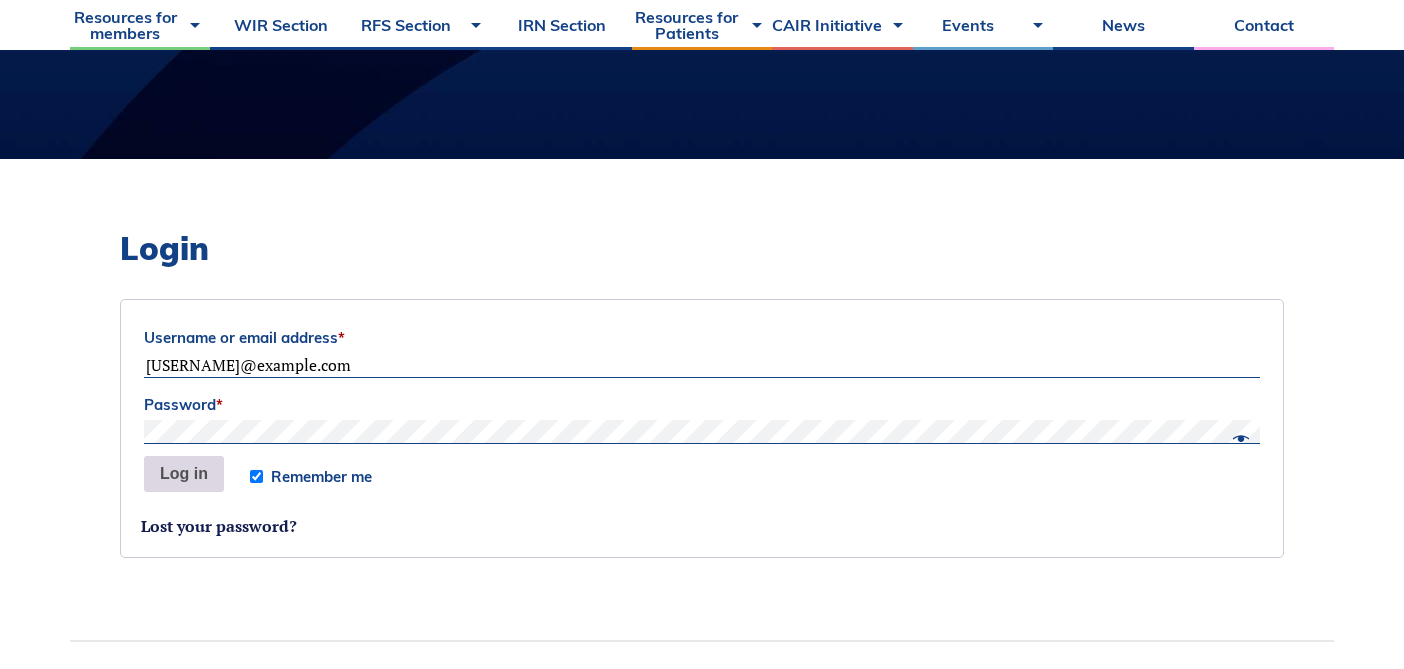 click on "Log in" at bounding box center [184, 474] 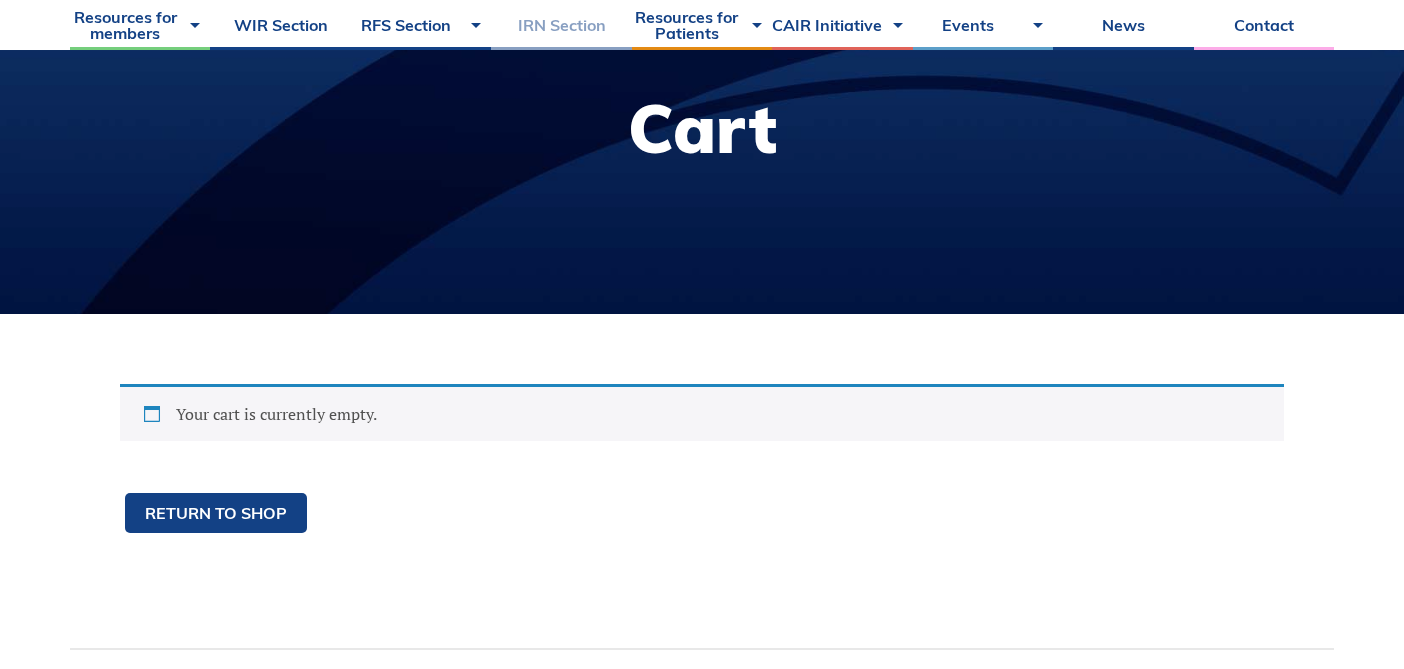 scroll, scrollTop: 0, scrollLeft: 0, axis: both 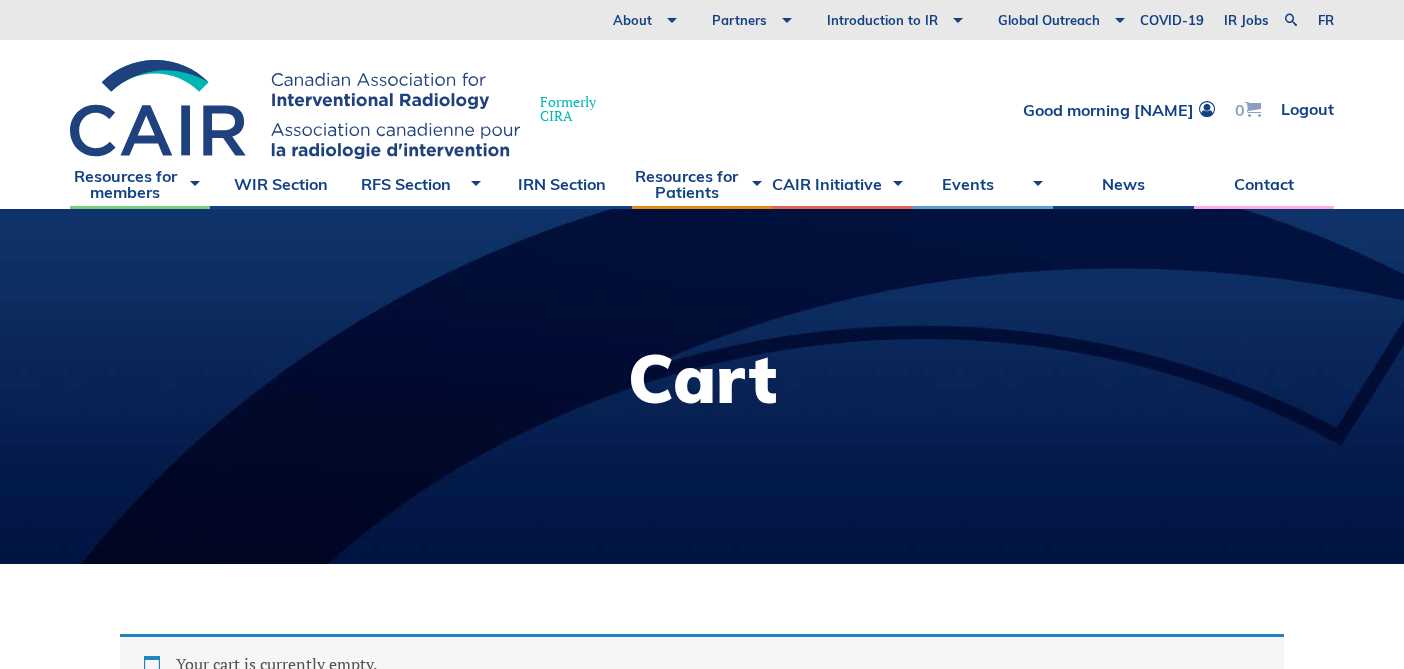 click at bounding box center (1253, 109) 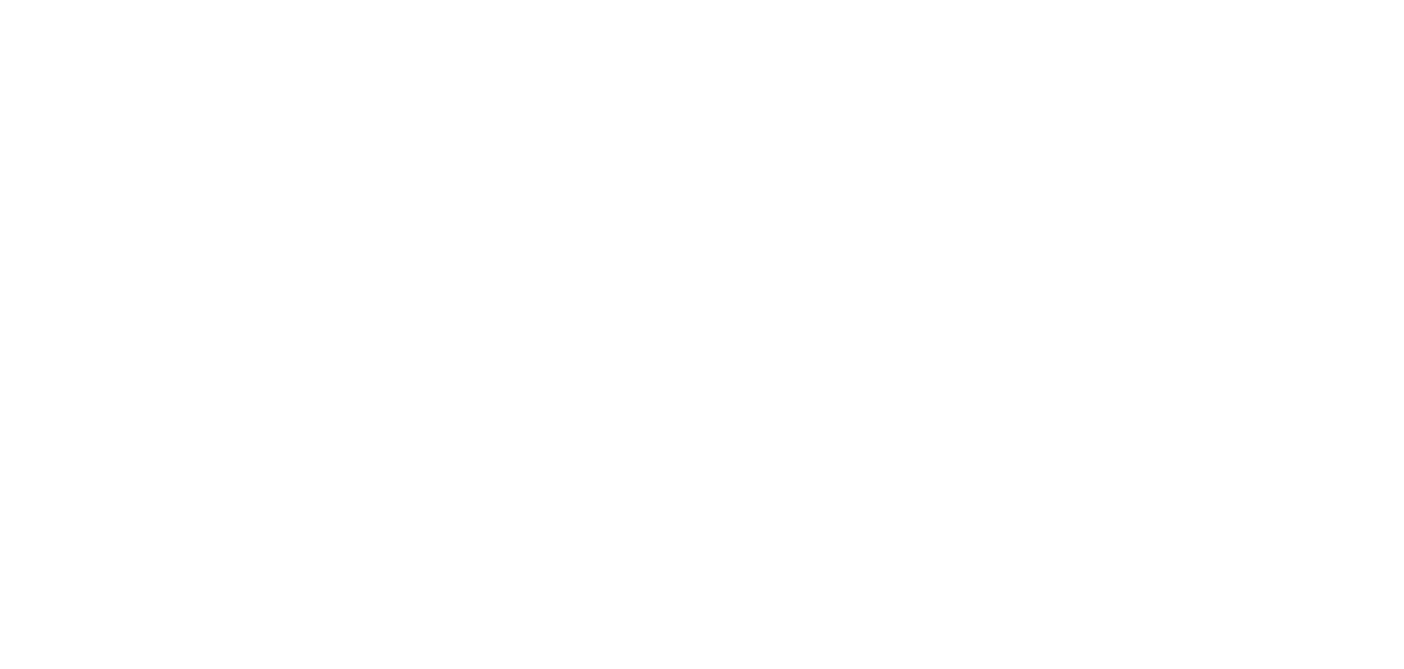 scroll, scrollTop: 0, scrollLeft: 0, axis: both 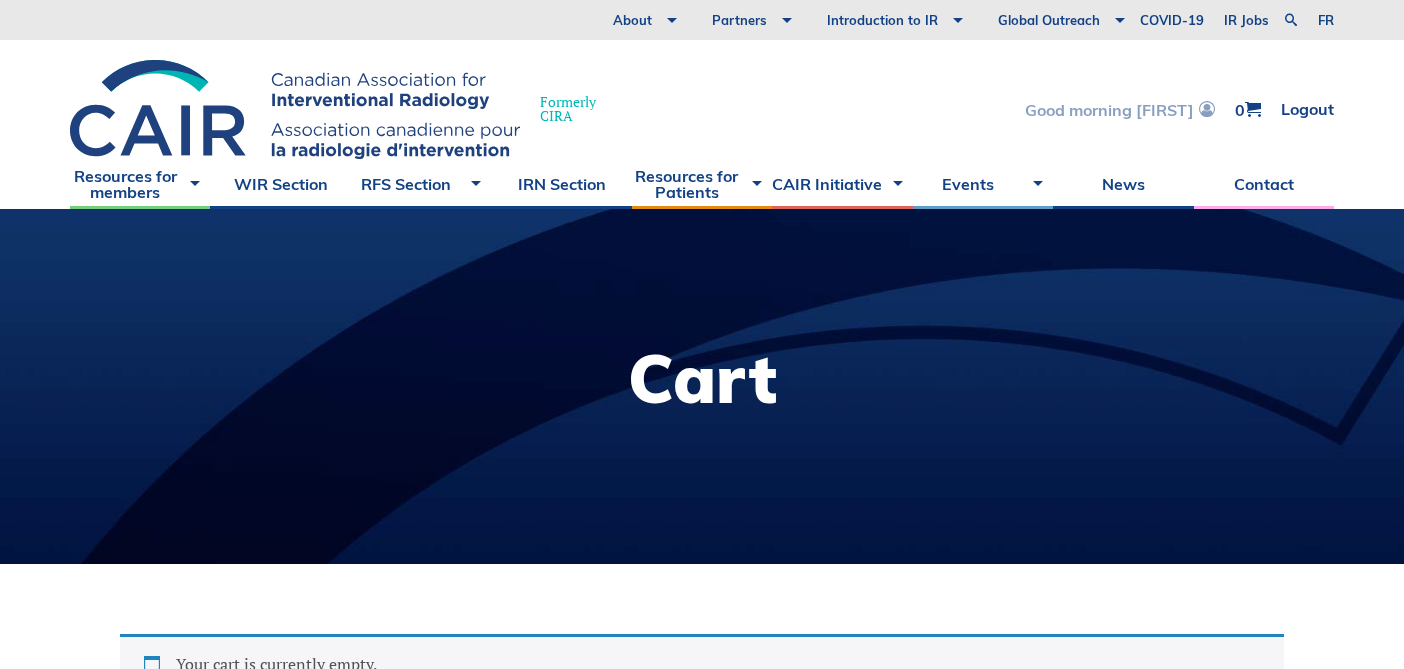 click on "Good morning [FIRST]" at bounding box center [1120, 109] 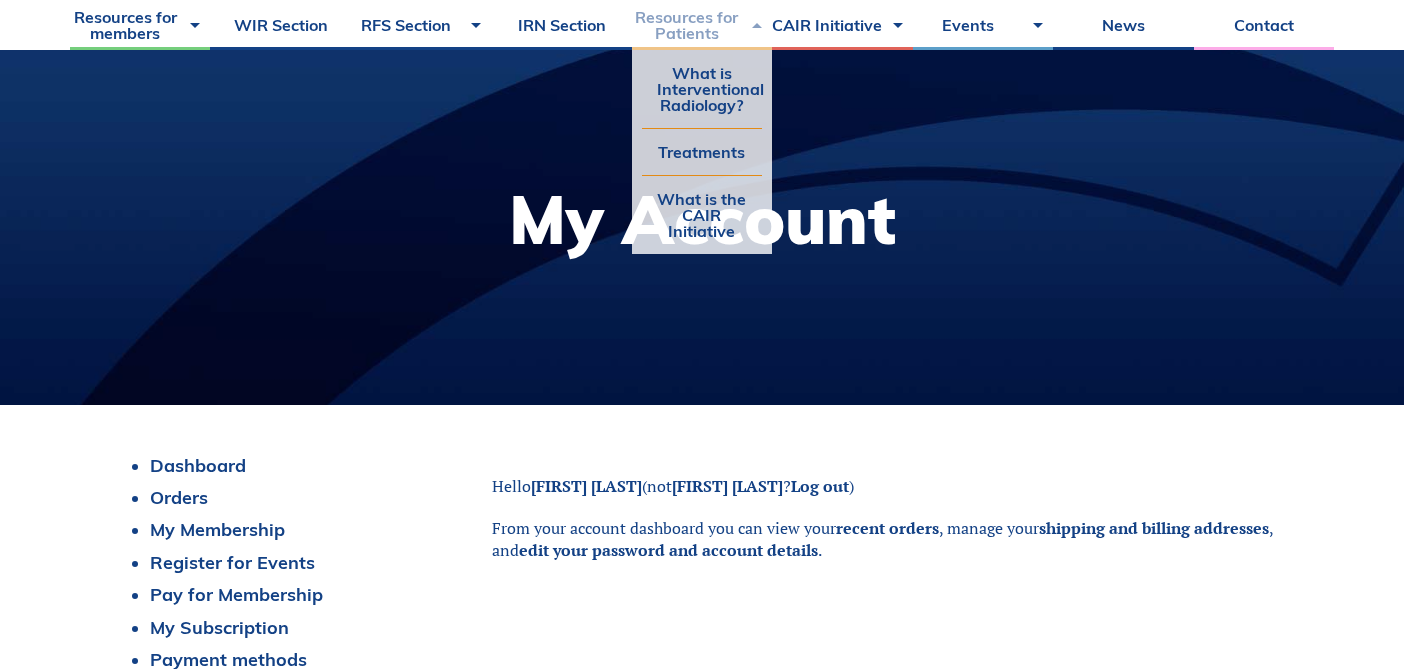 scroll, scrollTop: 161, scrollLeft: 0, axis: vertical 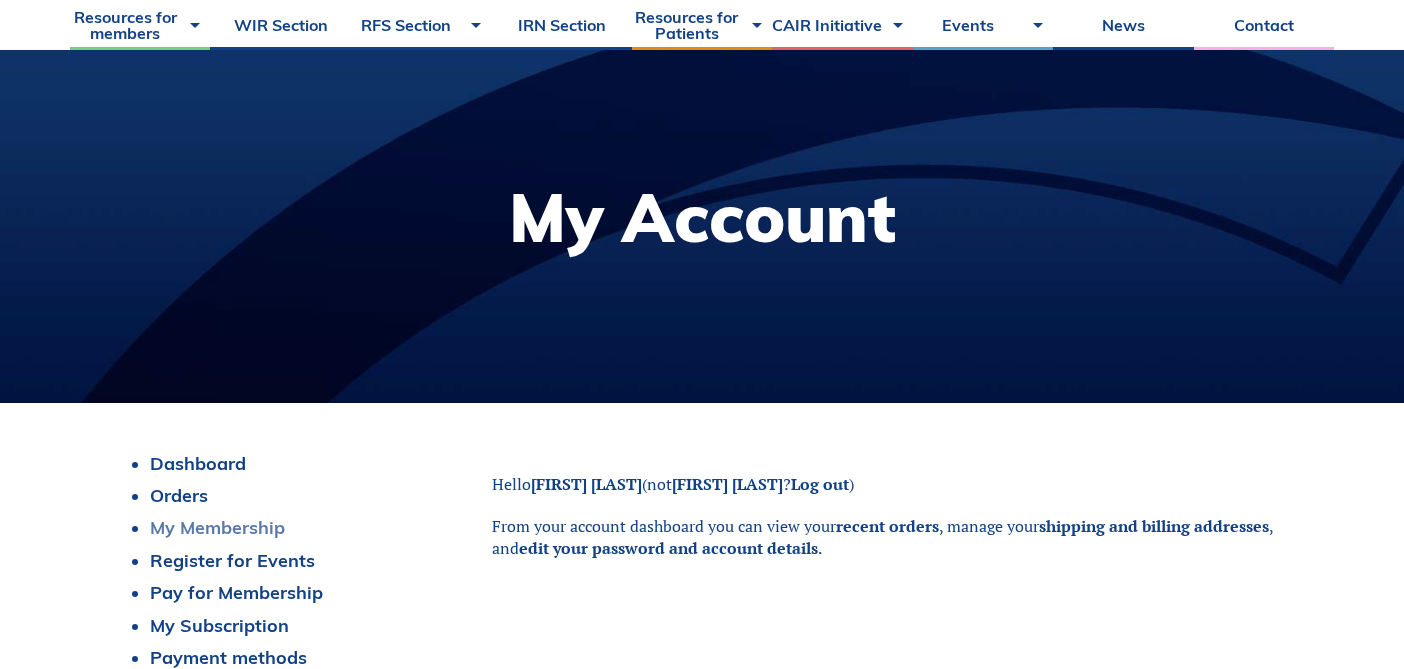 click on "My Membership" at bounding box center [217, 527] 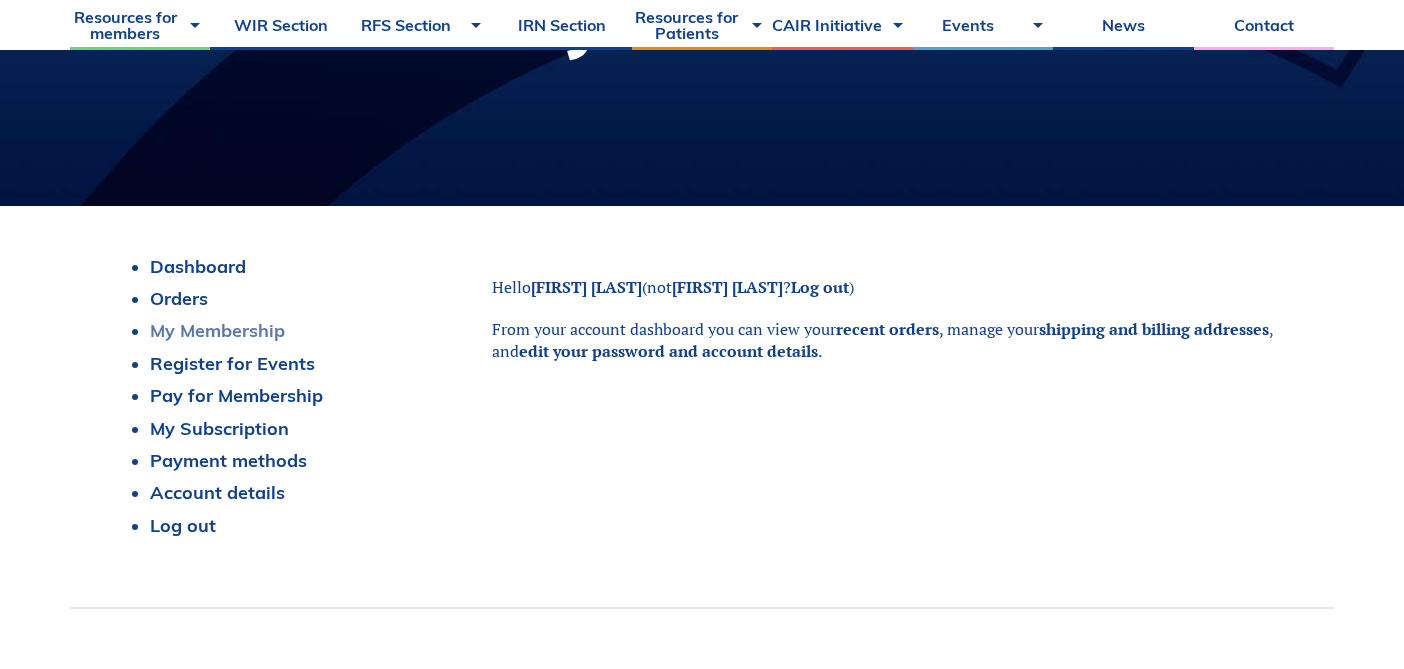 scroll, scrollTop: 396, scrollLeft: 0, axis: vertical 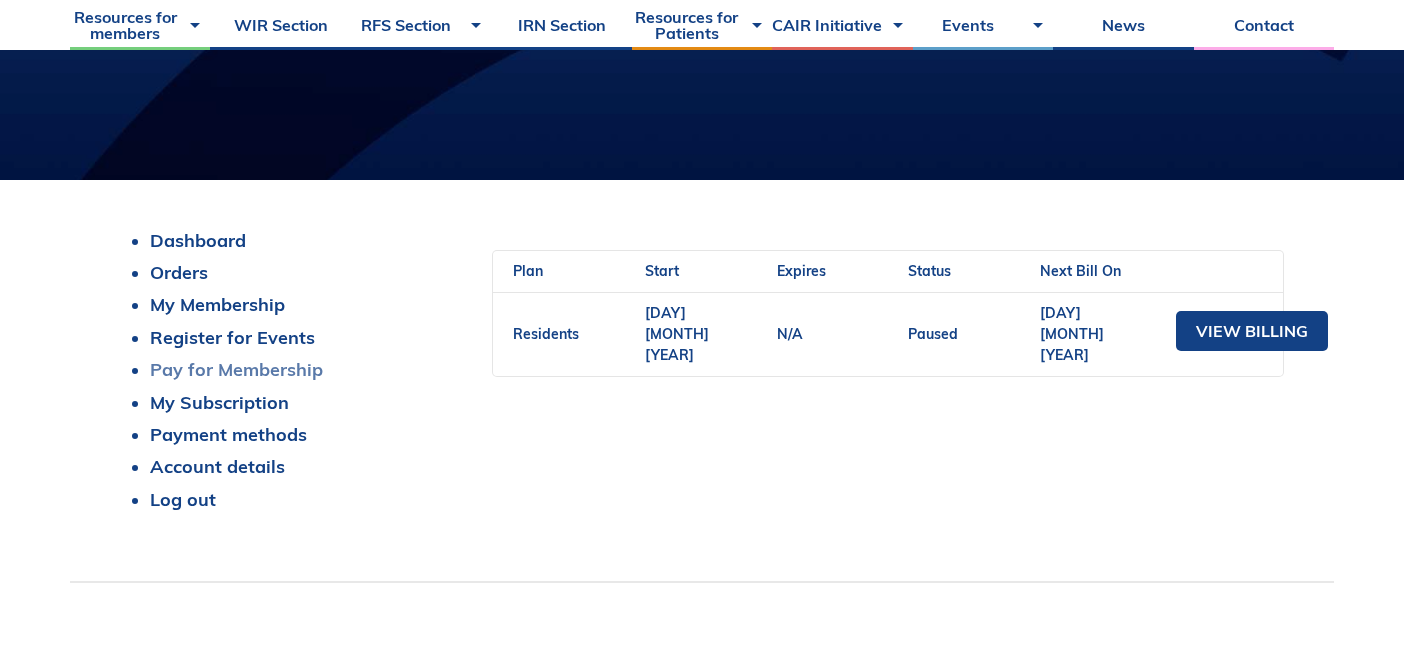 click on "Pay for Membership" at bounding box center [236, 369] 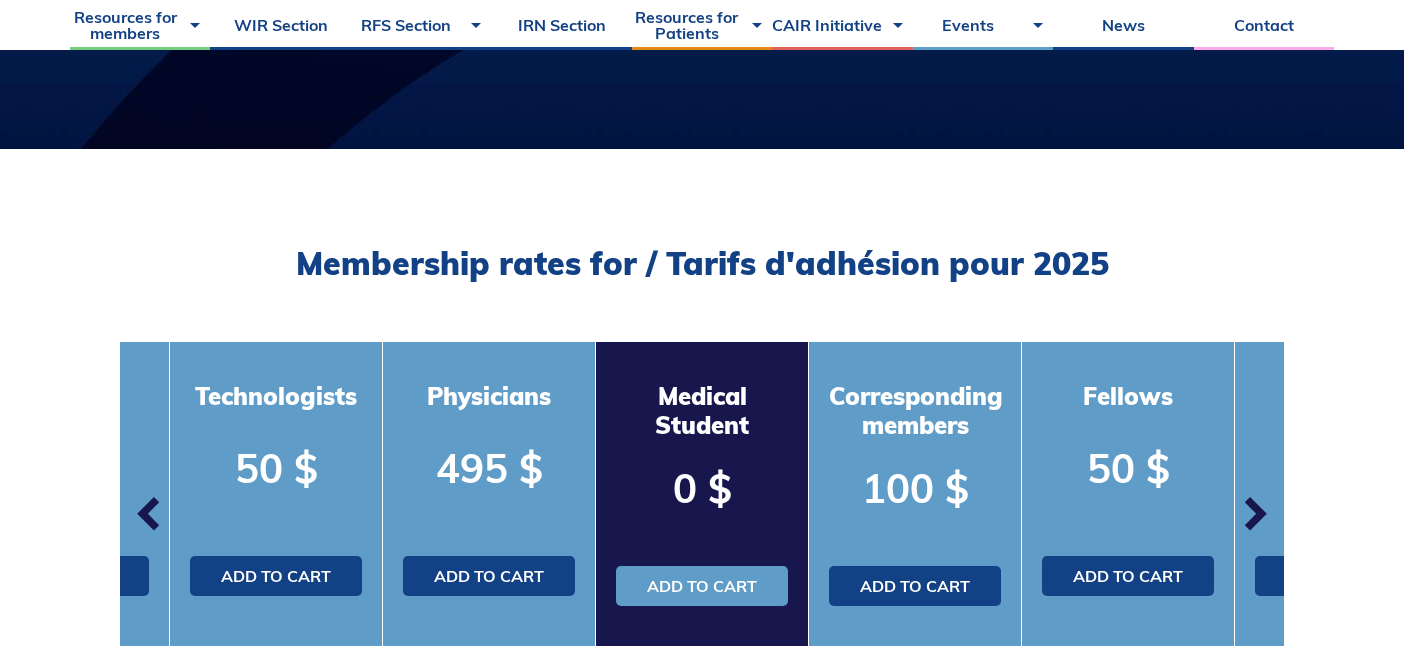 scroll, scrollTop: 424, scrollLeft: 0, axis: vertical 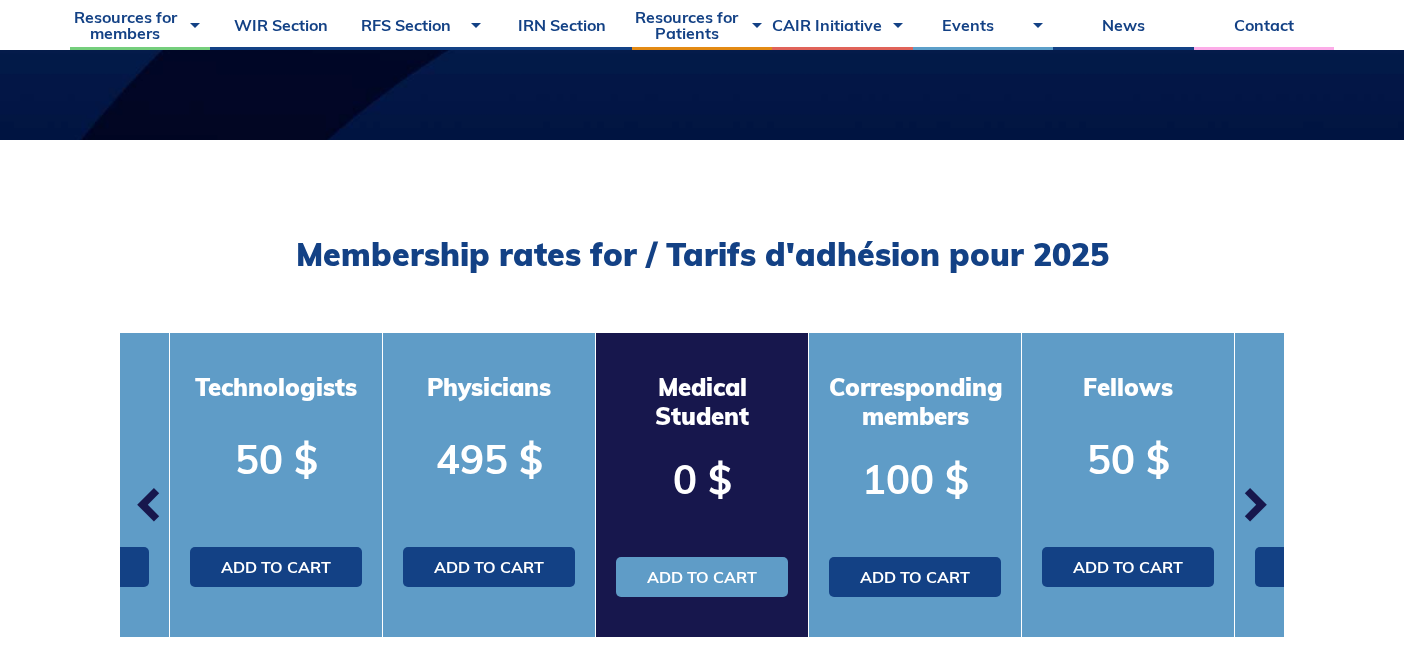 click at bounding box center (150, 505) 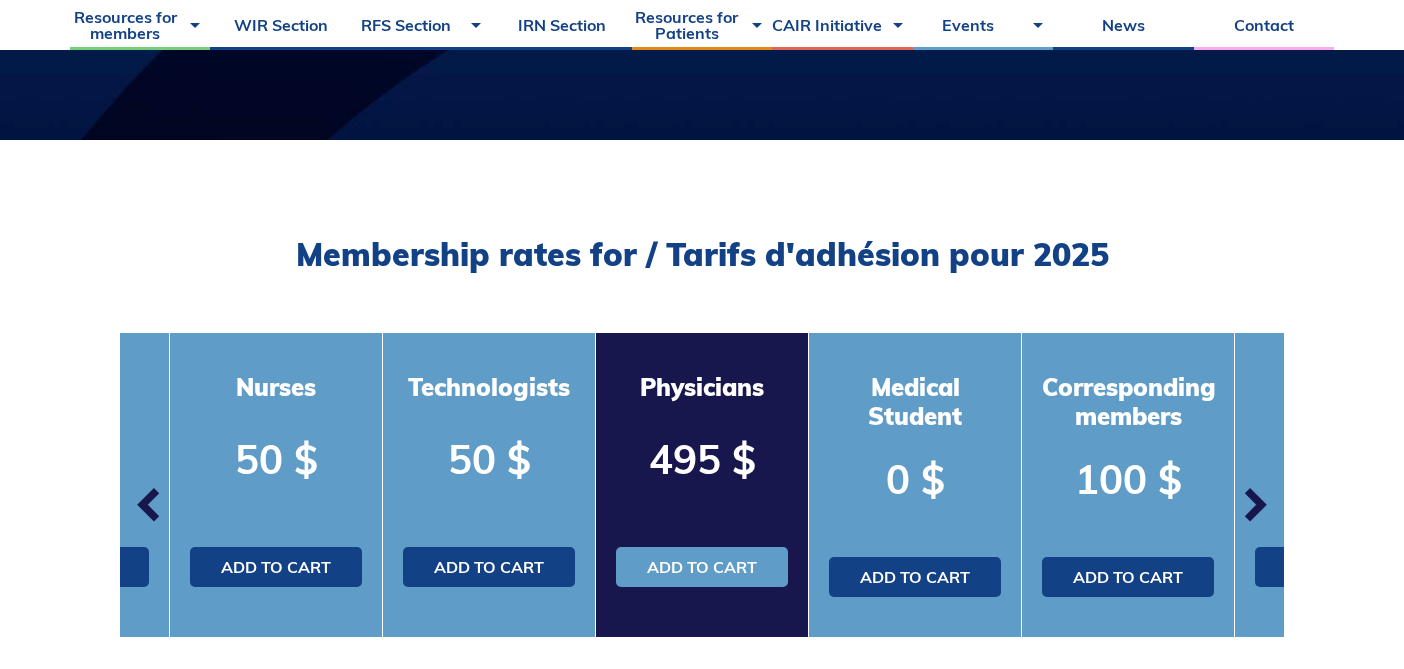 click at bounding box center [150, 505] 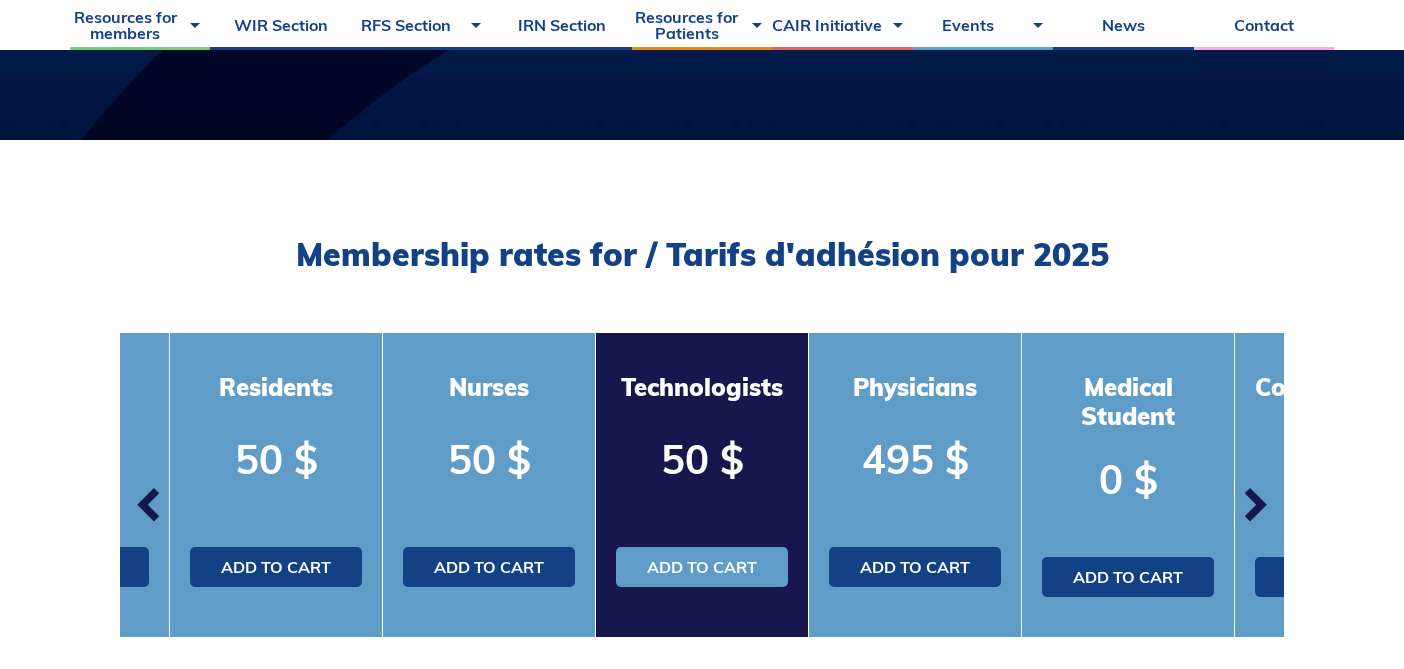 click at bounding box center (1254, 505) 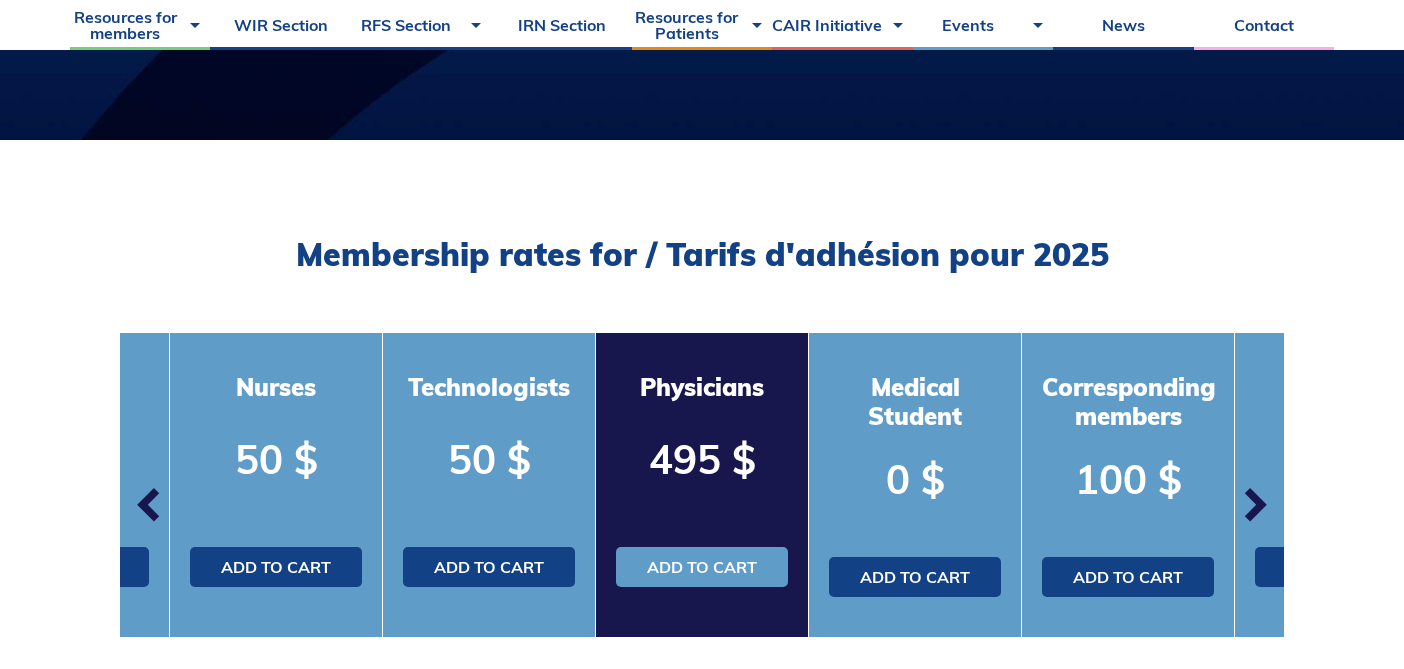 click at bounding box center [1254, 505] 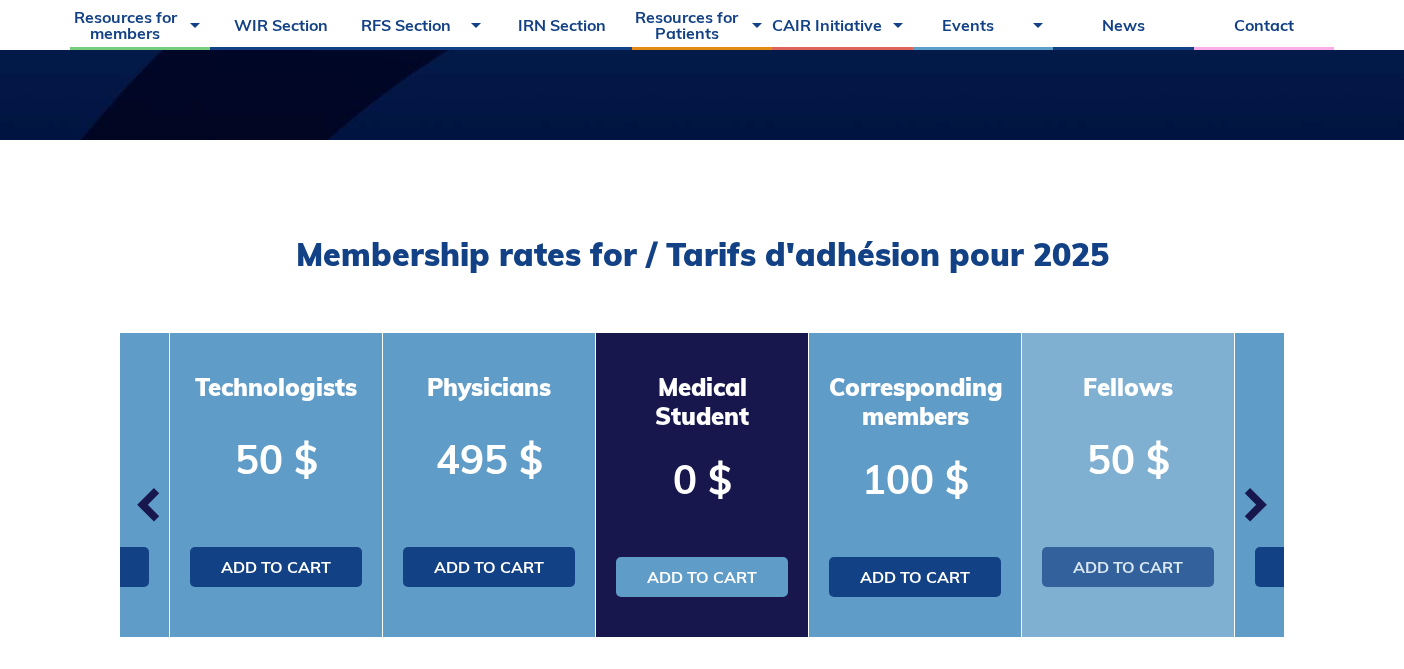 click on "Add to cart" at bounding box center (1128, 567) 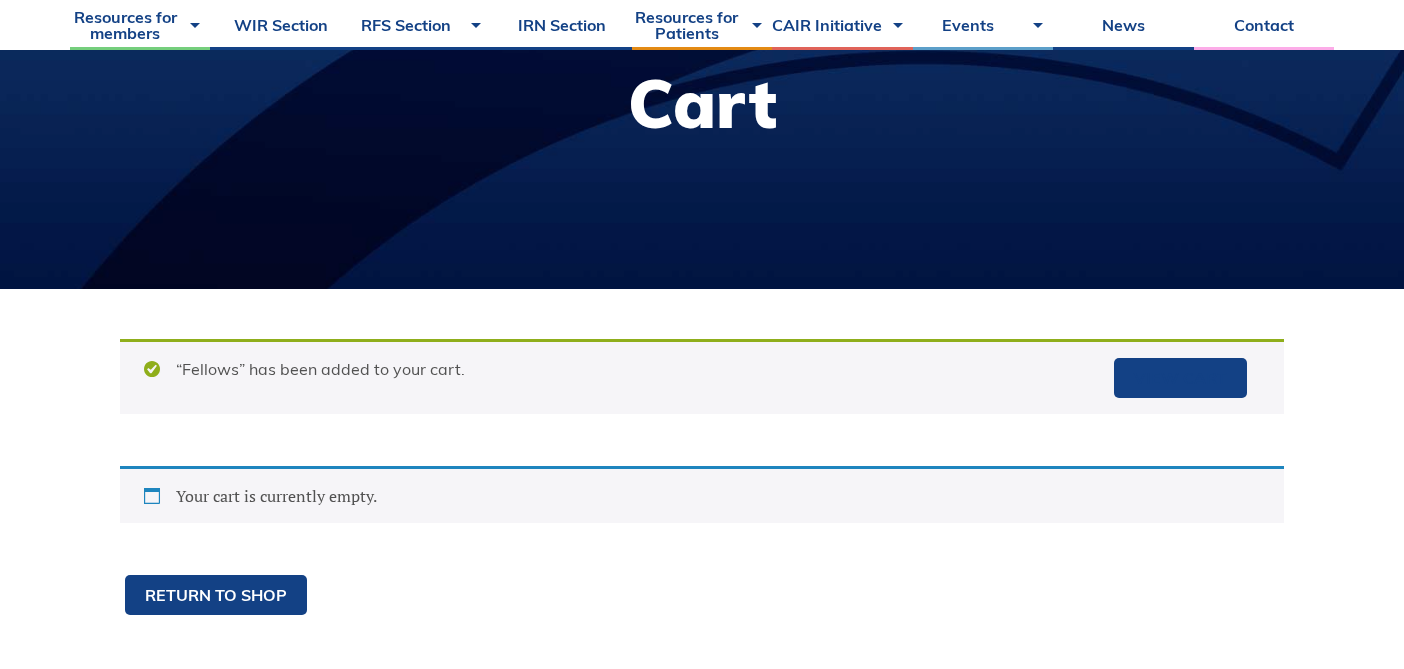 scroll, scrollTop: 374, scrollLeft: 0, axis: vertical 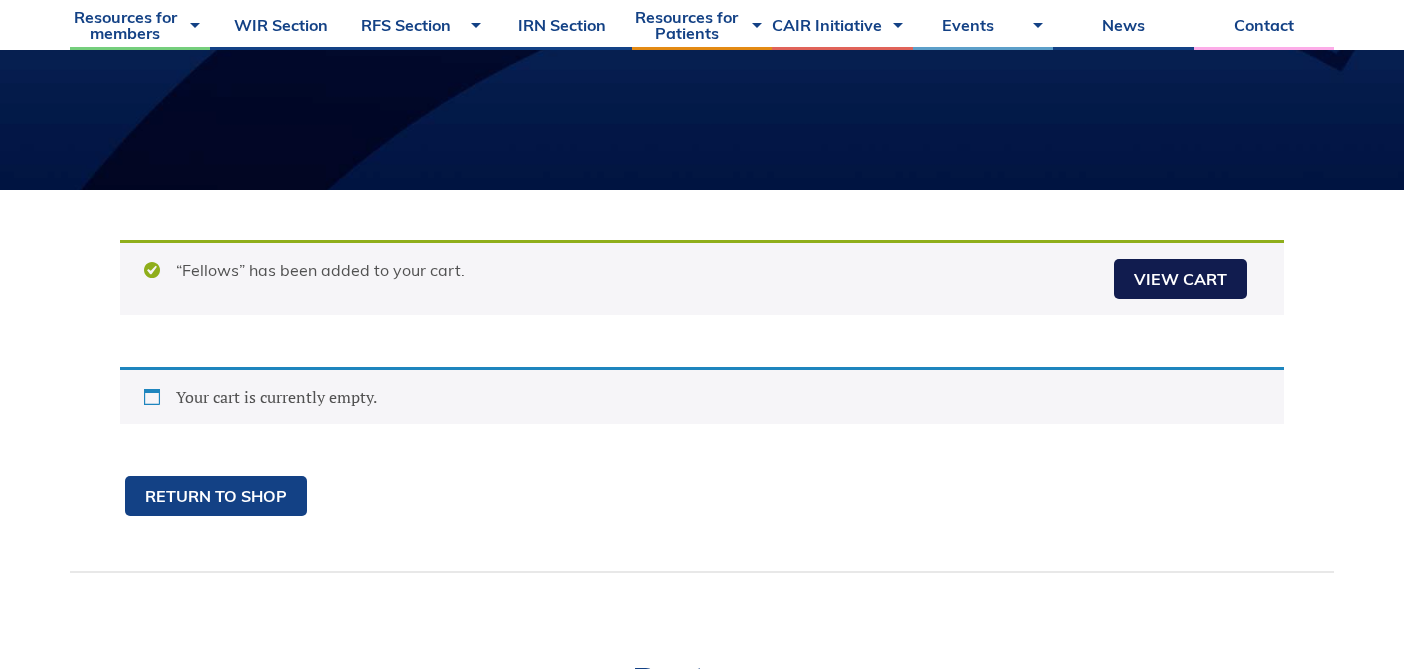 click on "View cart" at bounding box center [1180, 279] 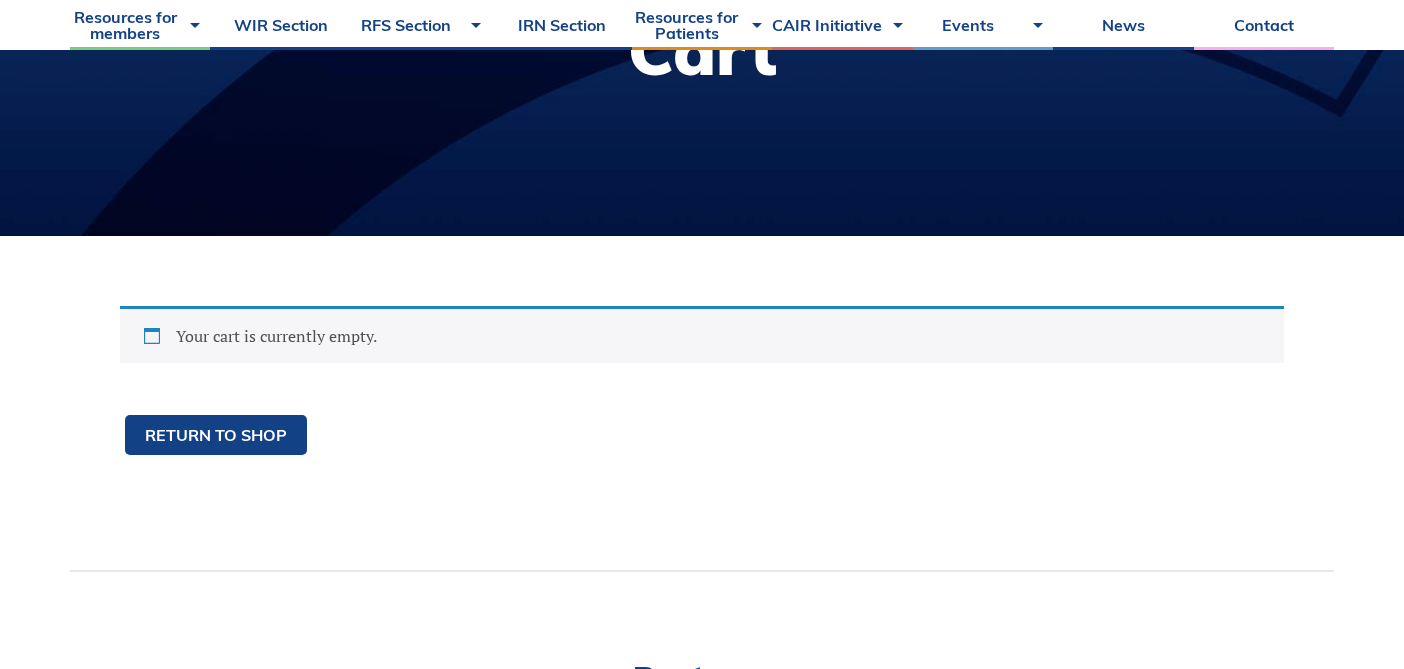scroll, scrollTop: 363, scrollLeft: 0, axis: vertical 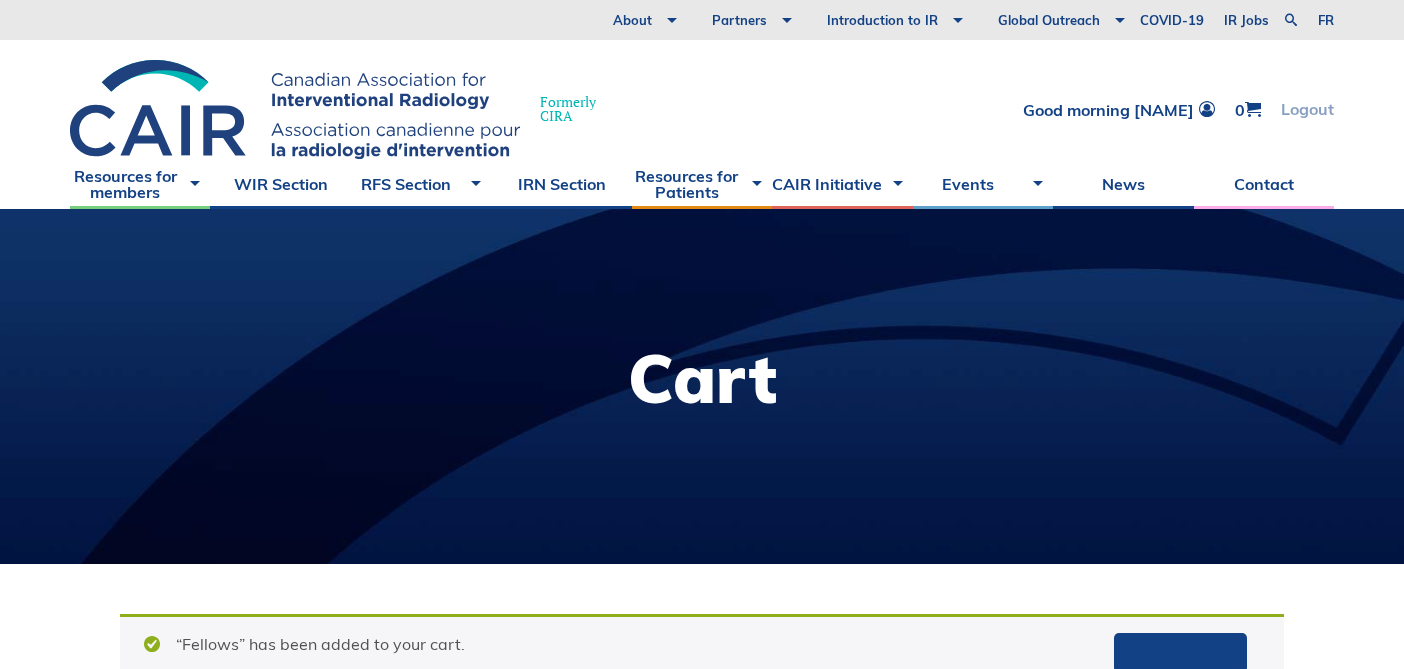 click on "Logout" at bounding box center [1307, 109] 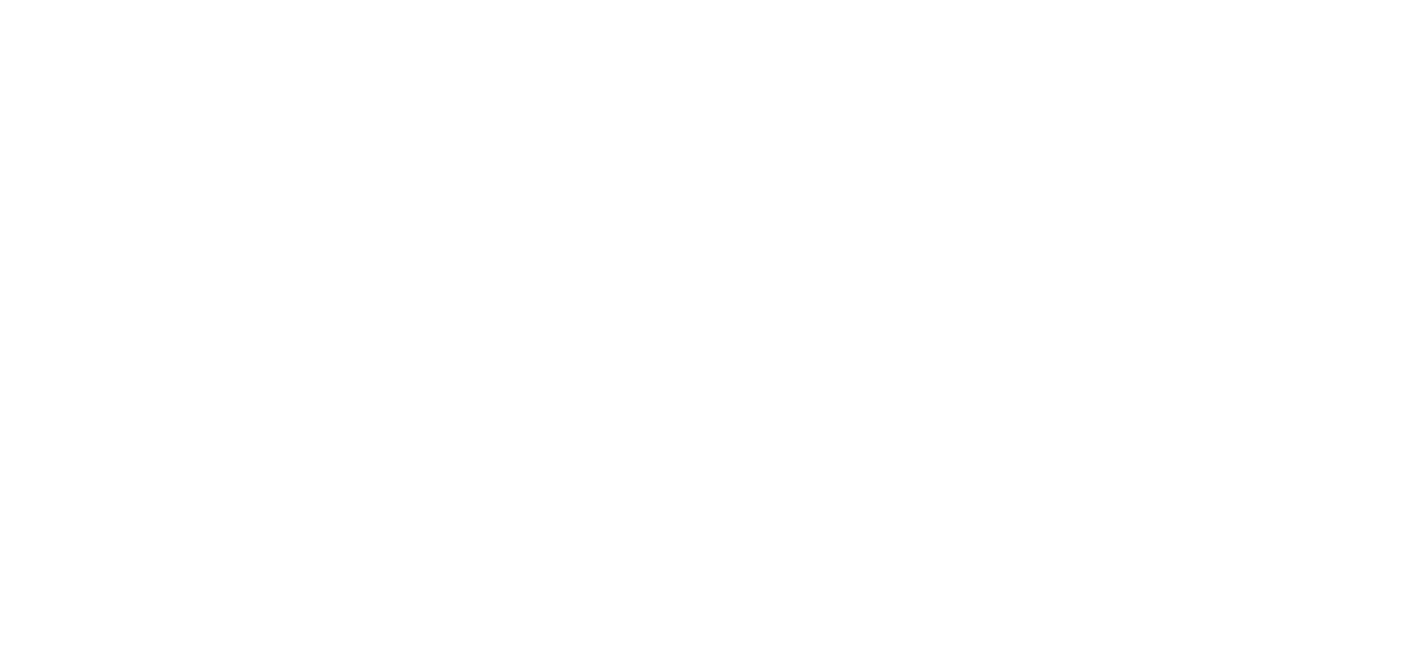 scroll, scrollTop: 0, scrollLeft: 0, axis: both 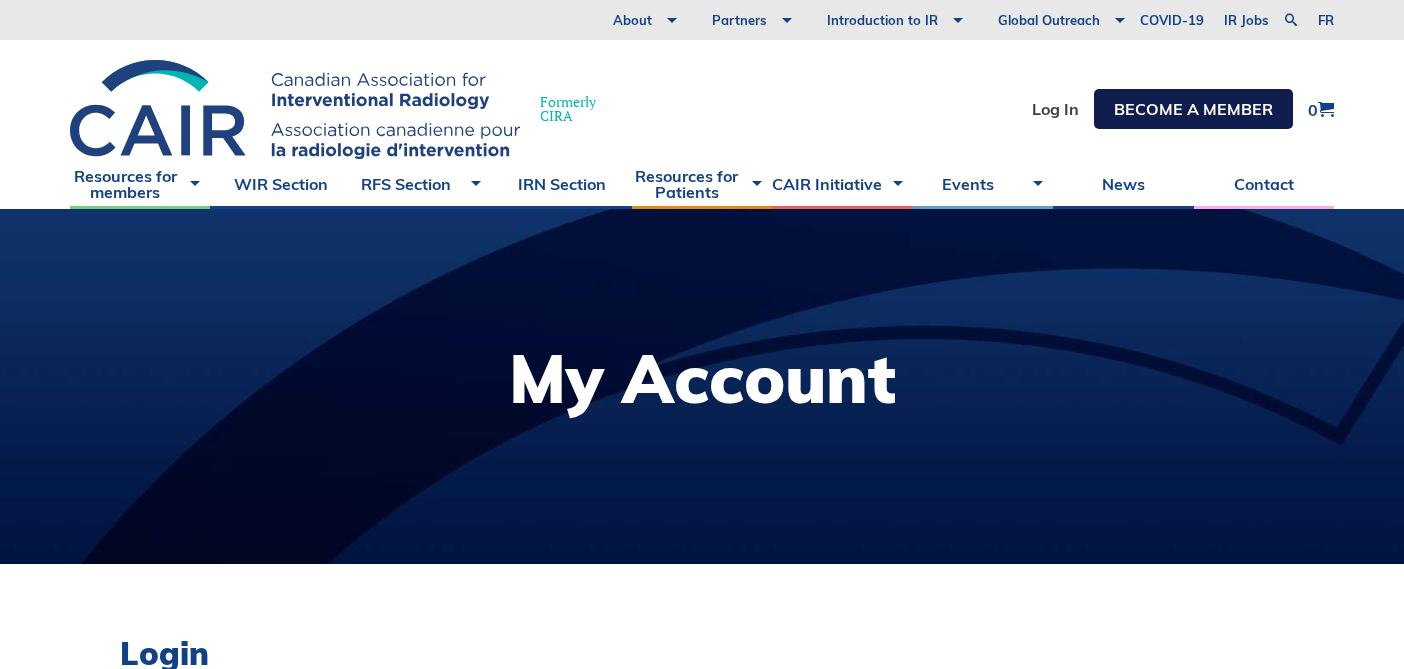 type on "[EMAIL]" 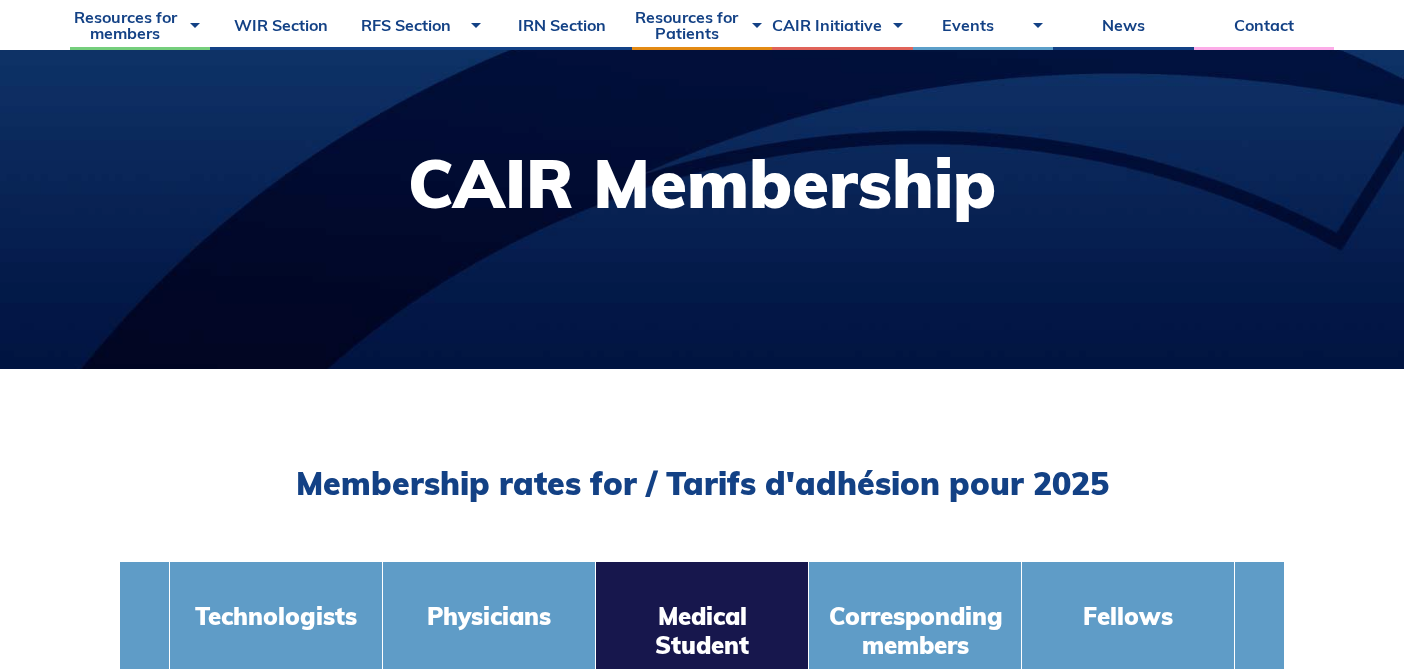 scroll, scrollTop: 355, scrollLeft: 0, axis: vertical 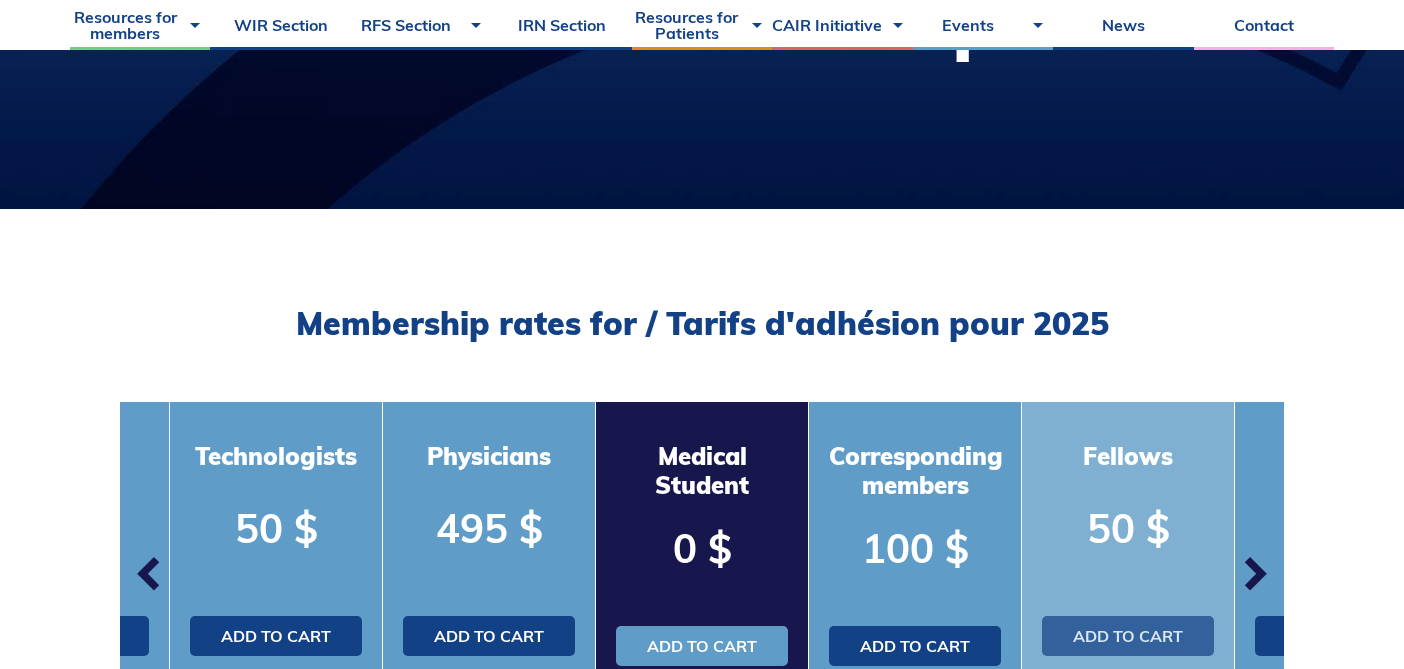 click on "Add to cart" at bounding box center [1128, 636] 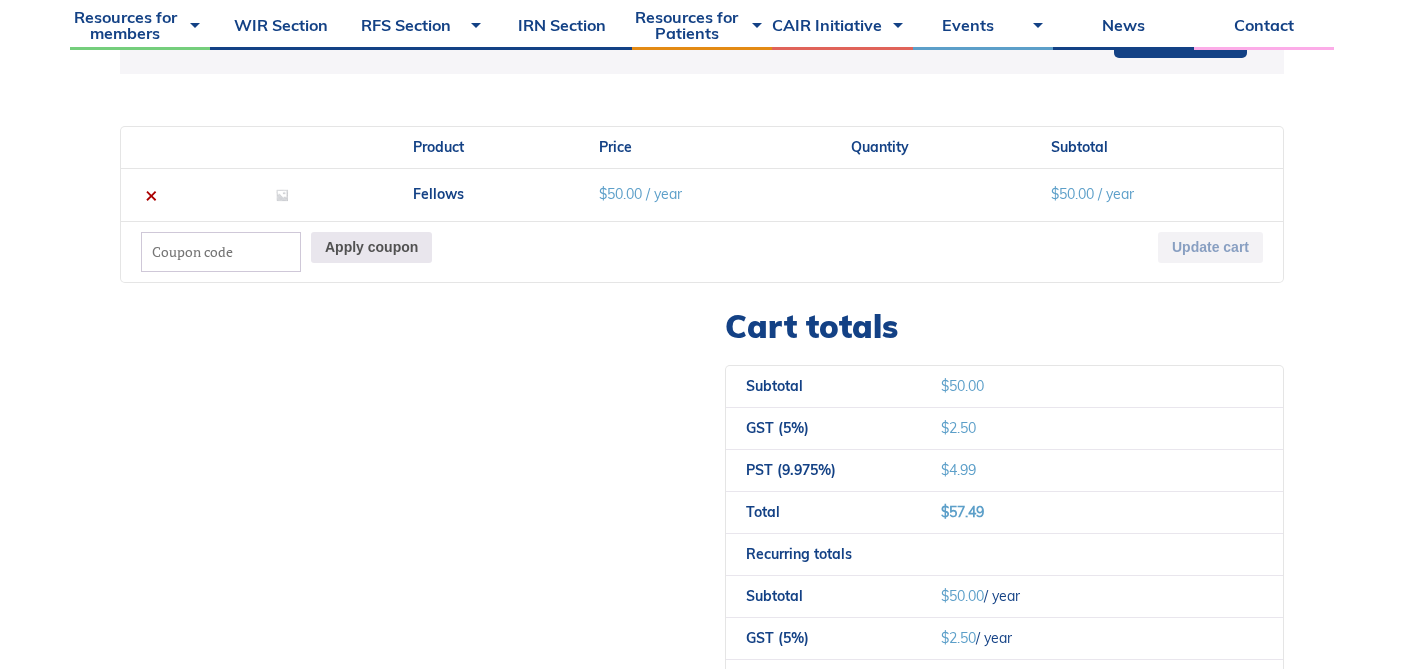 scroll, scrollTop: 618, scrollLeft: 0, axis: vertical 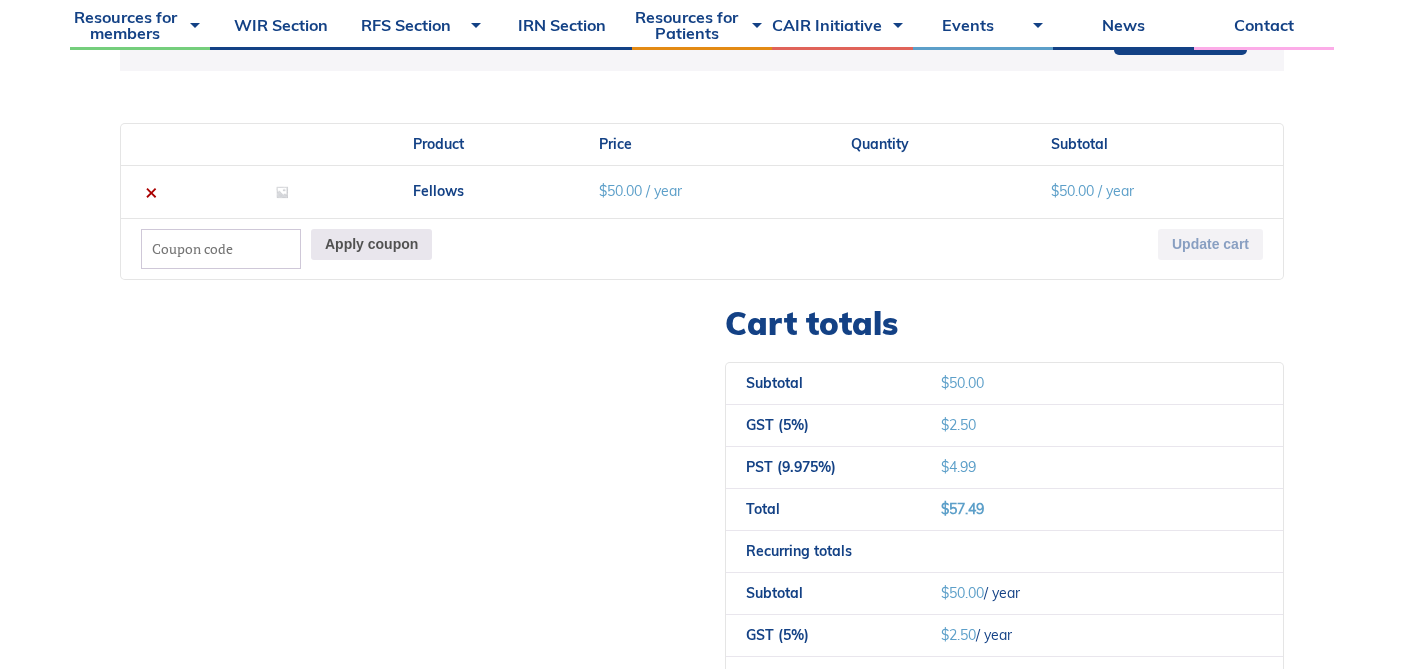 click on "Coupon:" at bounding box center [221, 249] 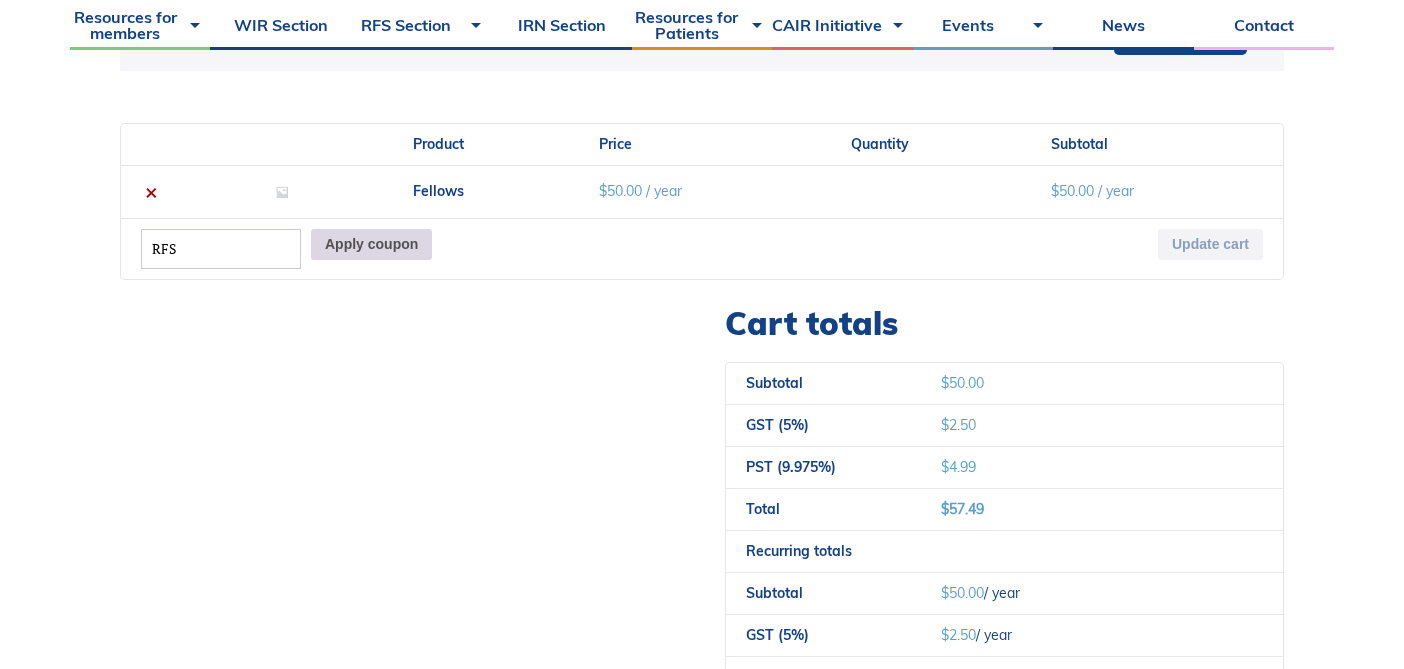 type on "RFS" 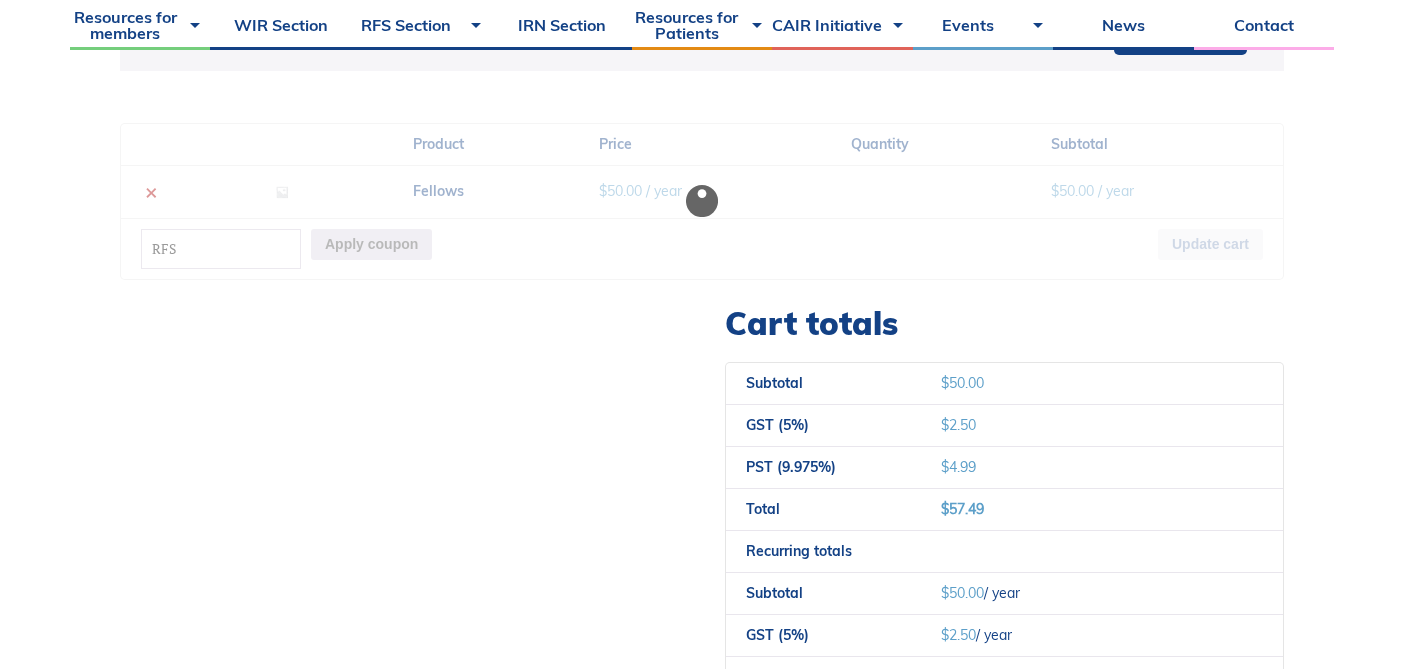 type 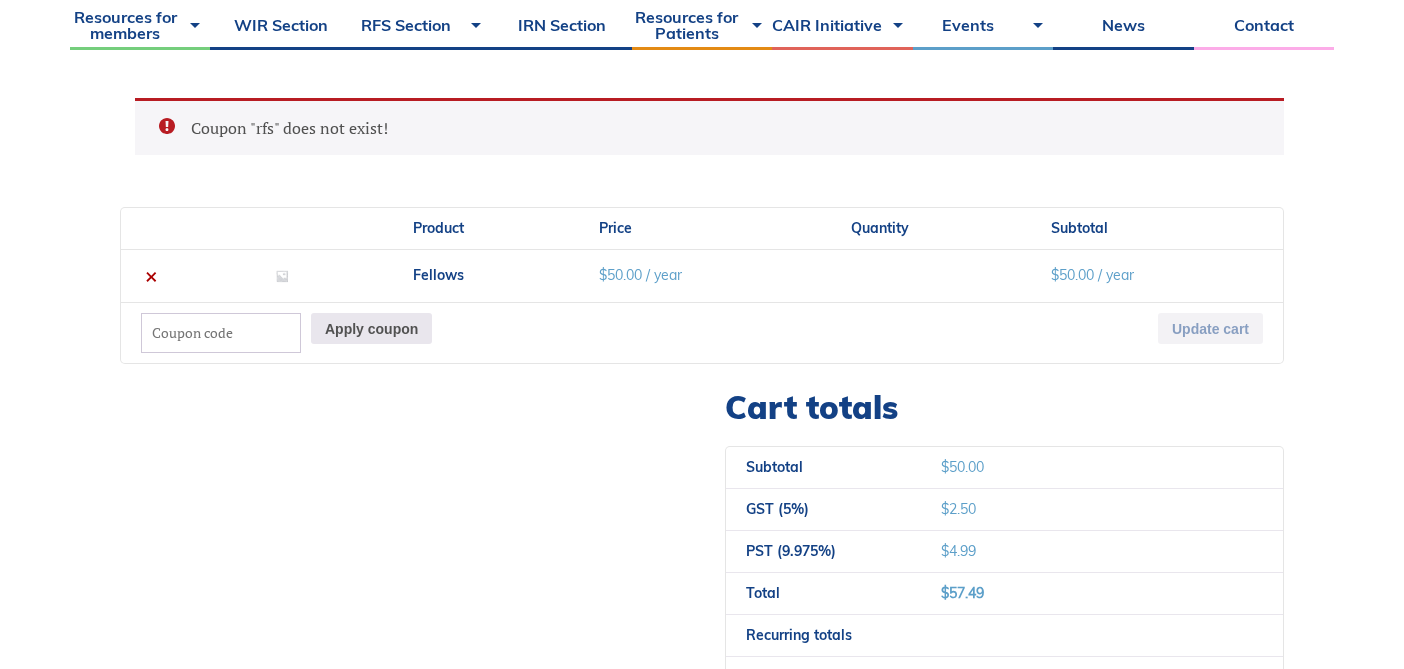 scroll, scrollTop: 513, scrollLeft: 0, axis: vertical 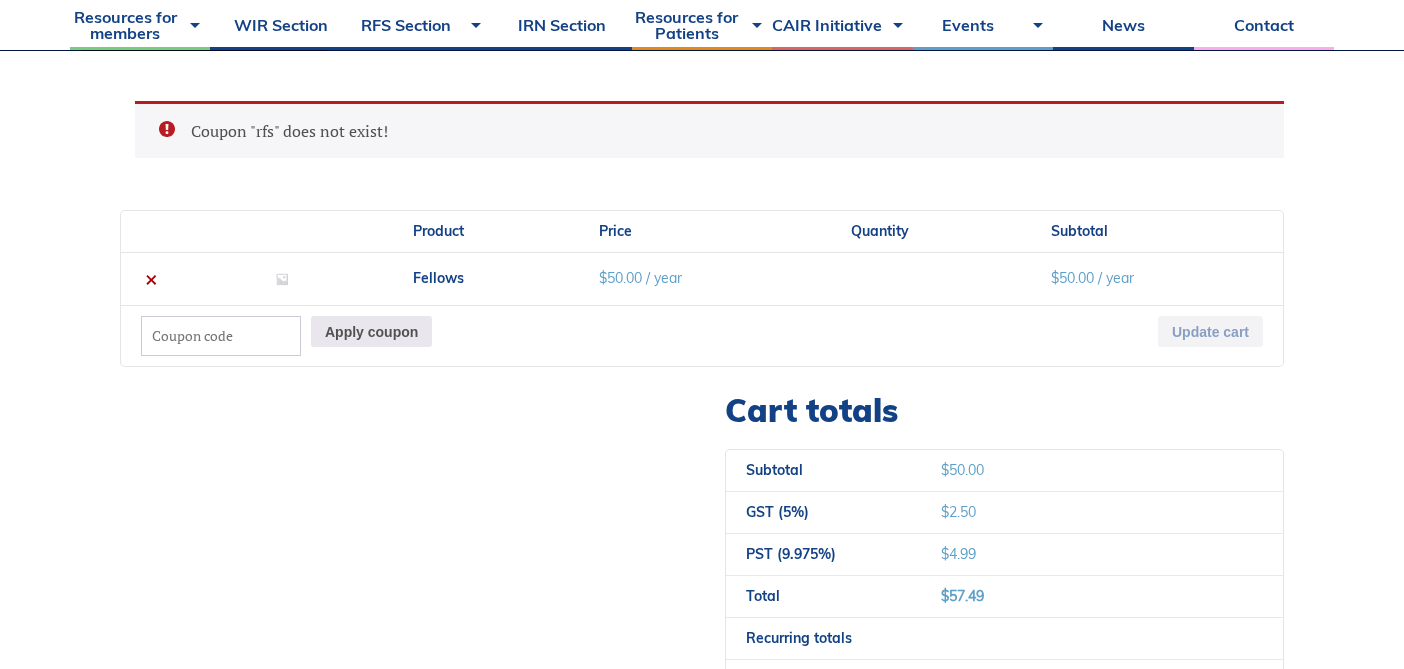 click on "Coupon:" at bounding box center [221, 336] 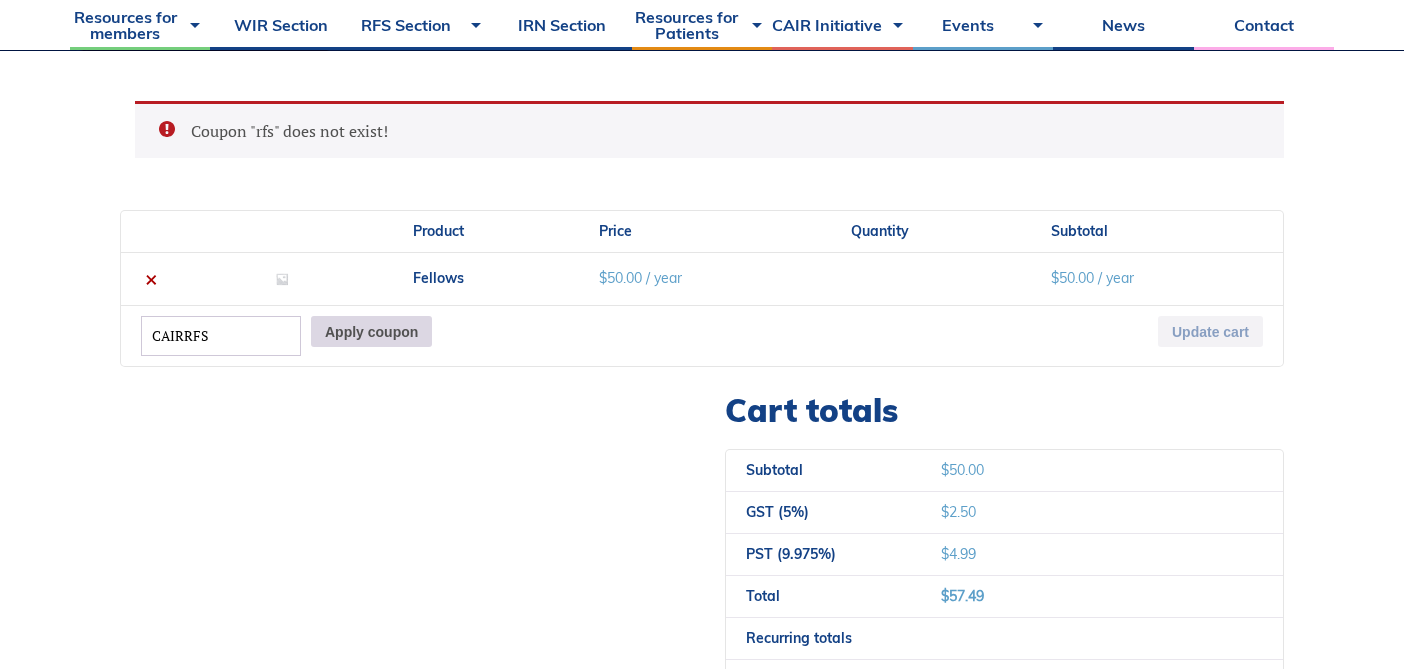 type on "CAIRRFS" 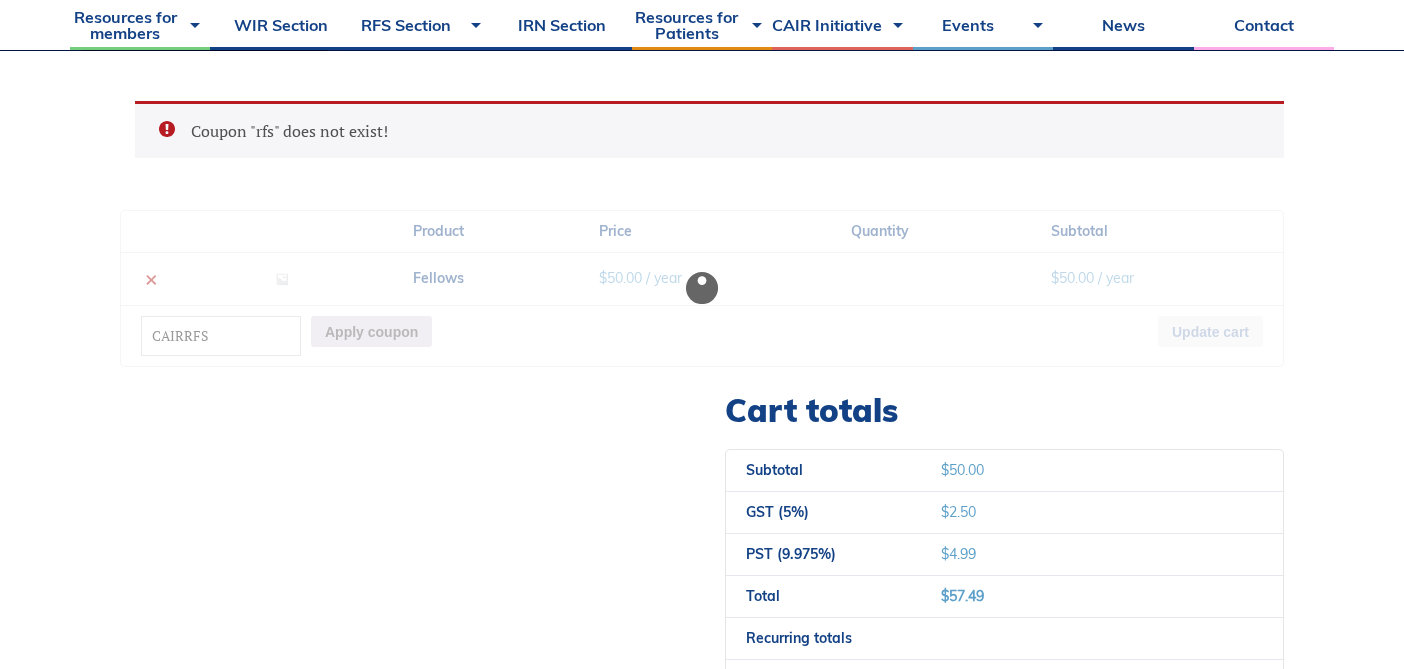 type 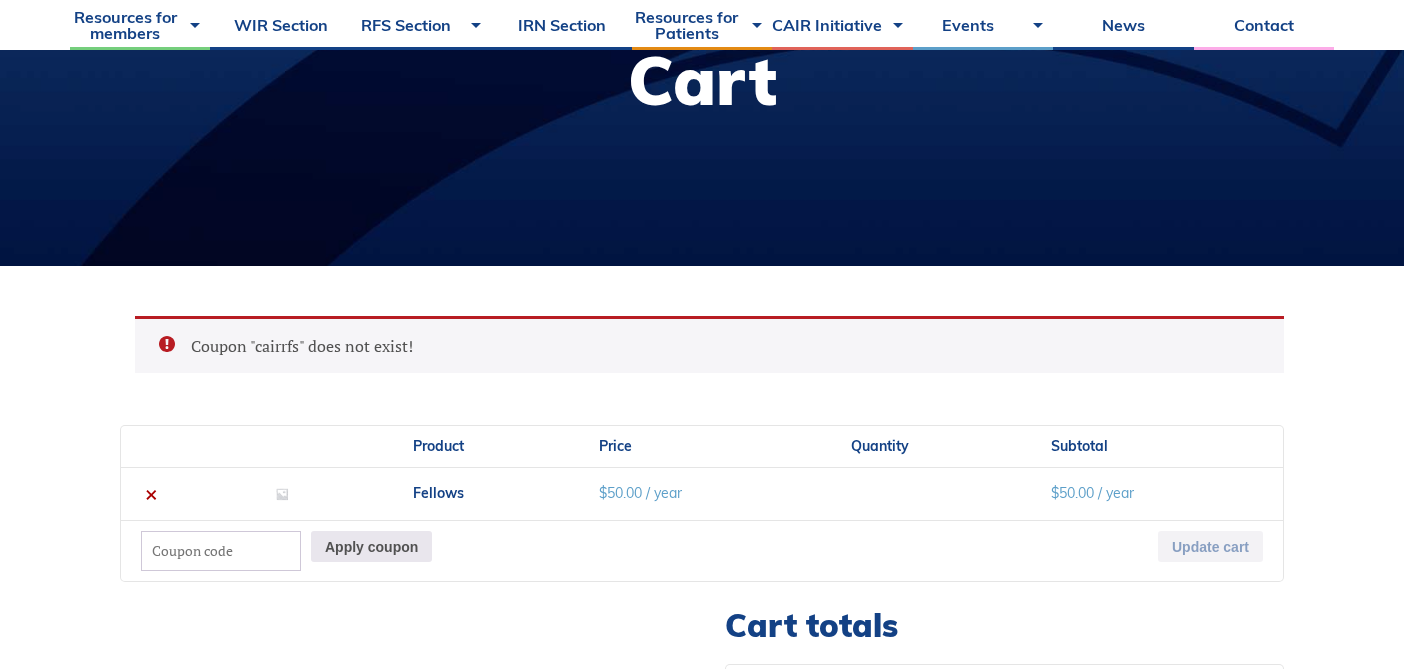 scroll, scrollTop: 337, scrollLeft: 0, axis: vertical 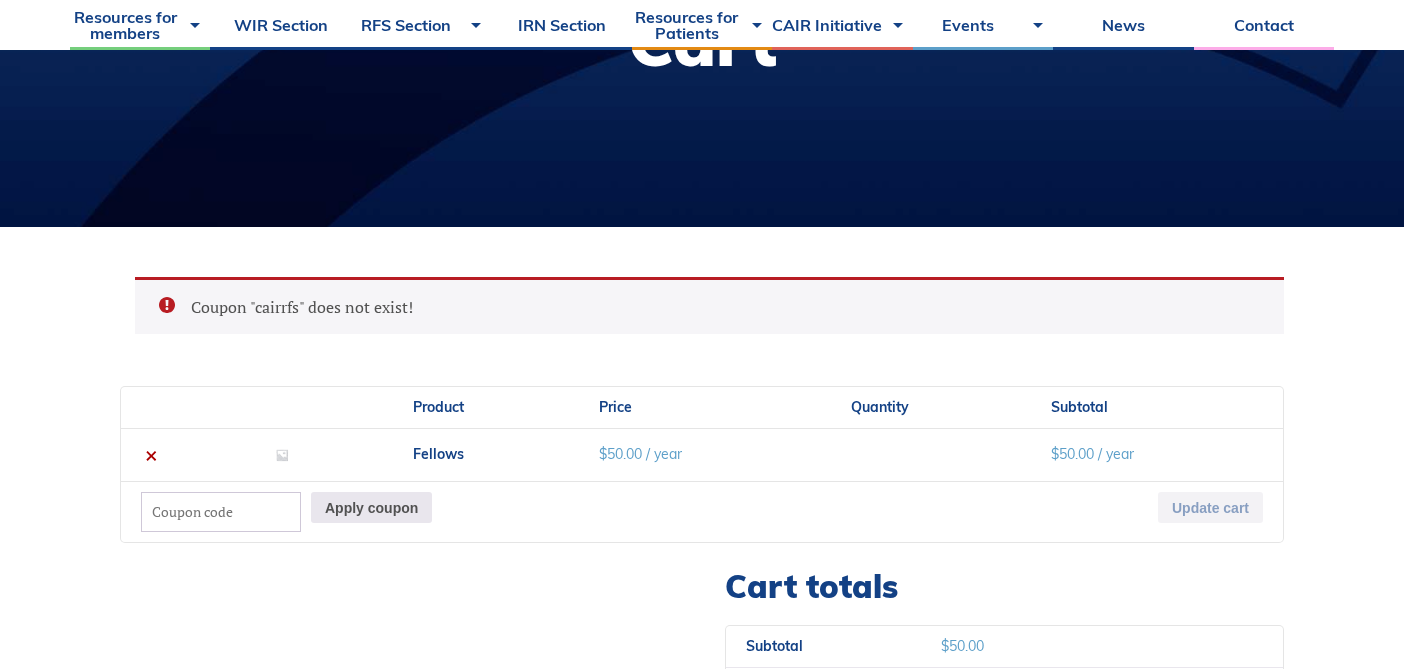click on "Coupon:" at bounding box center [221, 512] 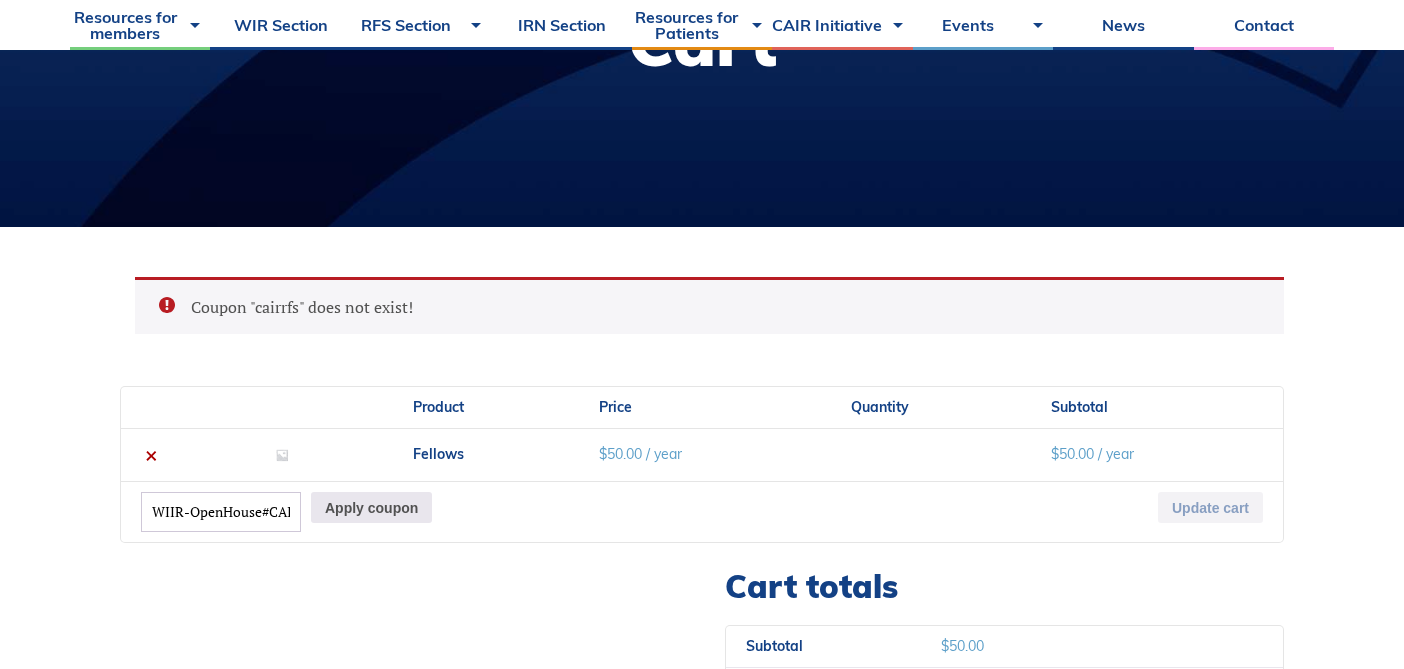 scroll, scrollTop: 0, scrollLeft: 13, axis: horizontal 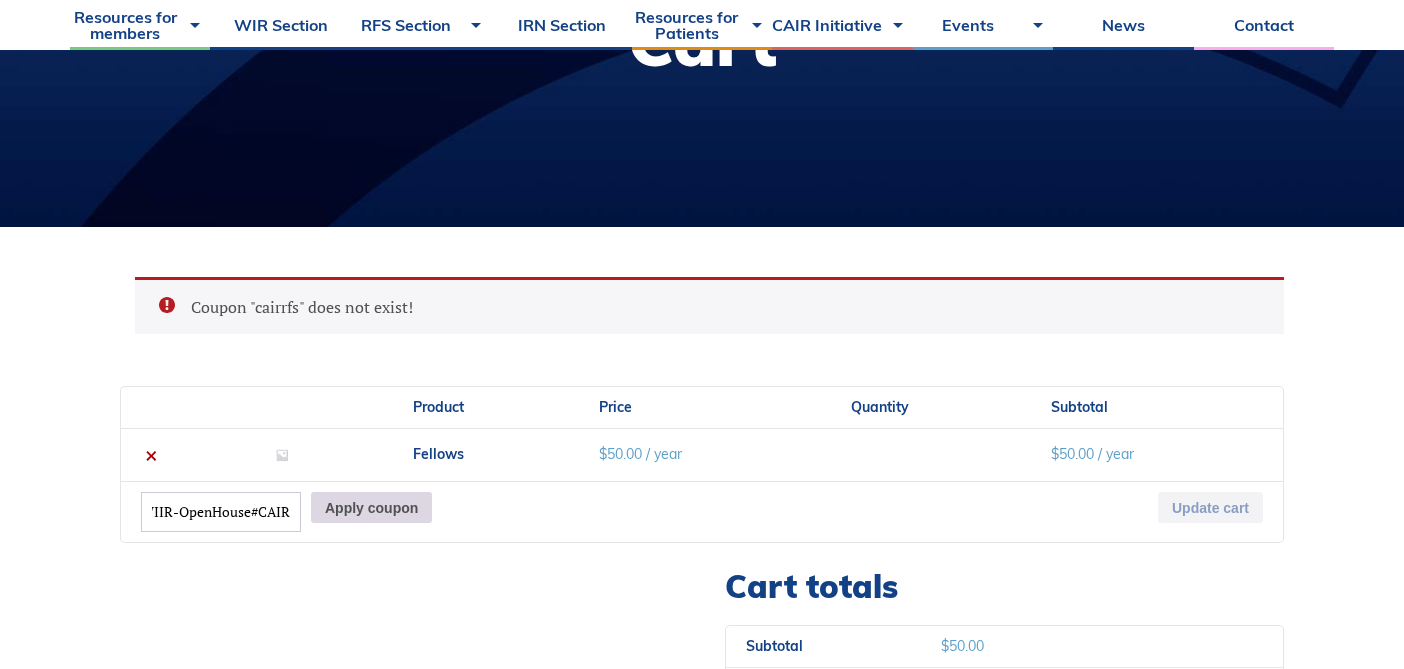 type on "WIIR-OpenHouse#CAIR" 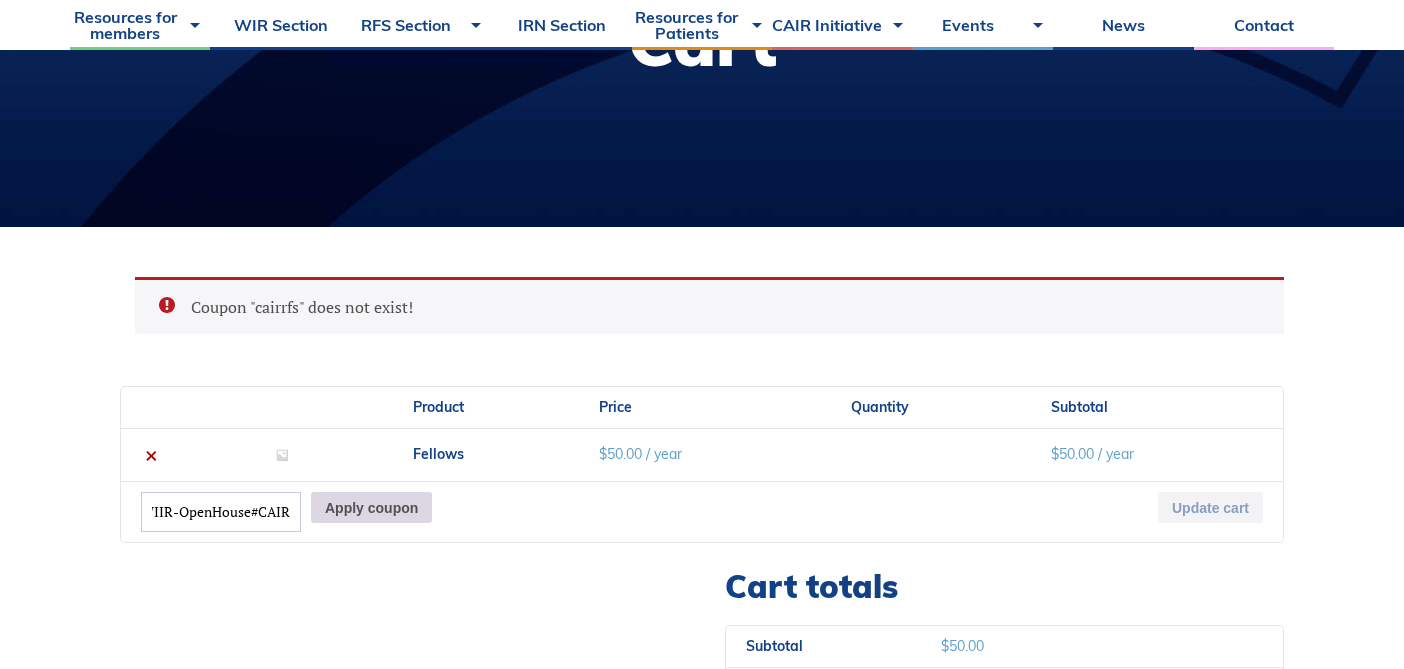 scroll, scrollTop: 0, scrollLeft: 0, axis: both 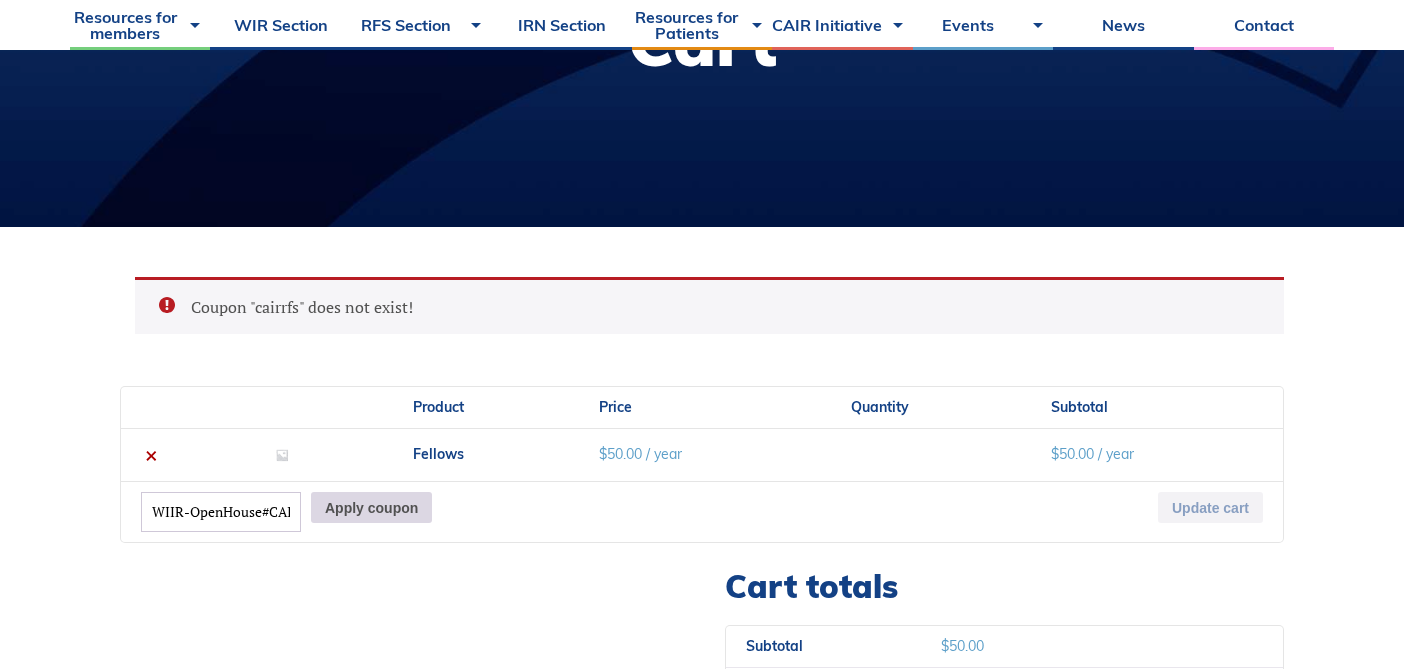 click on "Apply coupon" at bounding box center [371, 507] 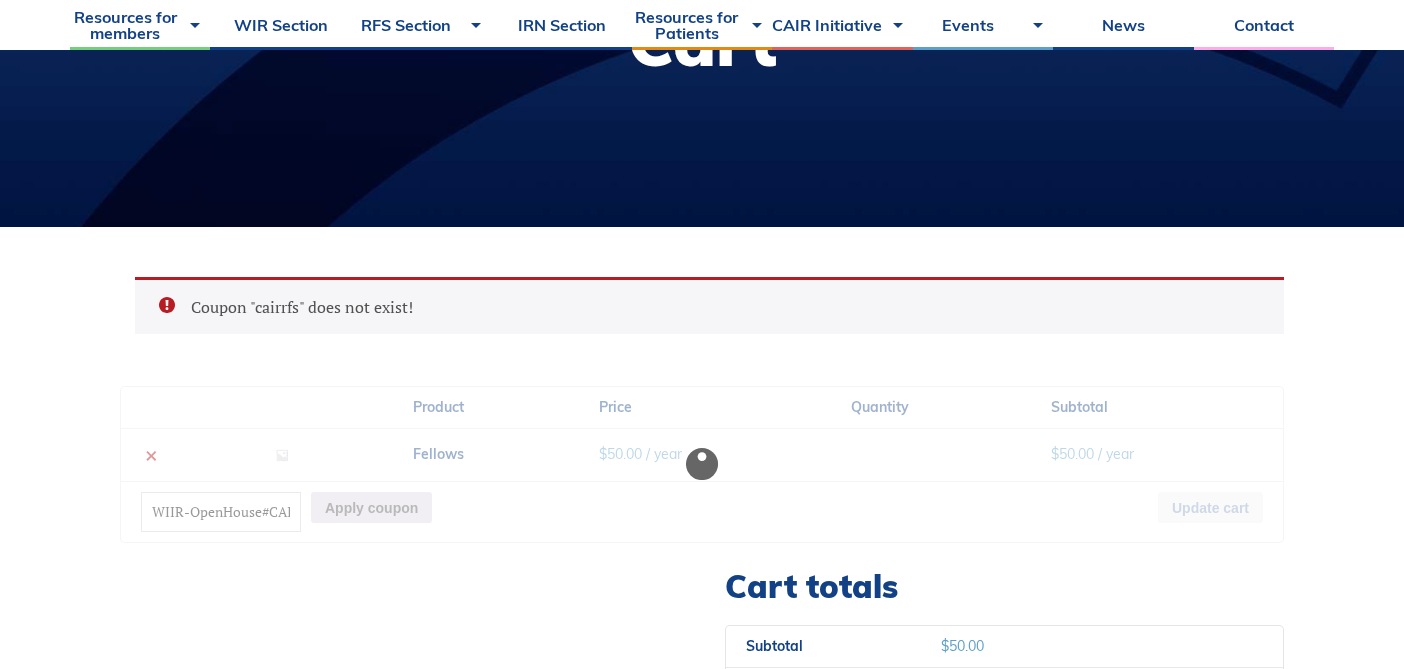 type 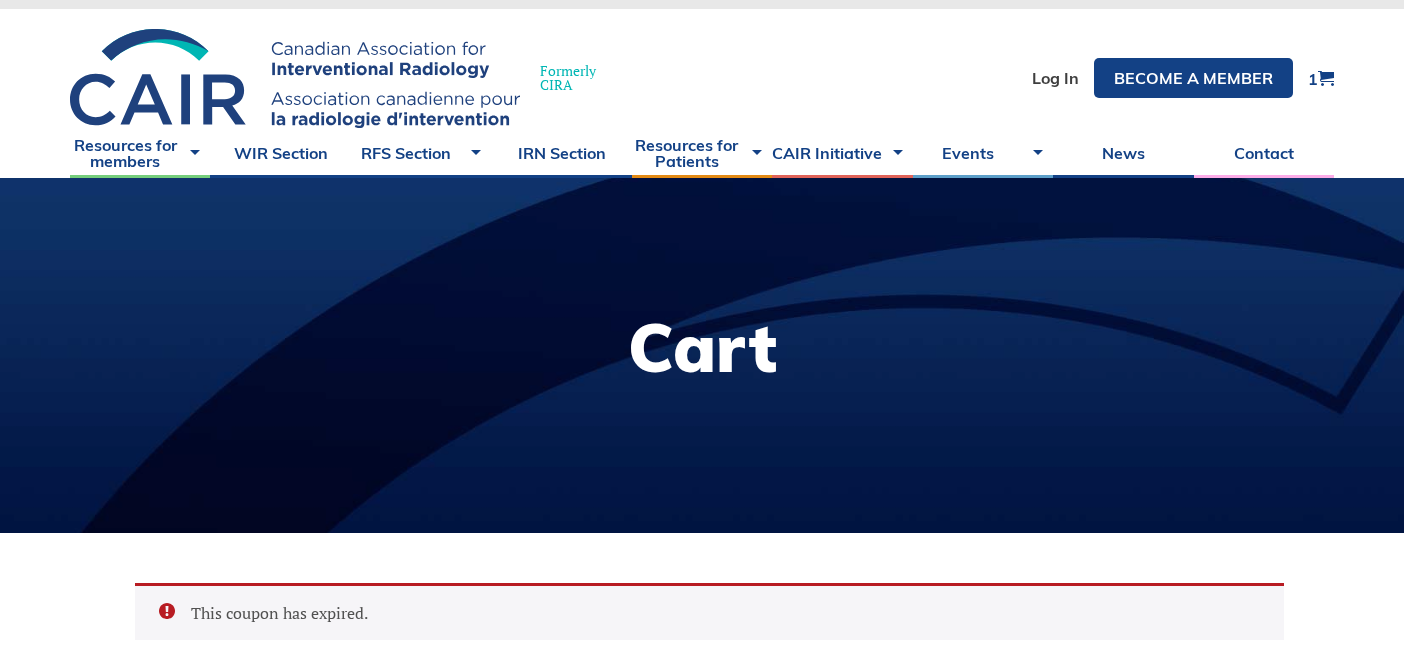 scroll, scrollTop: 0, scrollLeft: 0, axis: both 